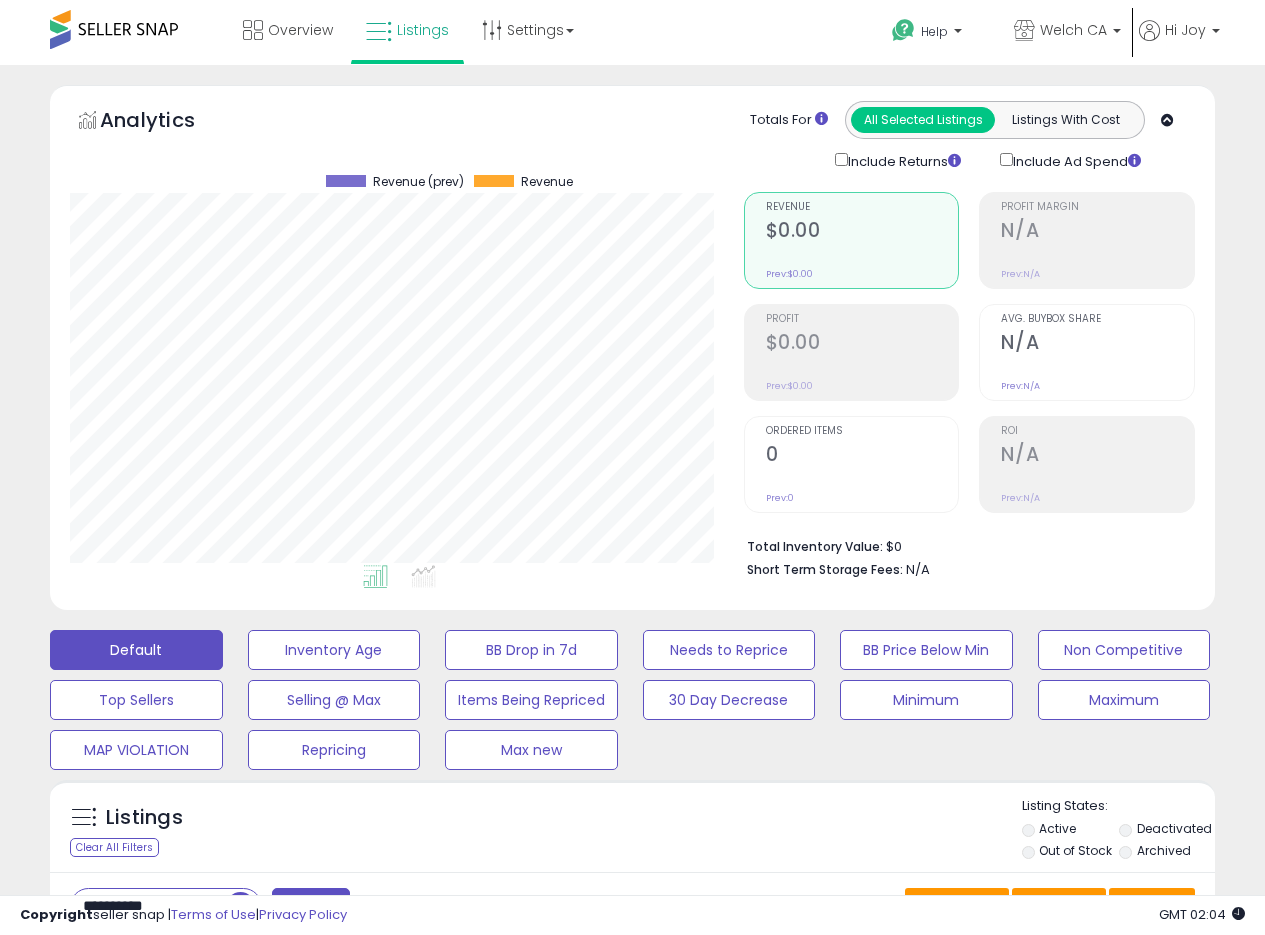 scroll, scrollTop: 366, scrollLeft: 0, axis: vertical 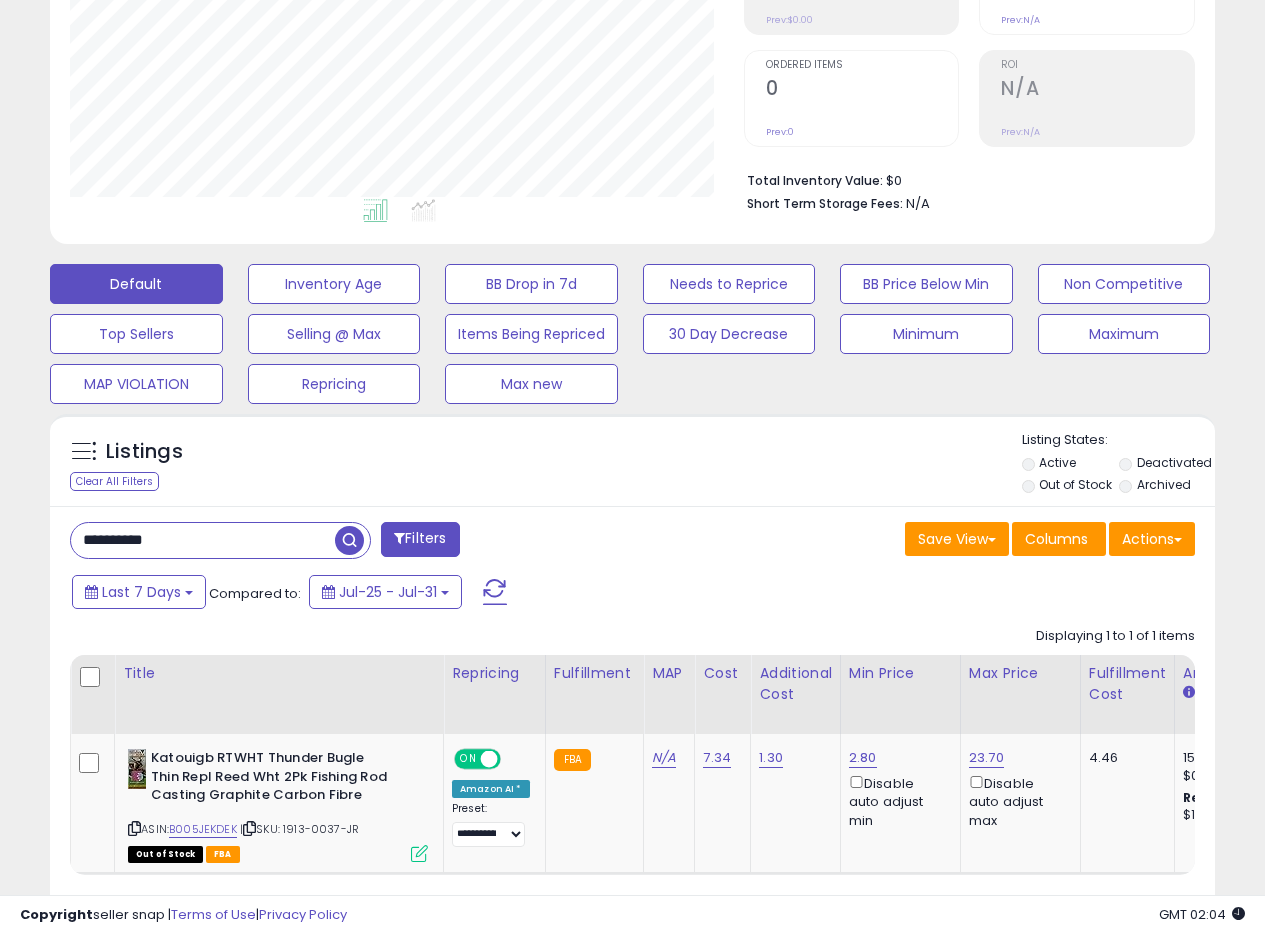 drag, startPoint x: 158, startPoint y: 542, endPoint x: 6, endPoint y: 538, distance: 152.05263 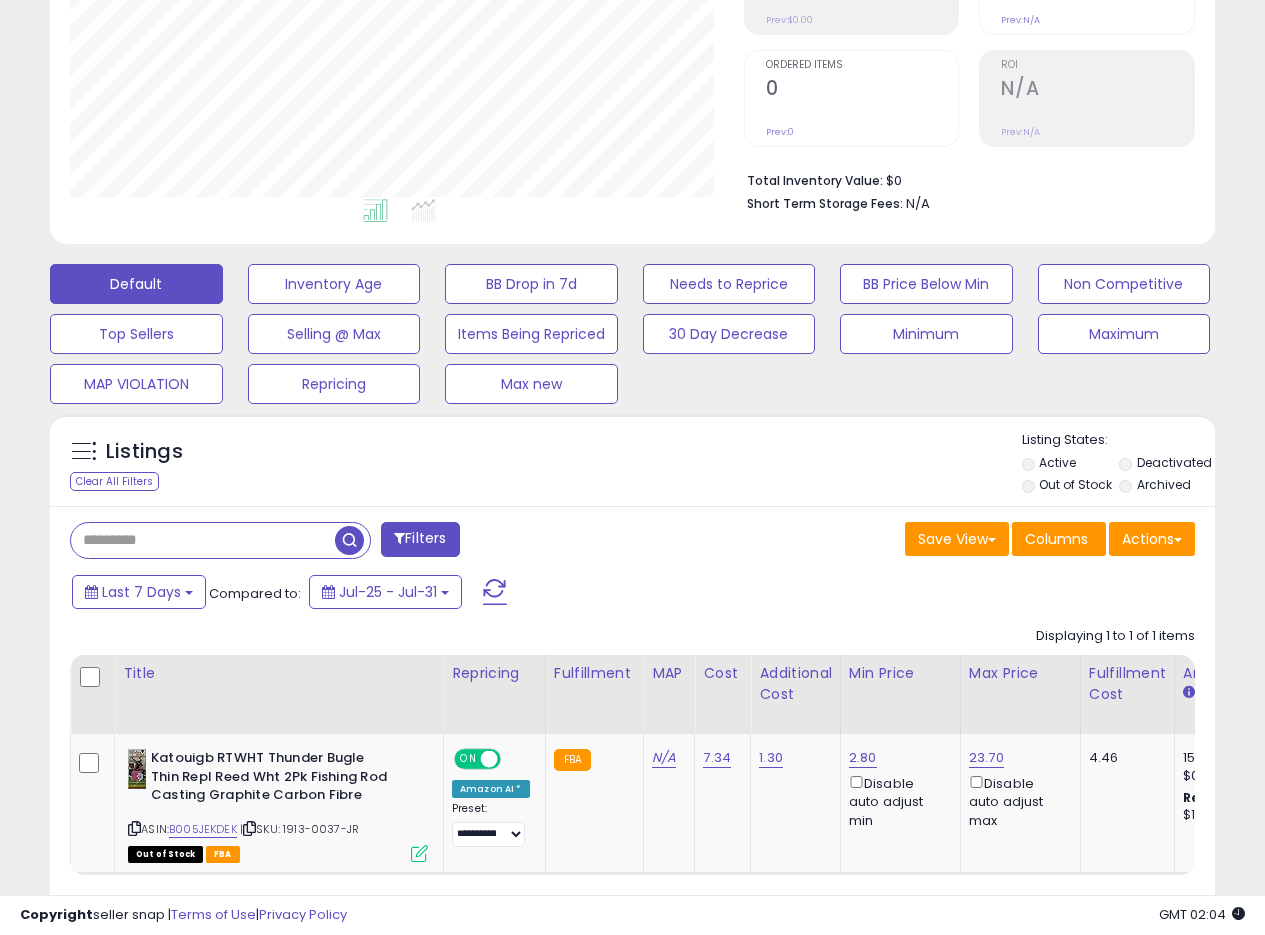 type 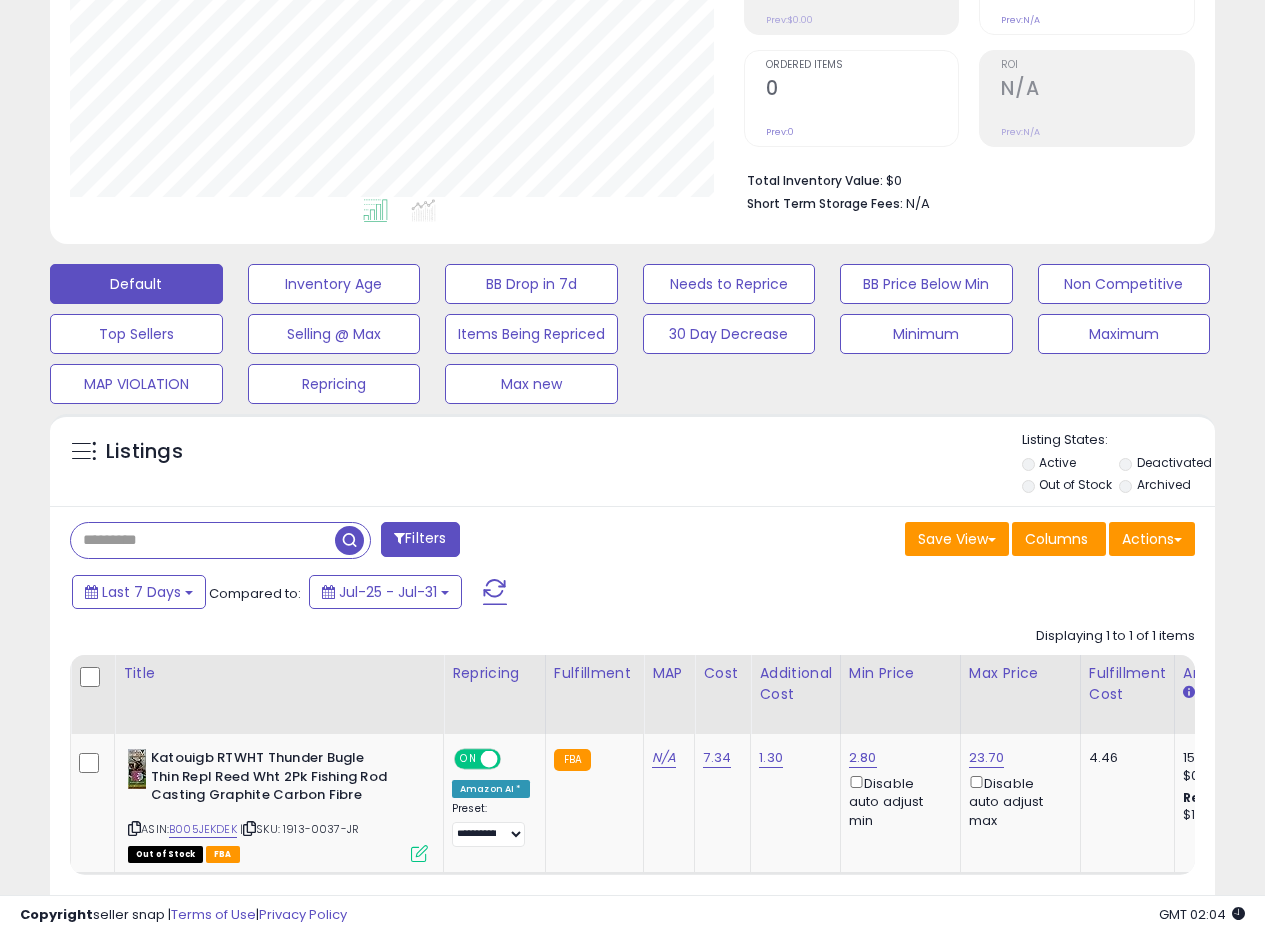 drag, startPoint x: 544, startPoint y: 520, endPoint x: 1034, endPoint y: 517, distance: 490.0092 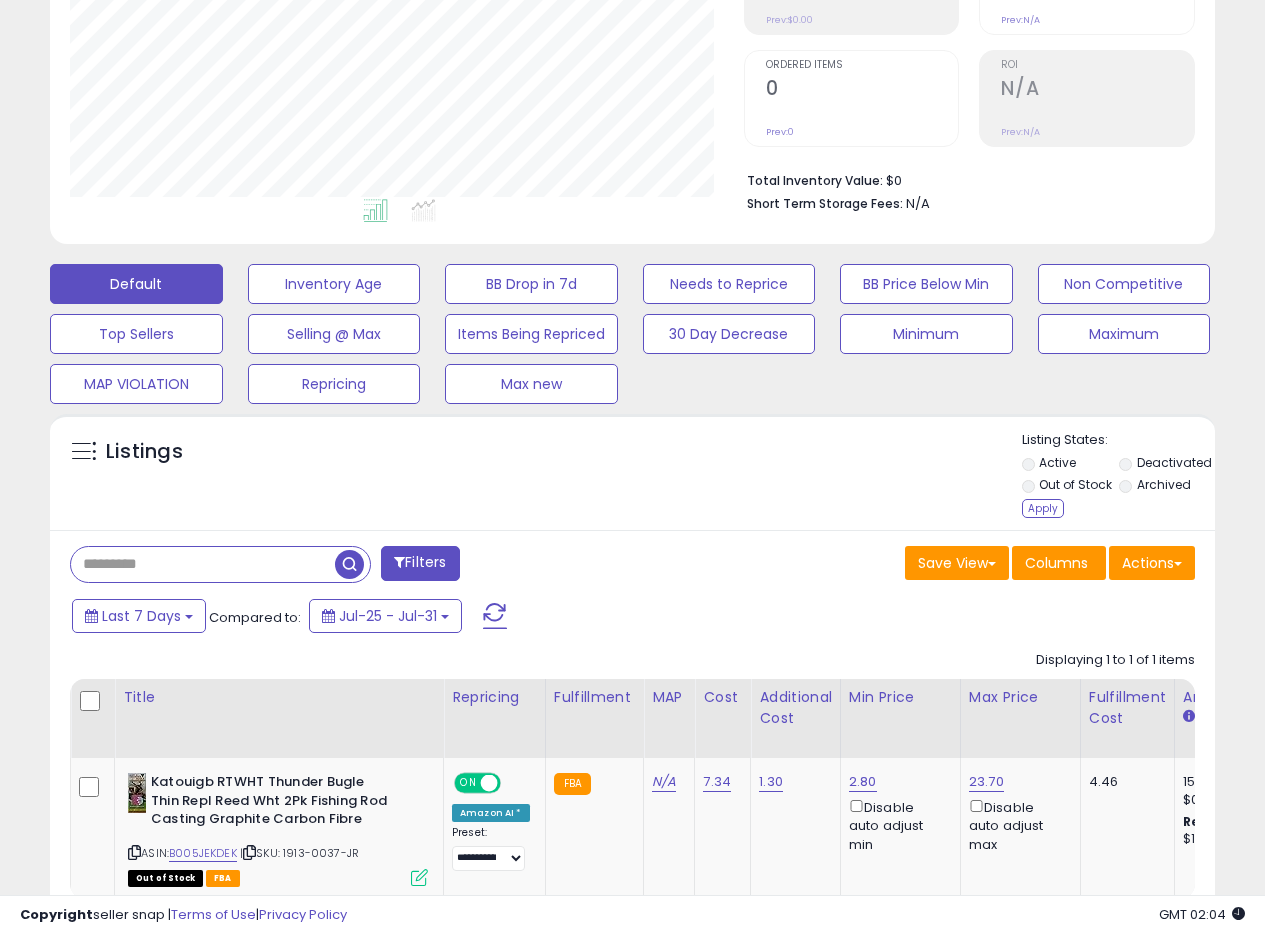 click on "Out of Stock" at bounding box center (1075, 484) 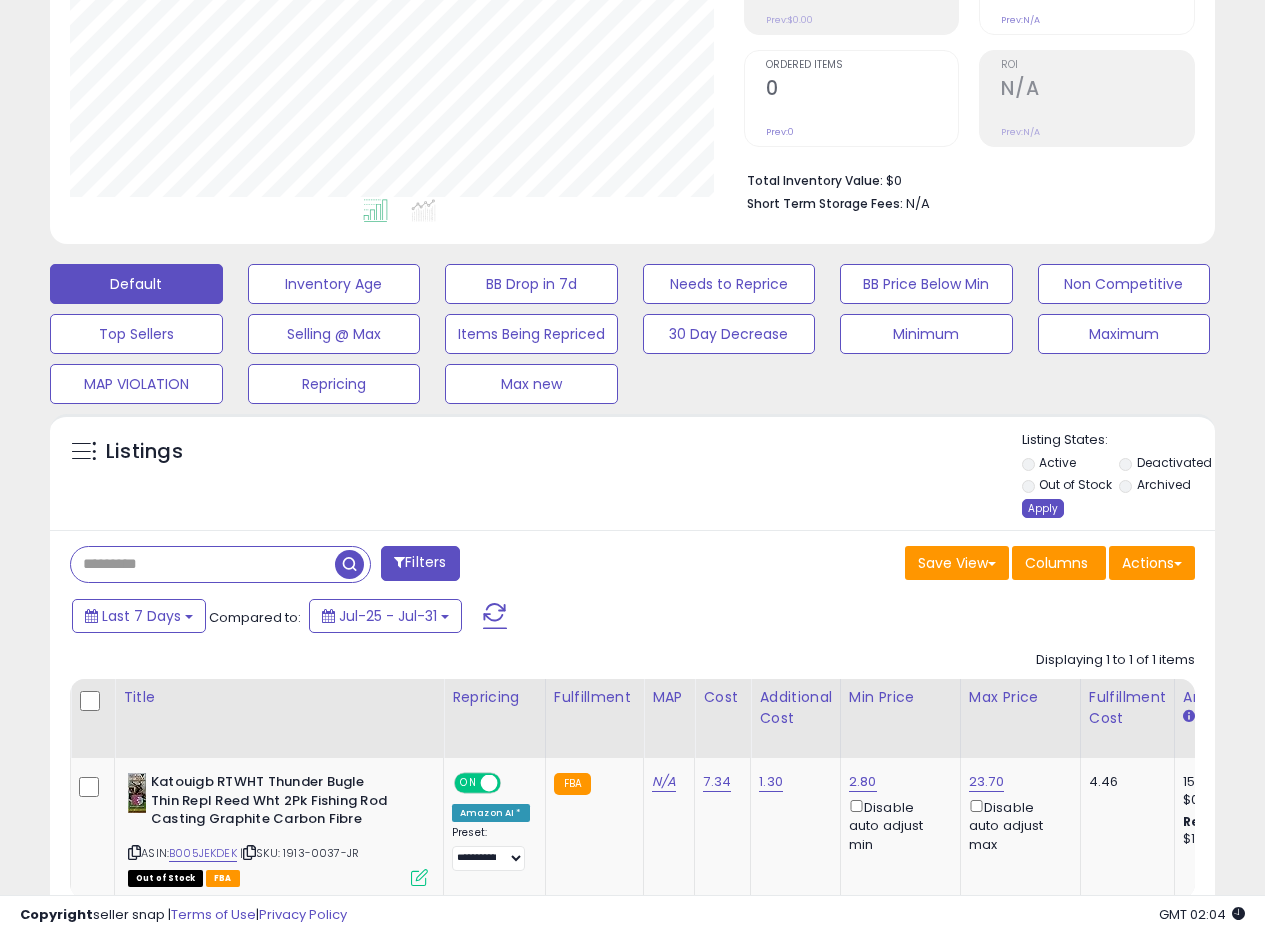 click on "Apply" at bounding box center [1043, 508] 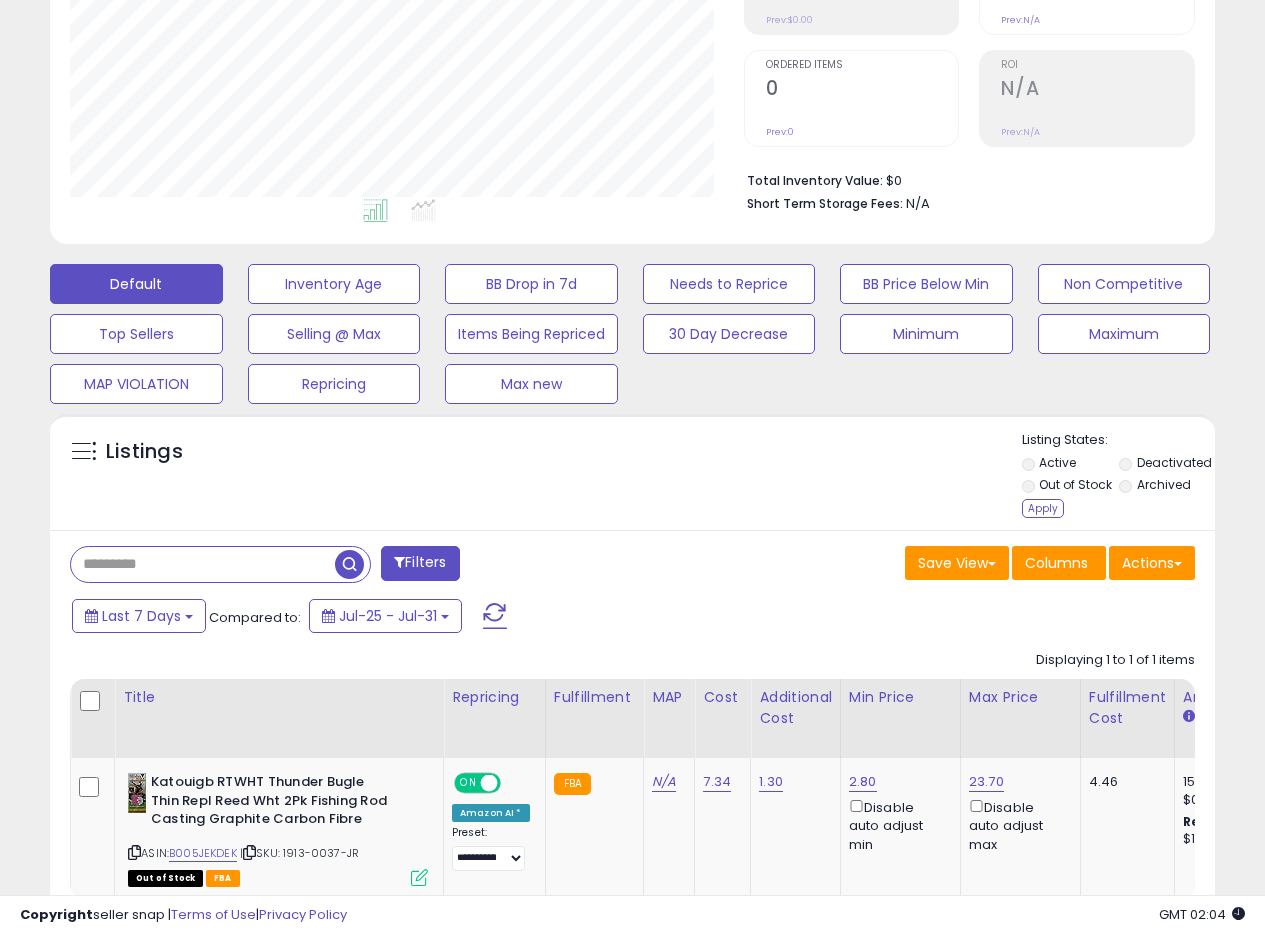 scroll, scrollTop: 999590, scrollLeft: 999317, axis: both 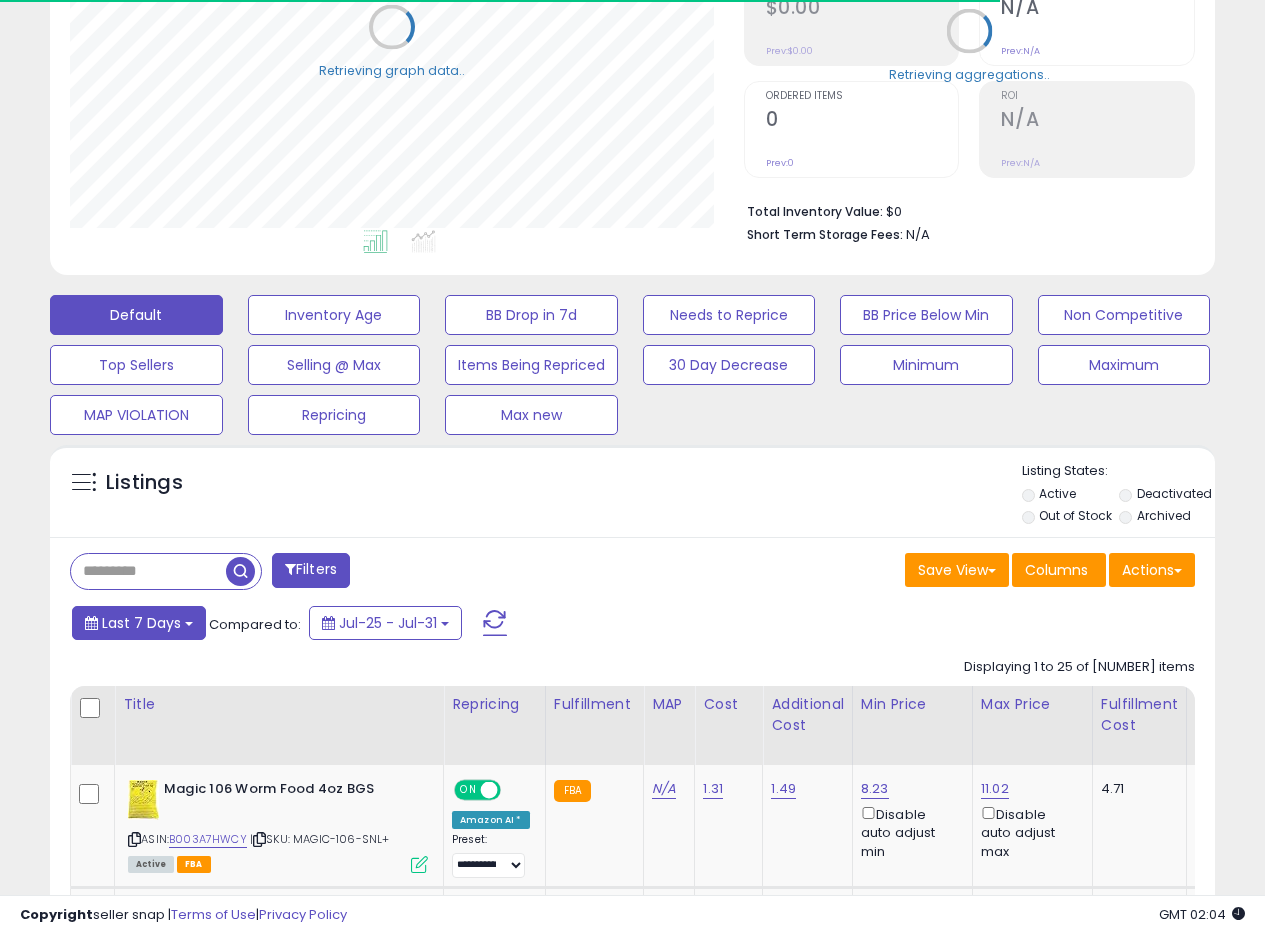click on "Last 7 Days" at bounding box center (139, 623) 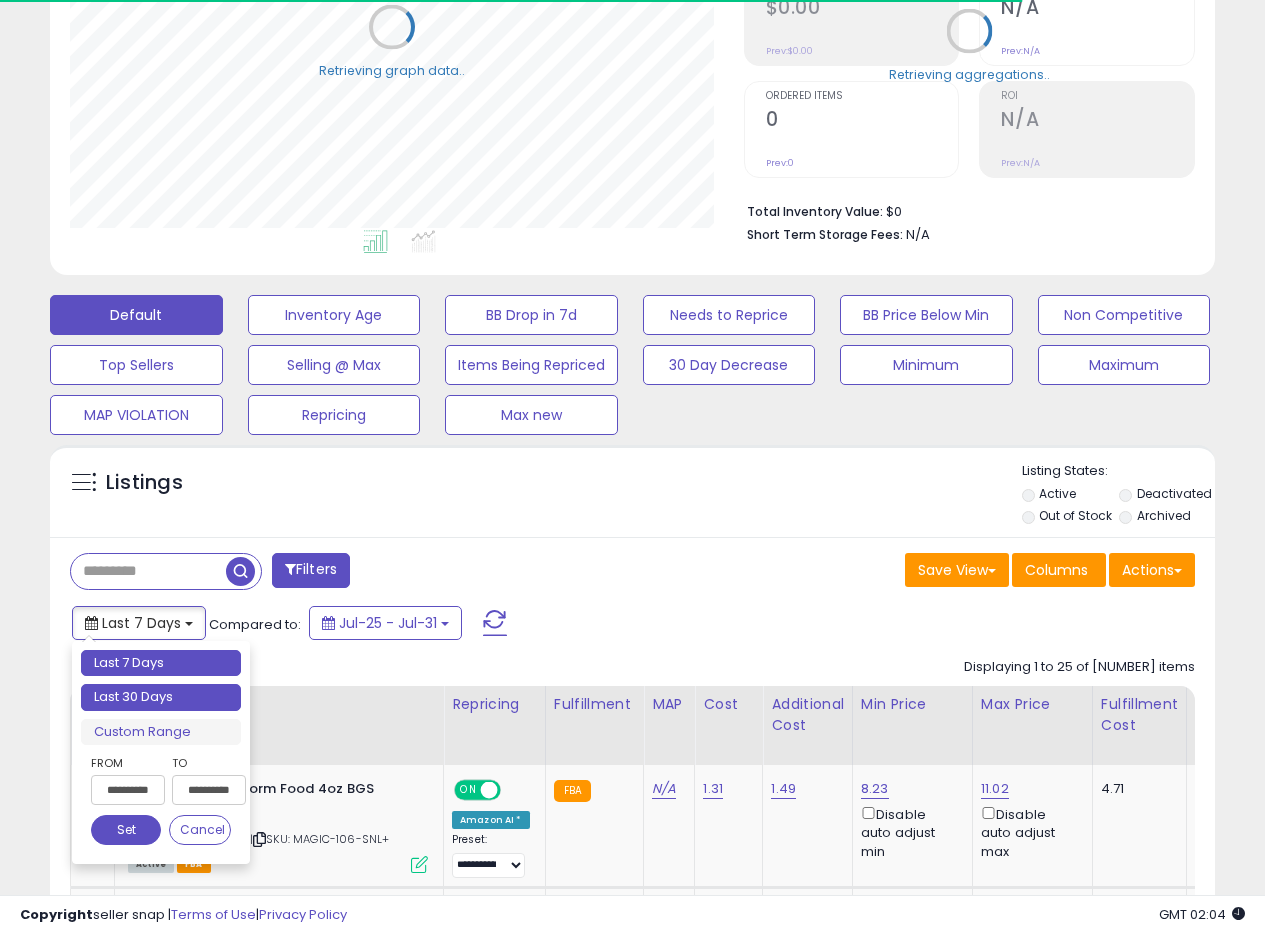 type on "**********" 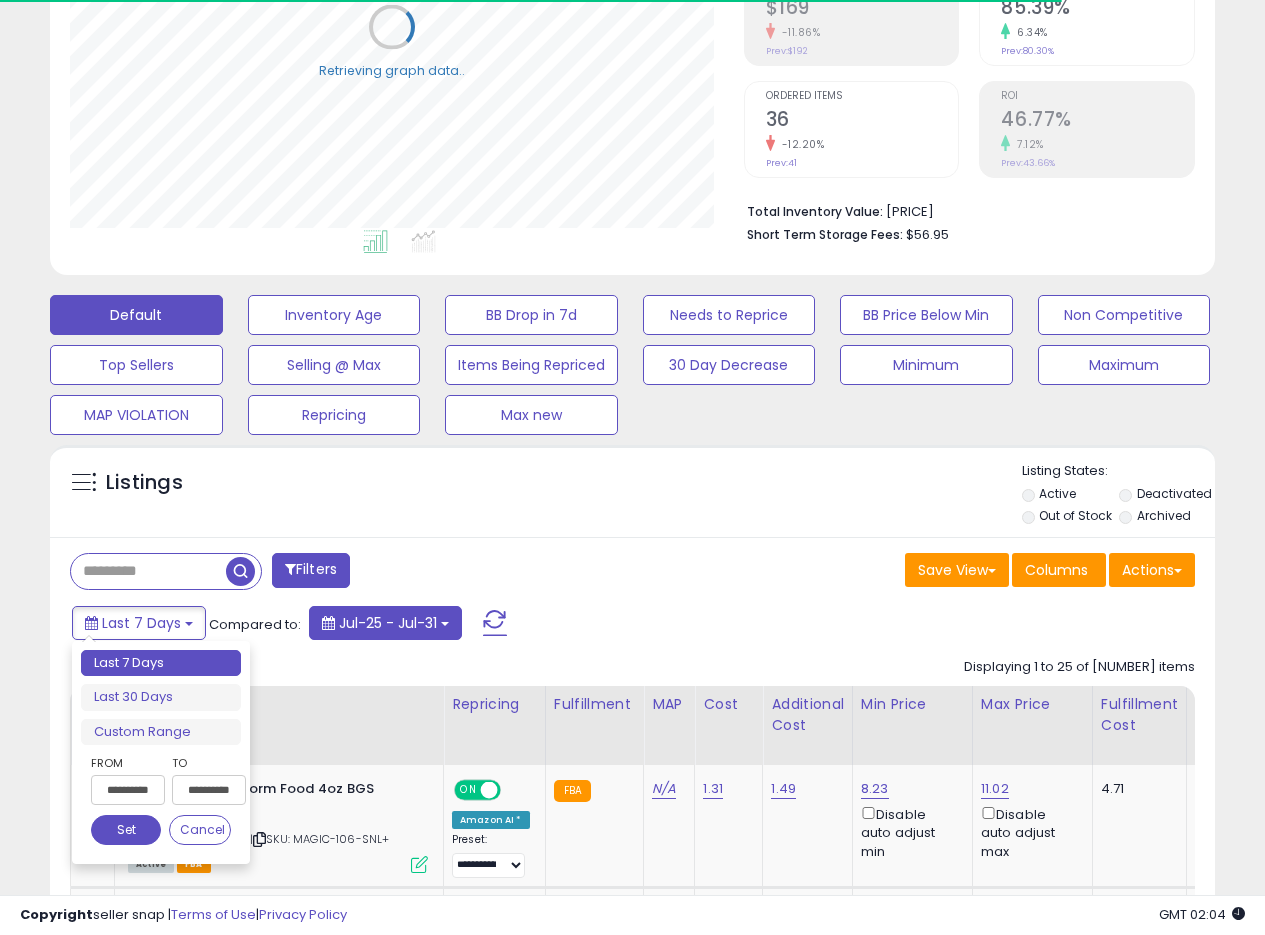 drag, startPoint x: 164, startPoint y: 700, endPoint x: 408, endPoint y: 630, distance: 253.84247 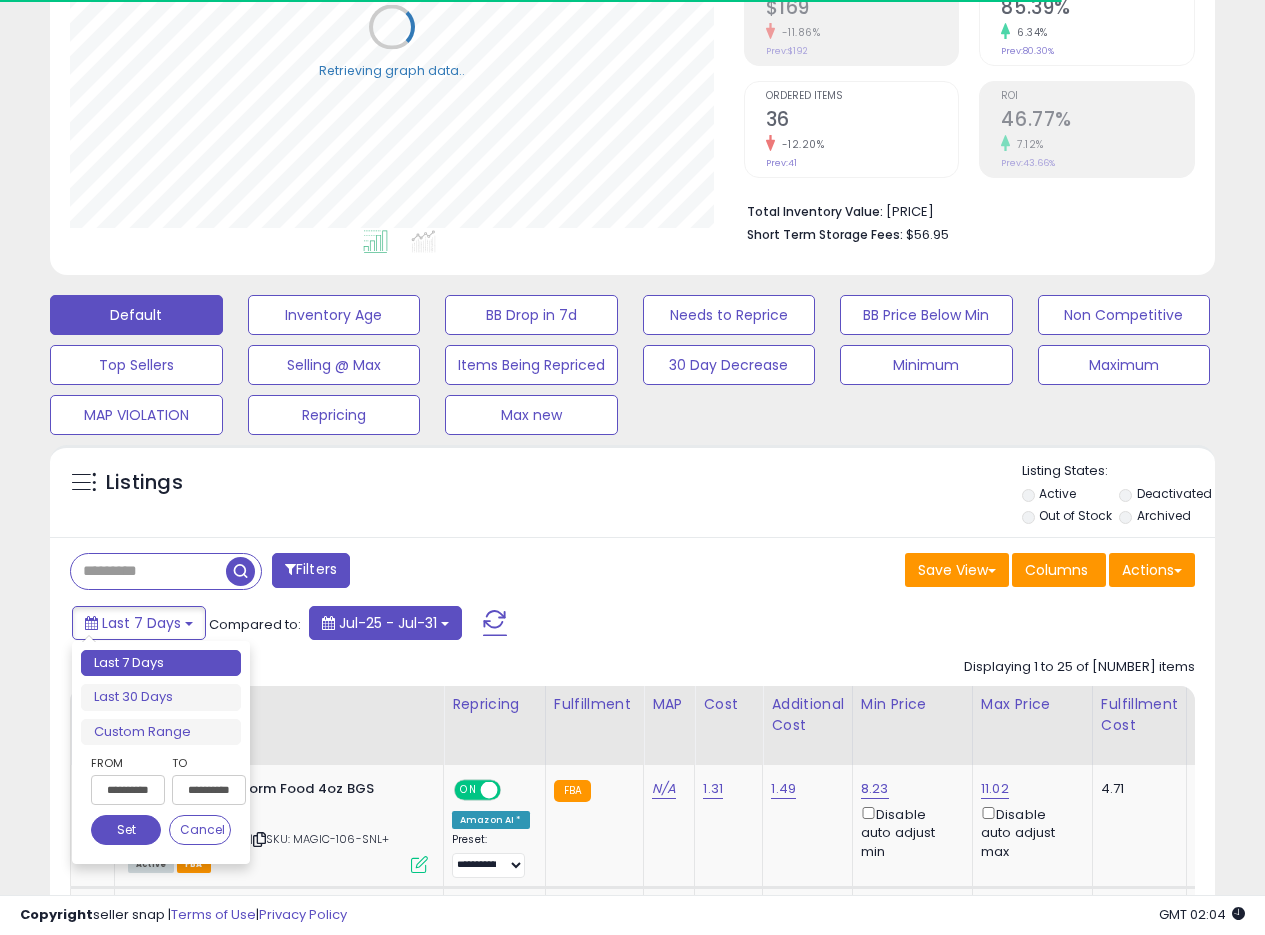 click on "Last 30 Days" at bounding box center [161, 697] 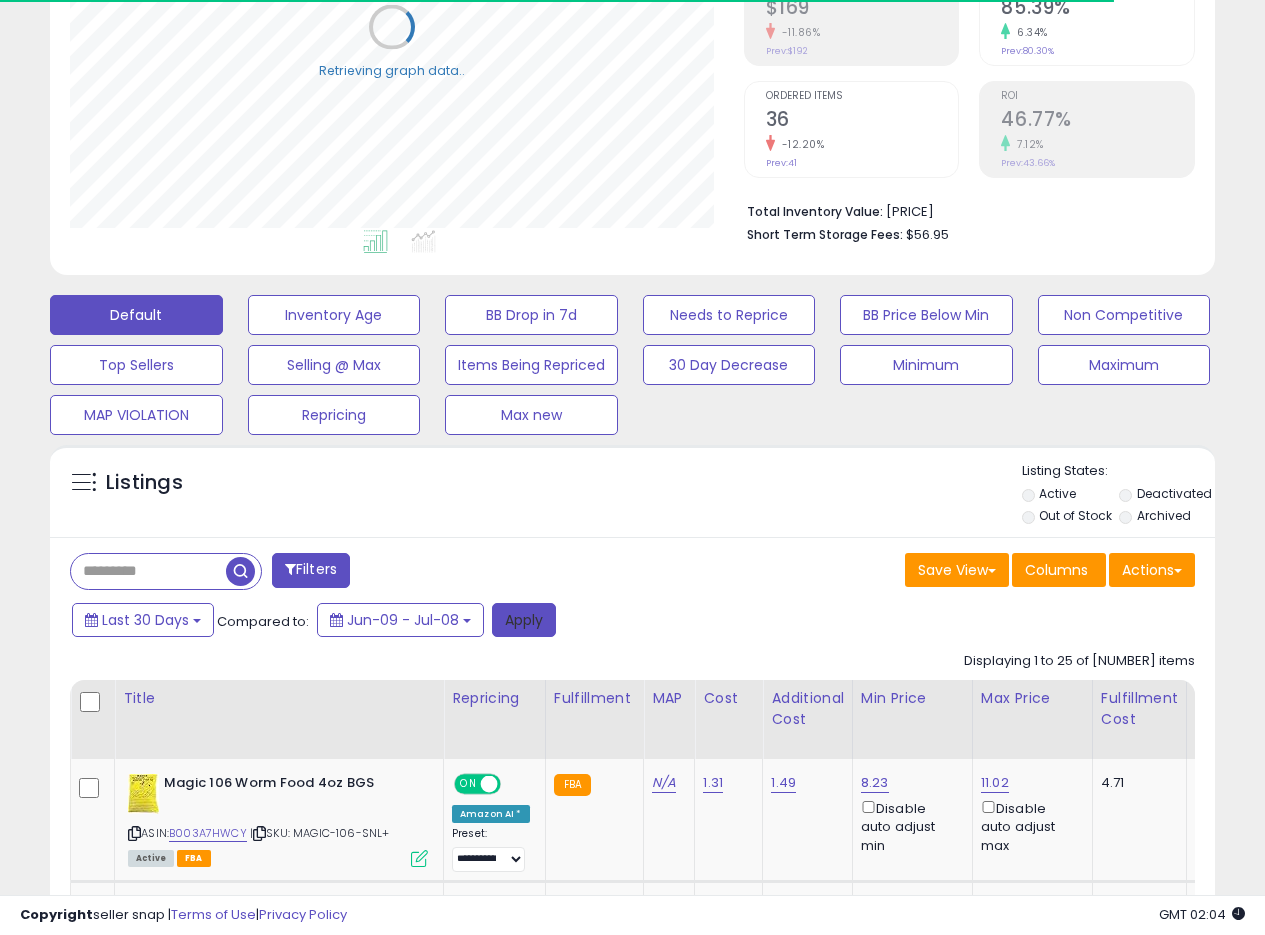 drag, startPoint x: 522, startPoint y: 615, endPoint x: 1241, endPoint y: 428, distance: 742.9199 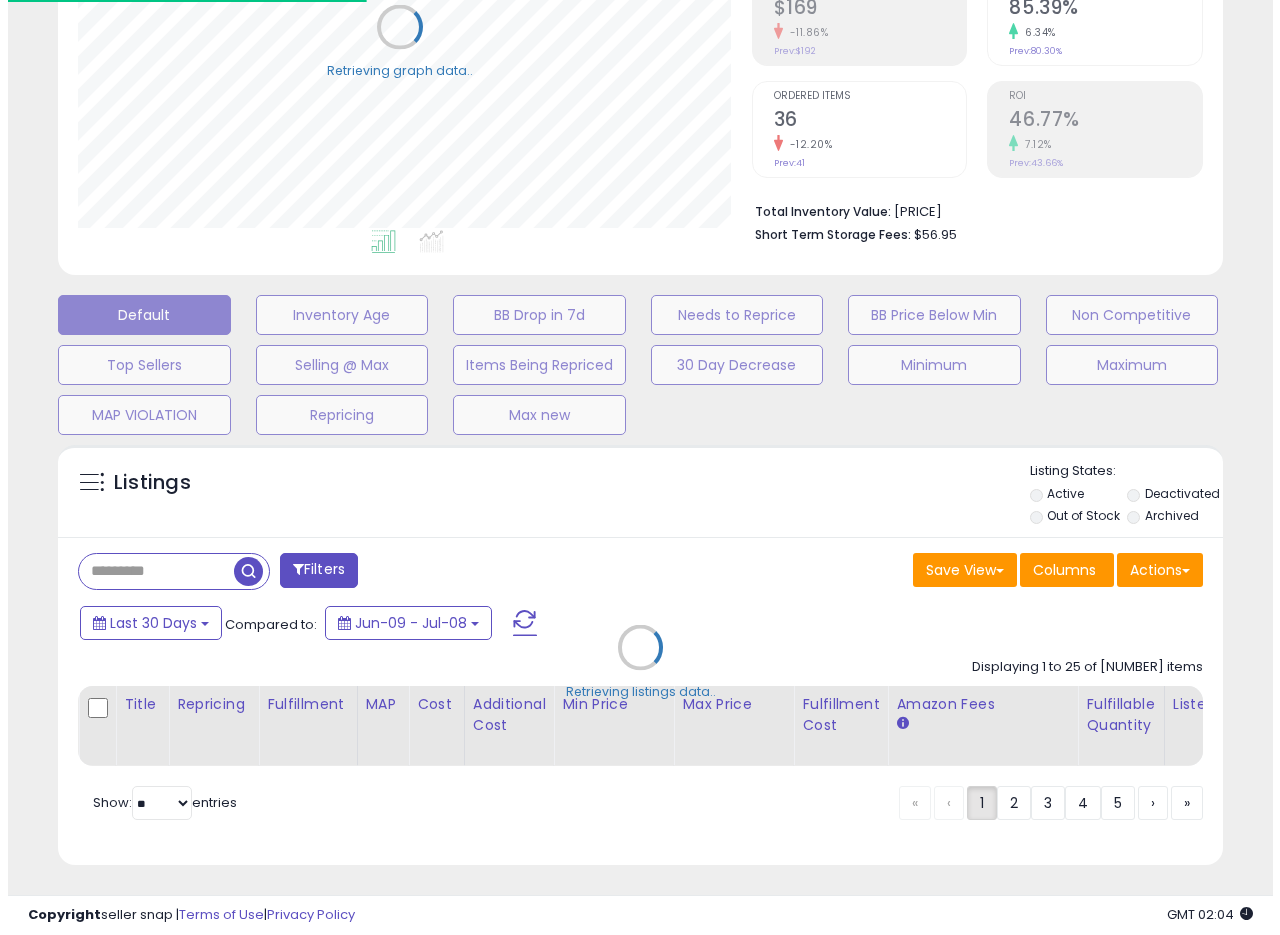 scroll, scrollTop: 999590, scrollLeft: 999317, axis: both 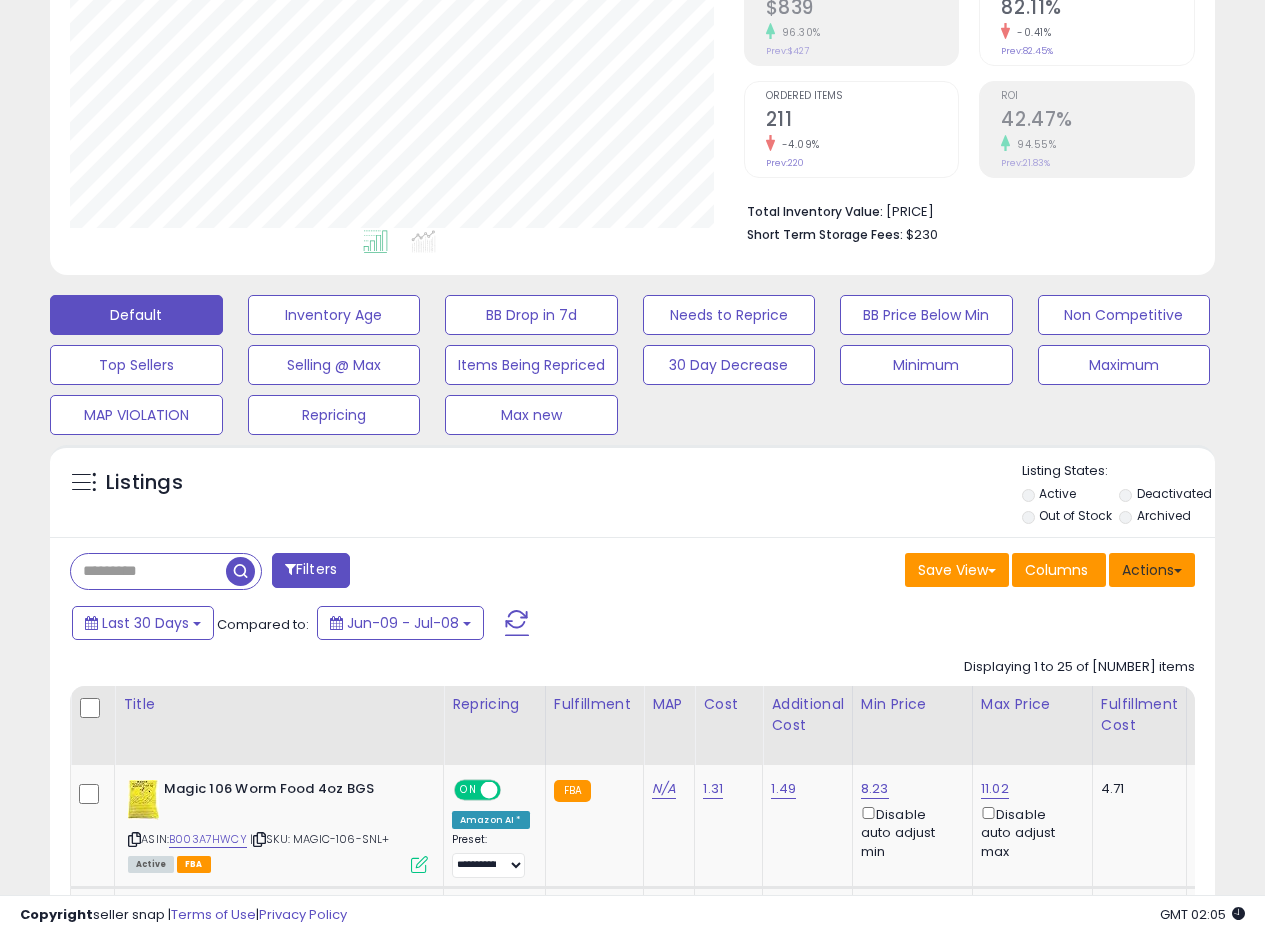 click on "Actions" at bounding box center [1152, 570] 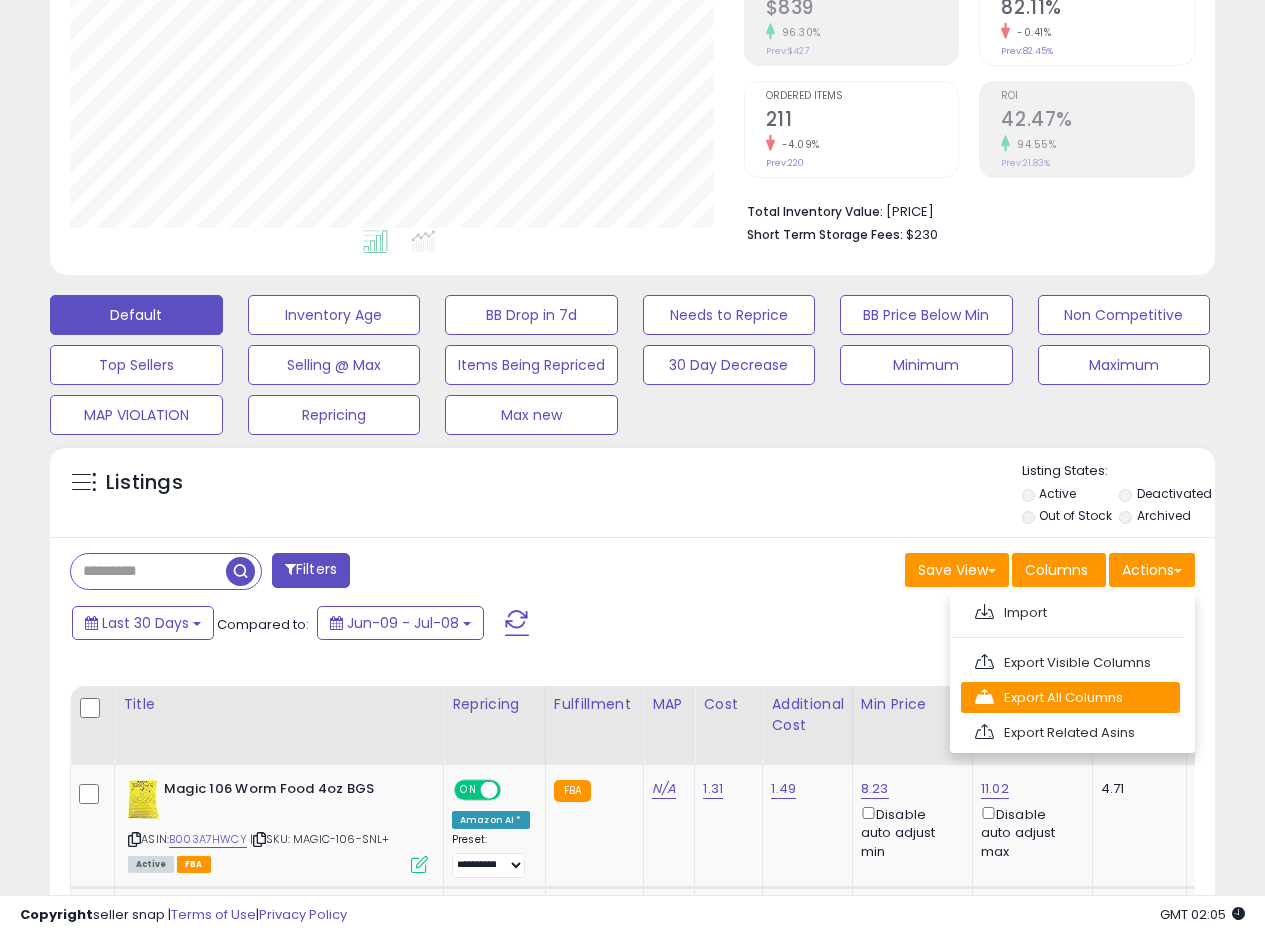 click on "Export All Columns" at bounding box center (1070, 697) 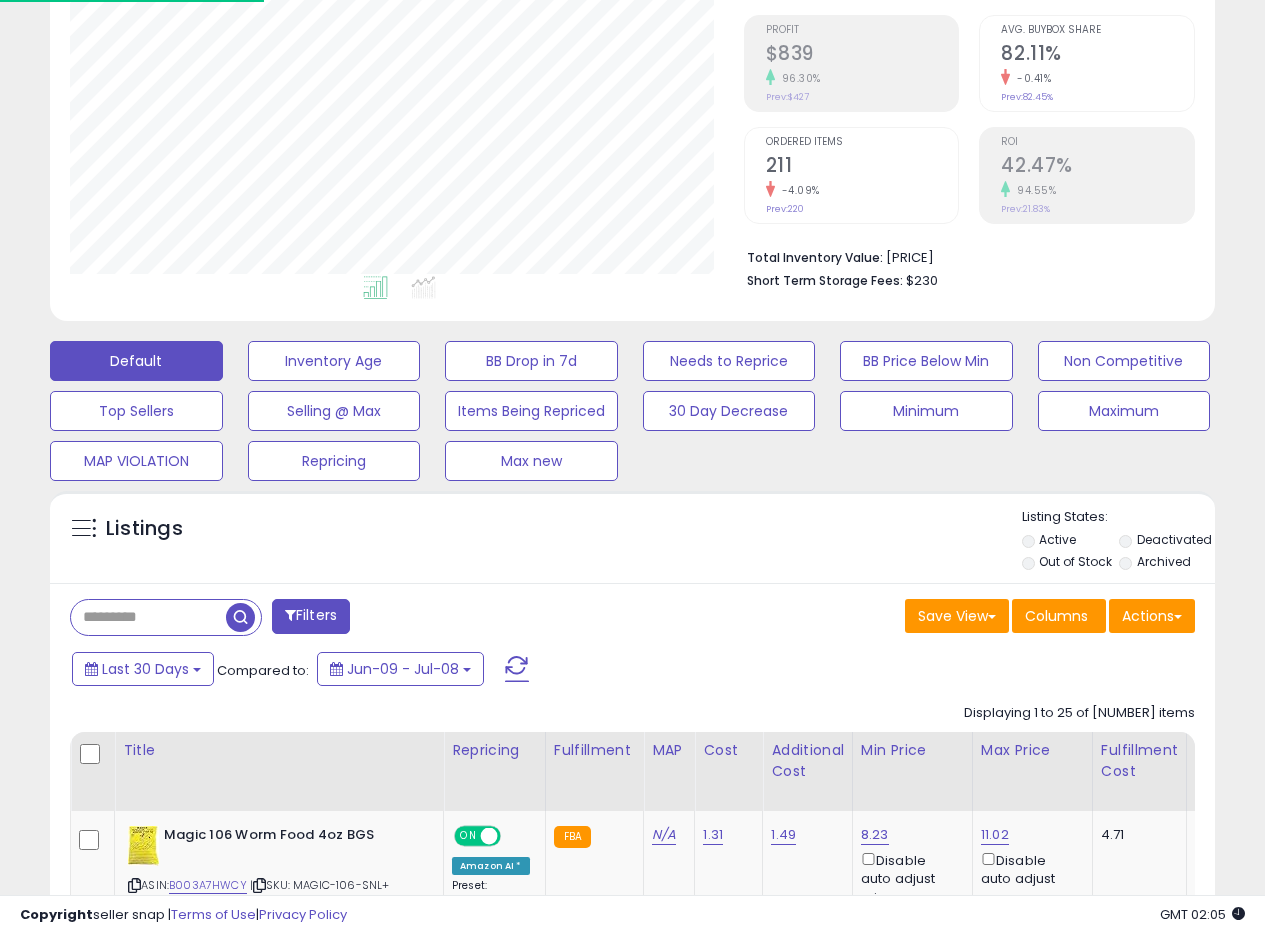 scroll, scrollTop: 0, scrollLeft: 0, axis: both 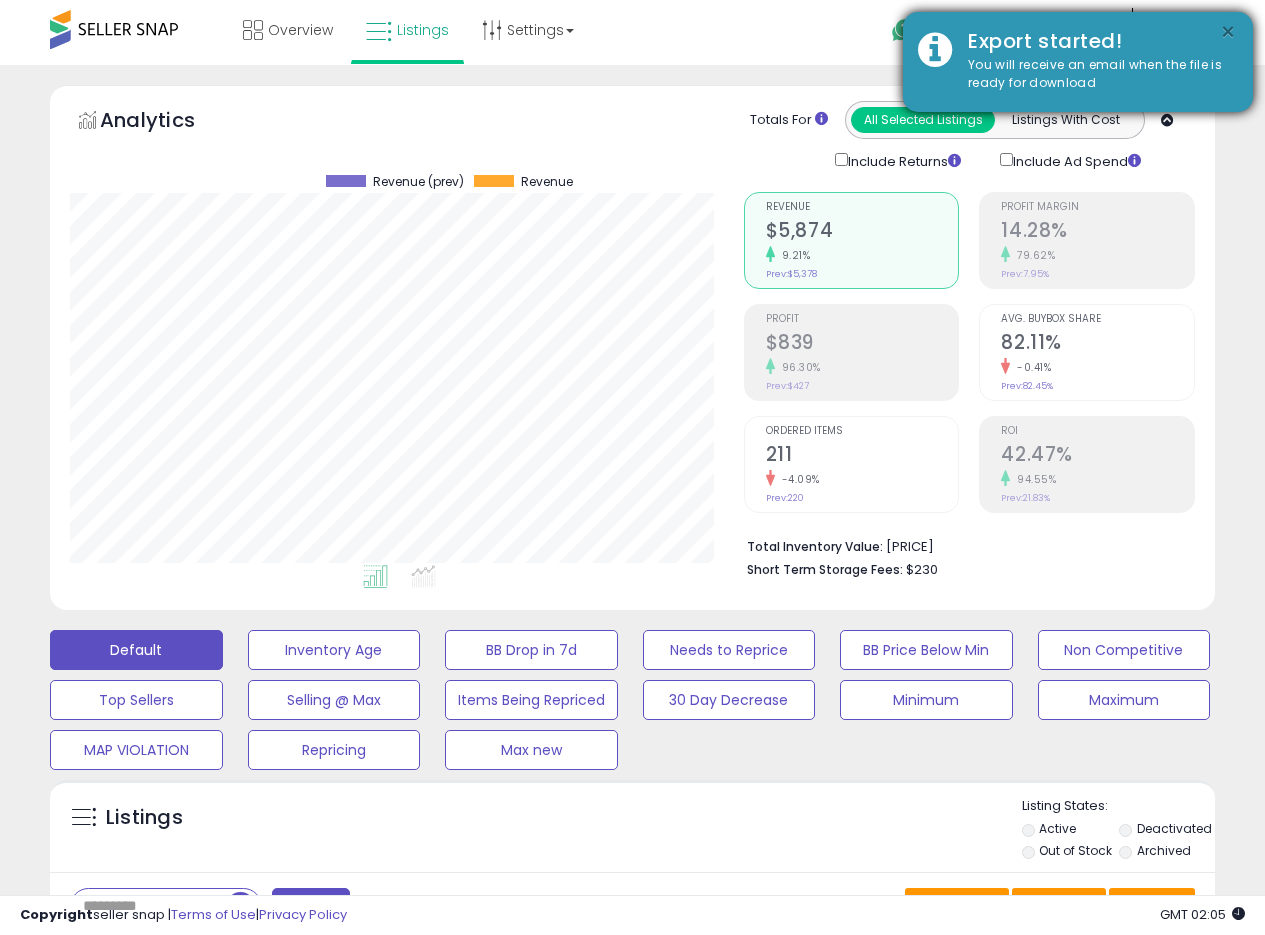 click on "×" at bounding box center (1228, 32) 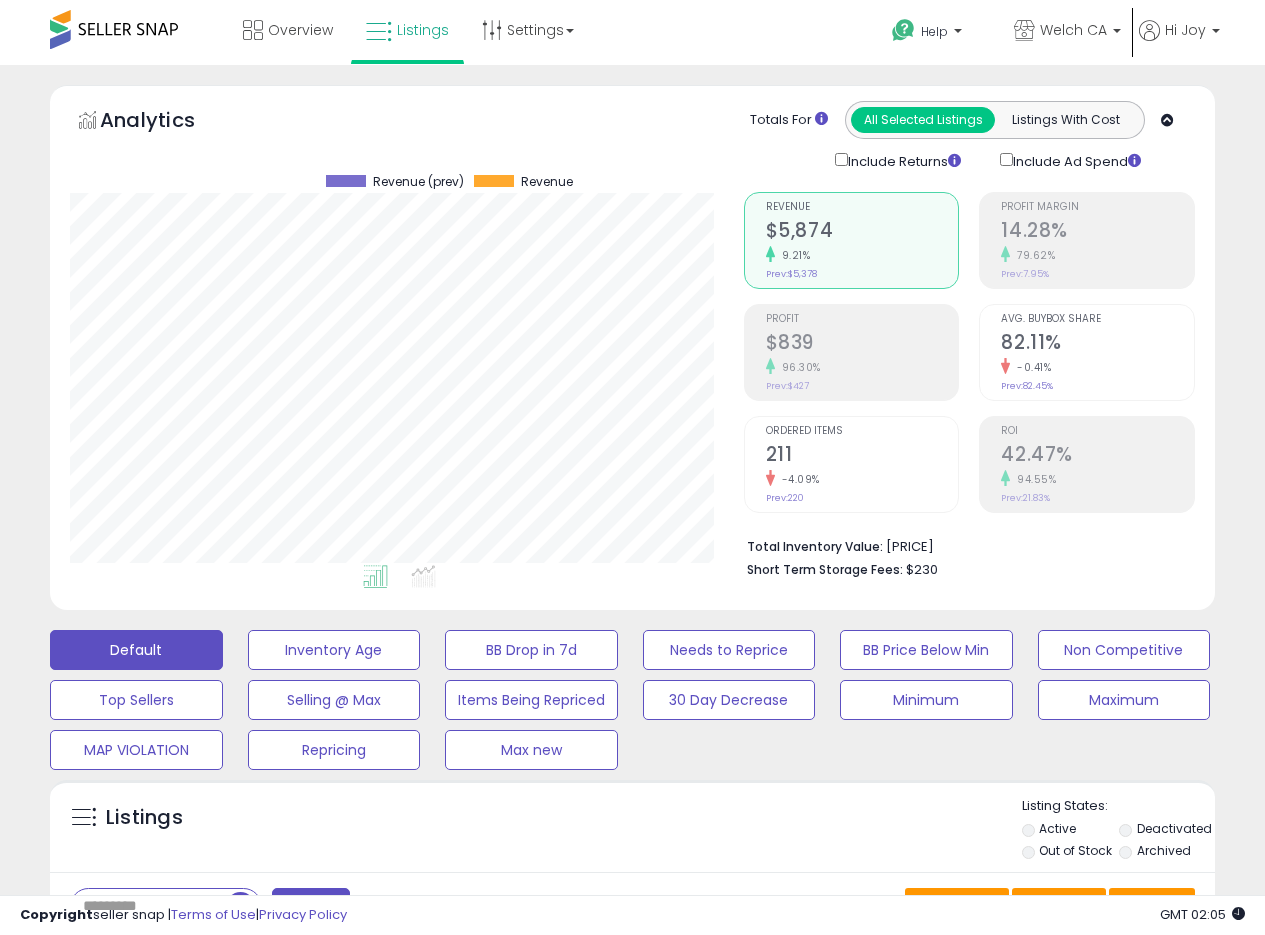 click on "**********" at bounding box center [632, 2568] 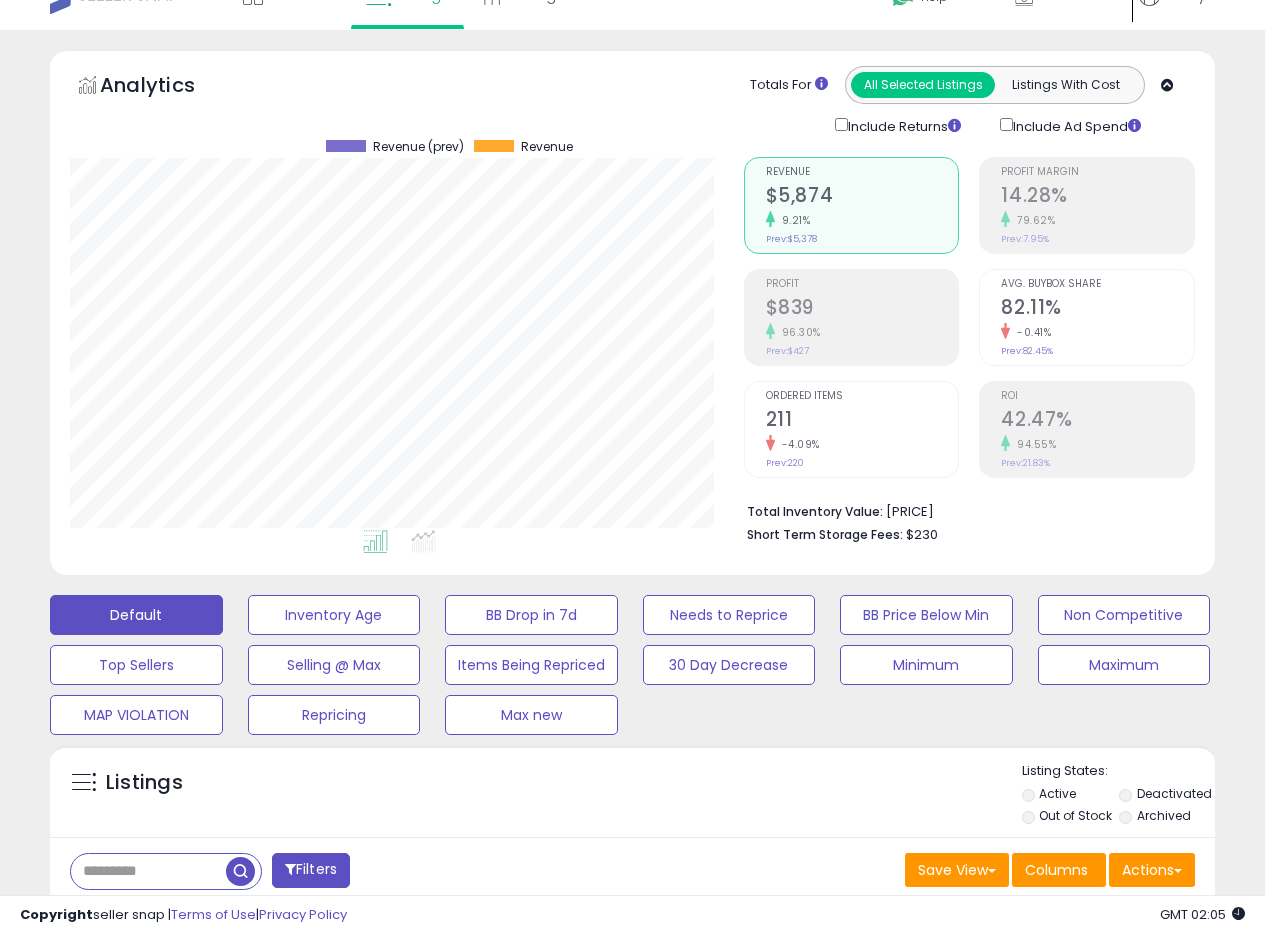 scroll, scrollTop: 0, scrollLeft: 0, axis: both 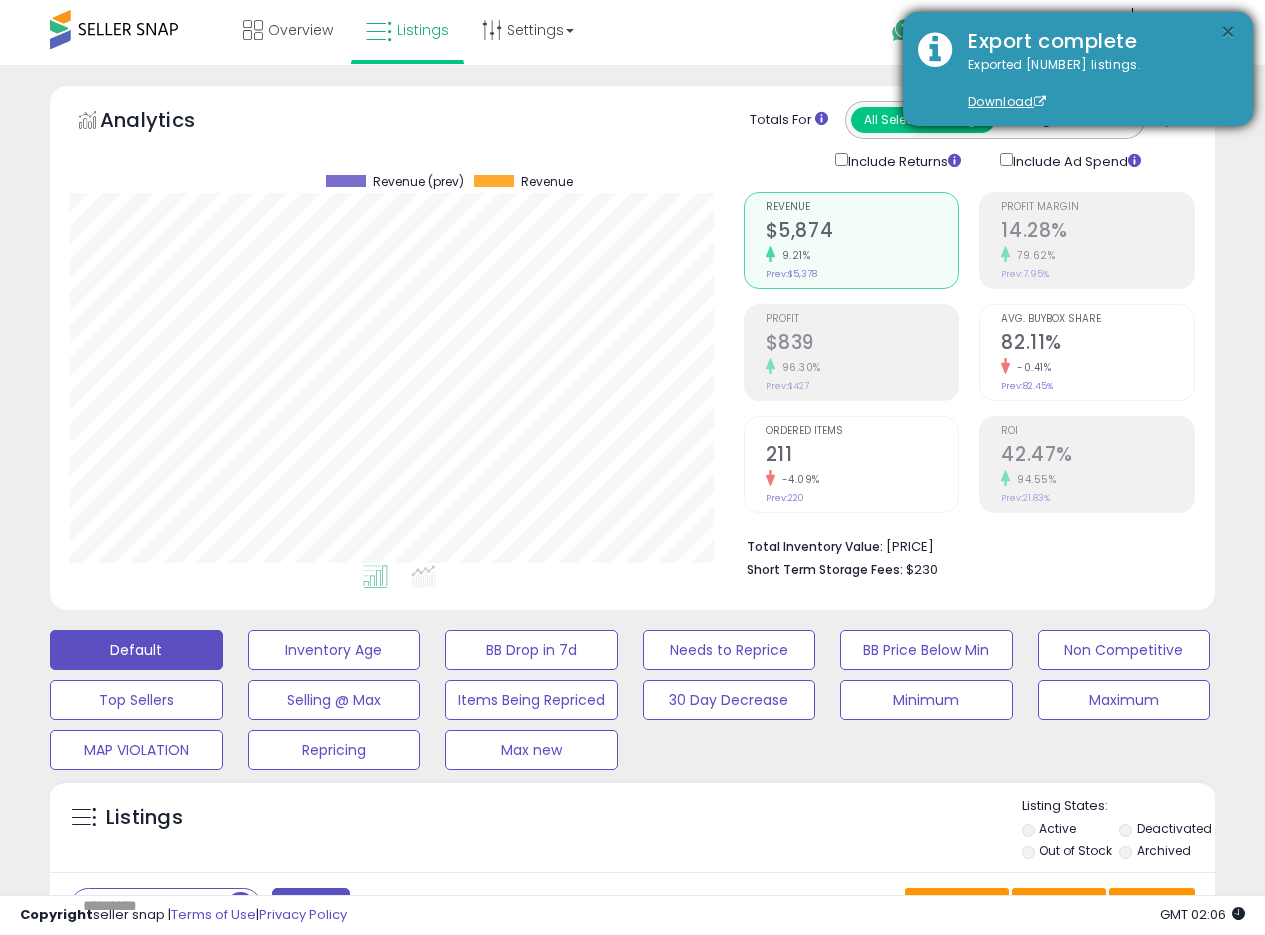 click on "×" at bounding box center (1228, 32) 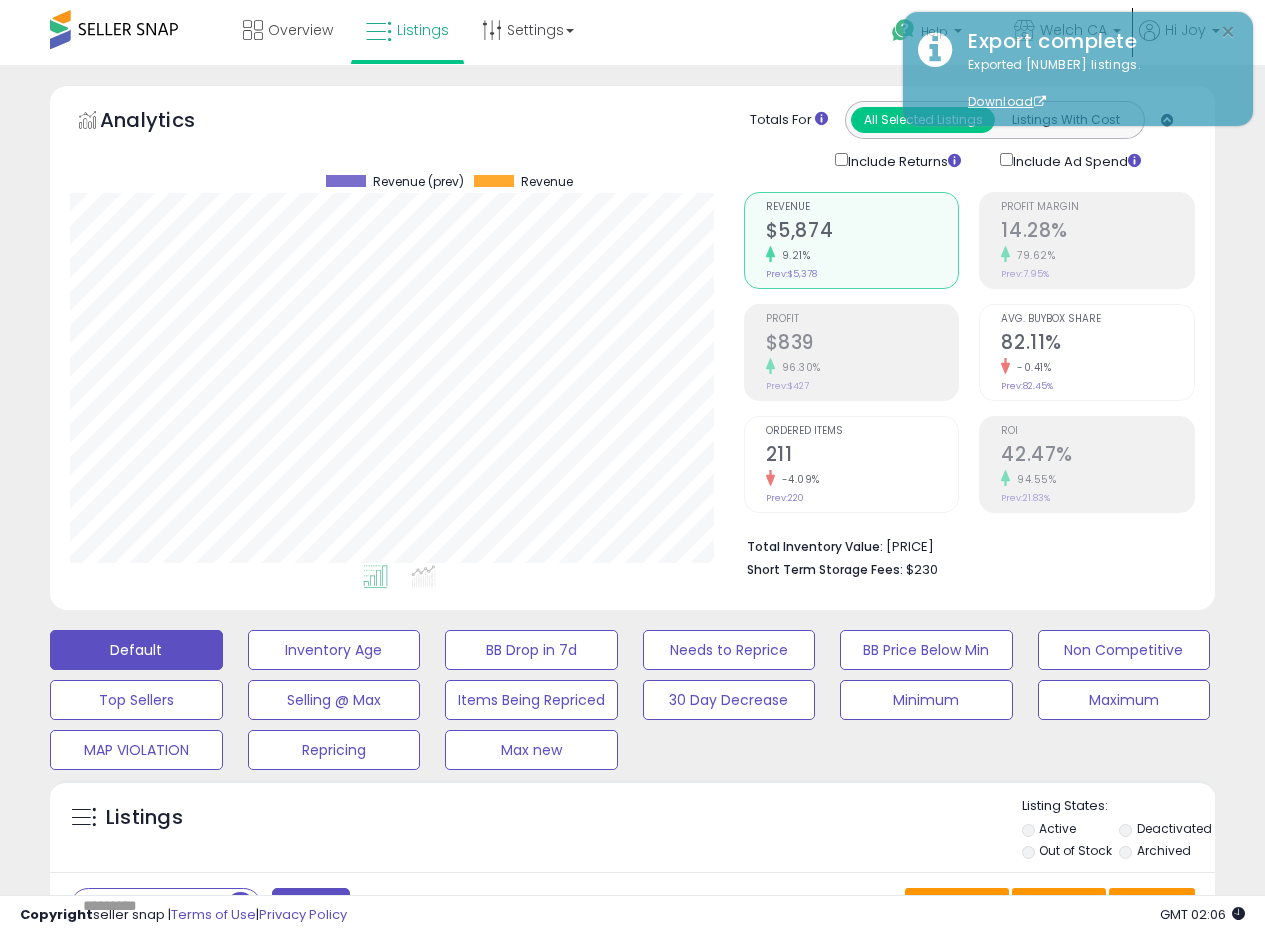 type 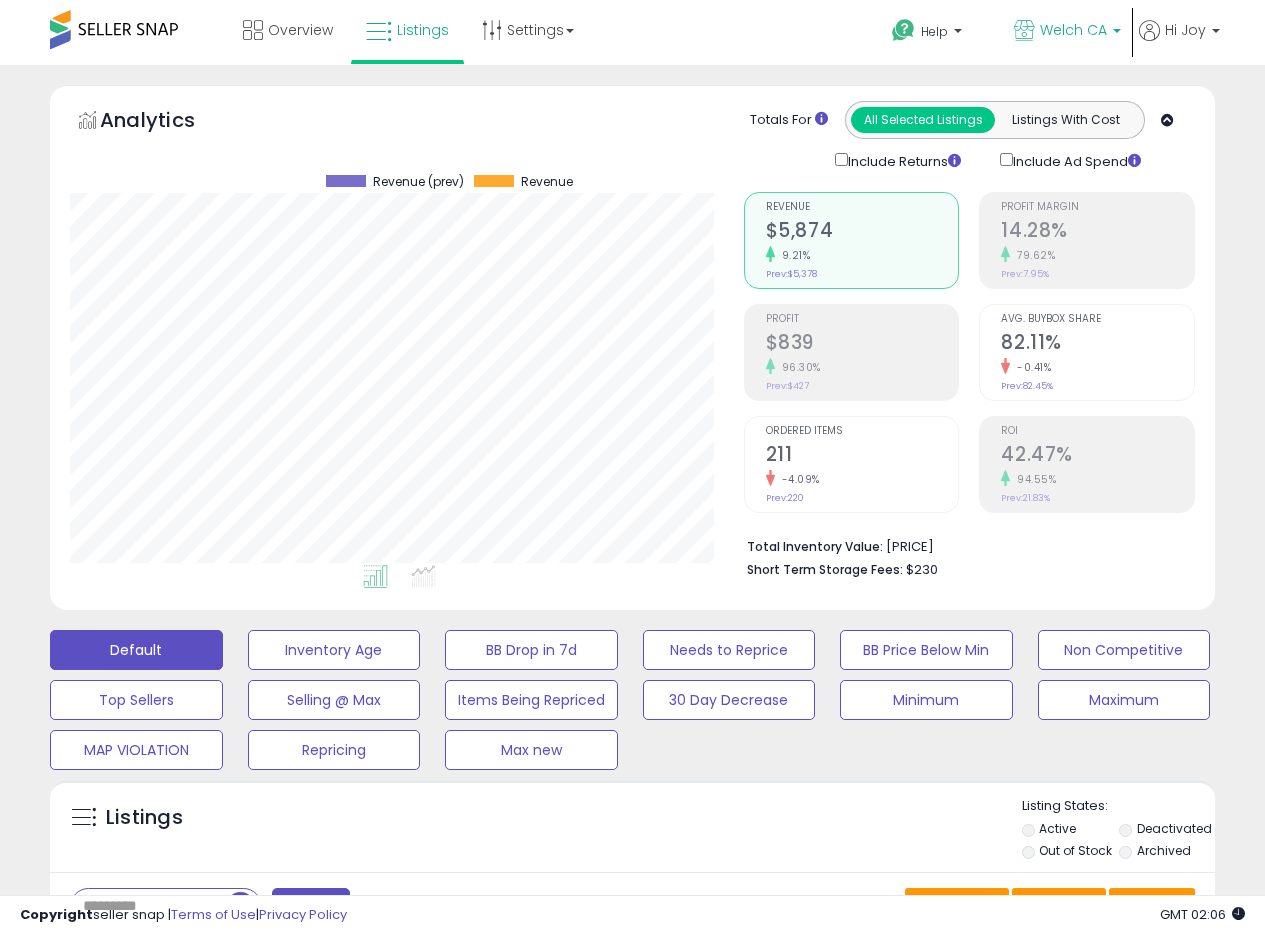 click on "Welch CA" at bounding box center (1073, 30) 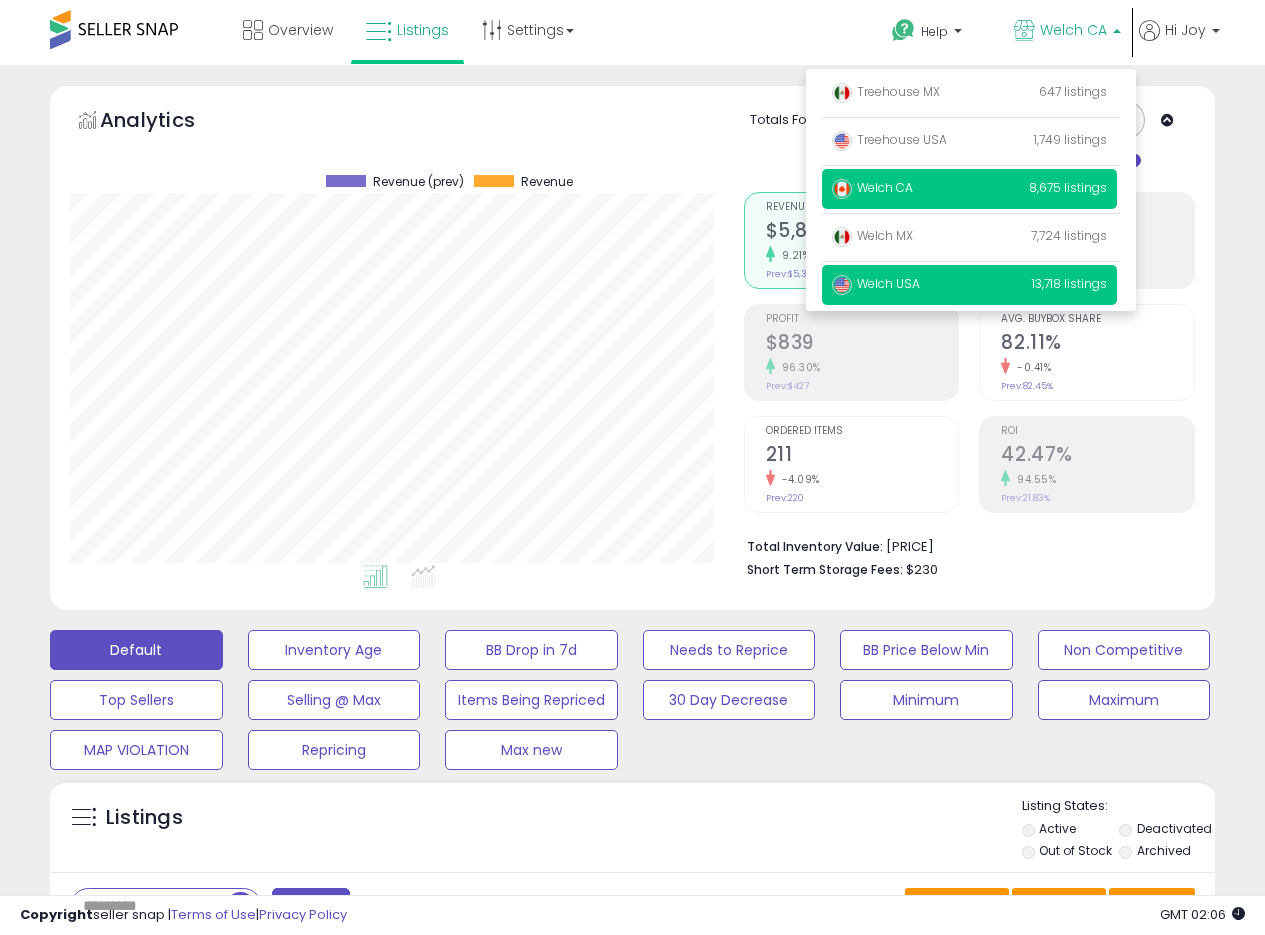drag, startPoint x: 905, startPoint y: 280, endPoint x: 915, endPoint y: 265, distance: 18.027756 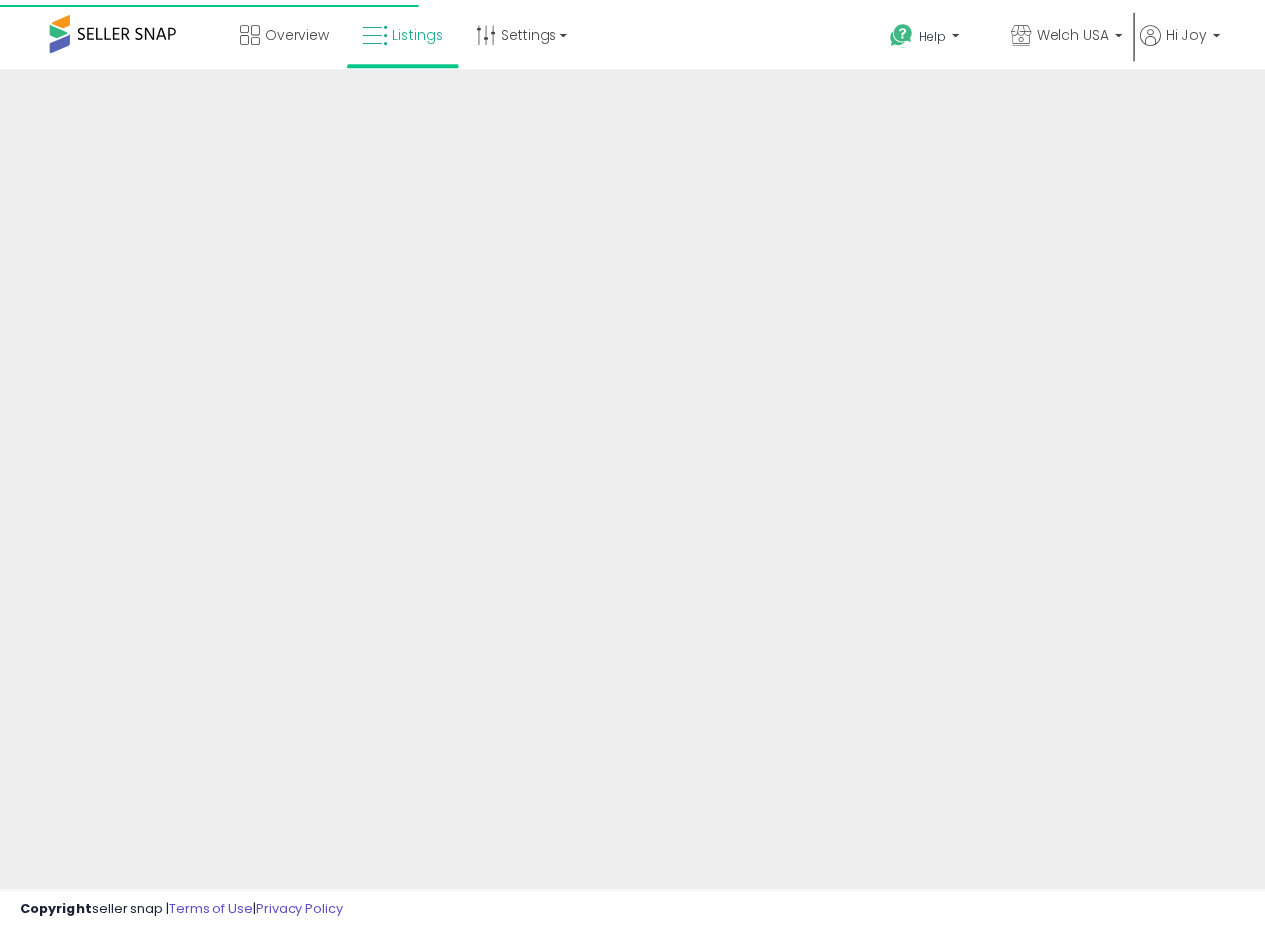 scroll, scrollTop: 0, scrollLeft: 0, axis: both 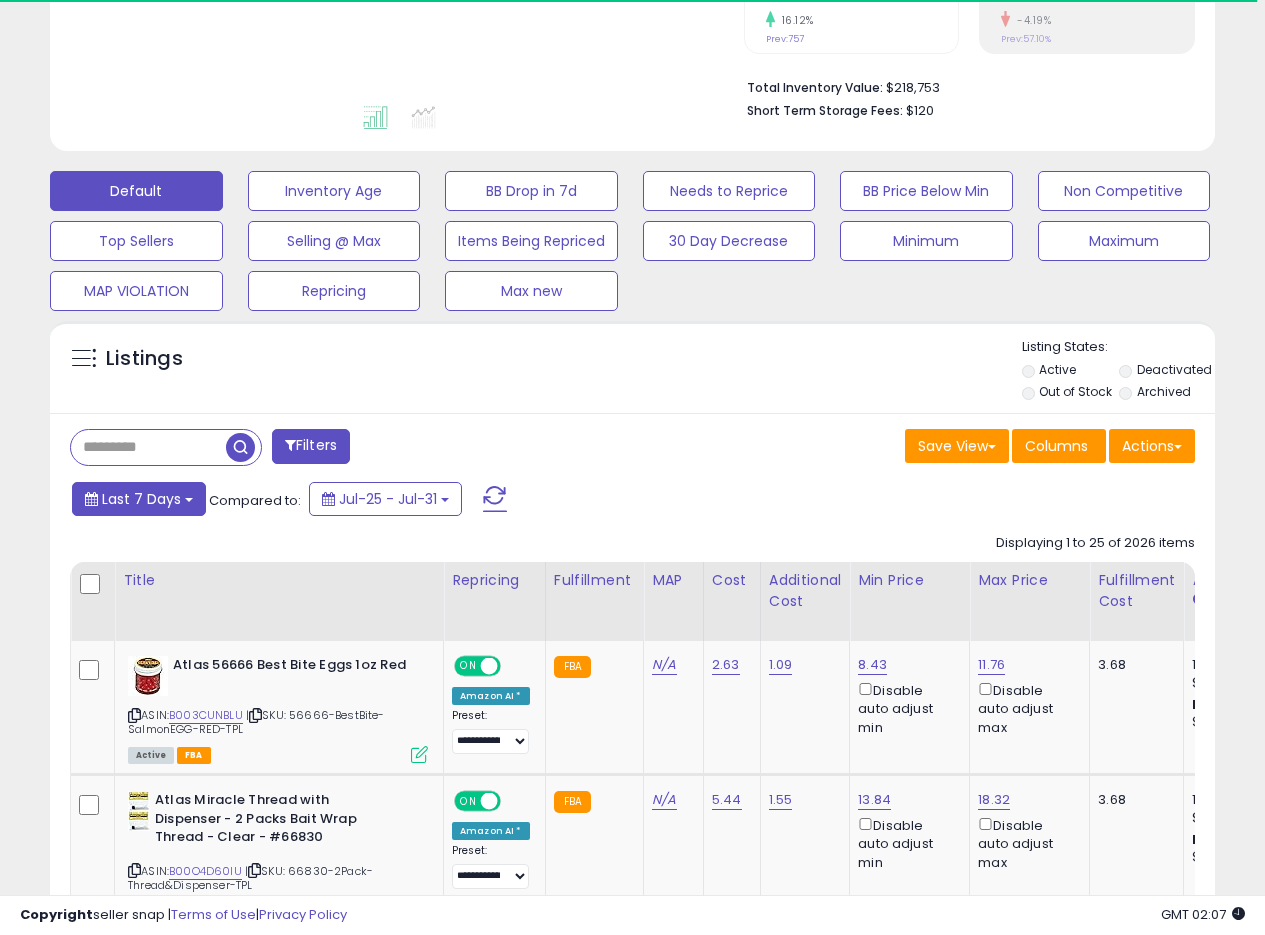 click on "Last 7 Days" at bounding box center (141, 499) 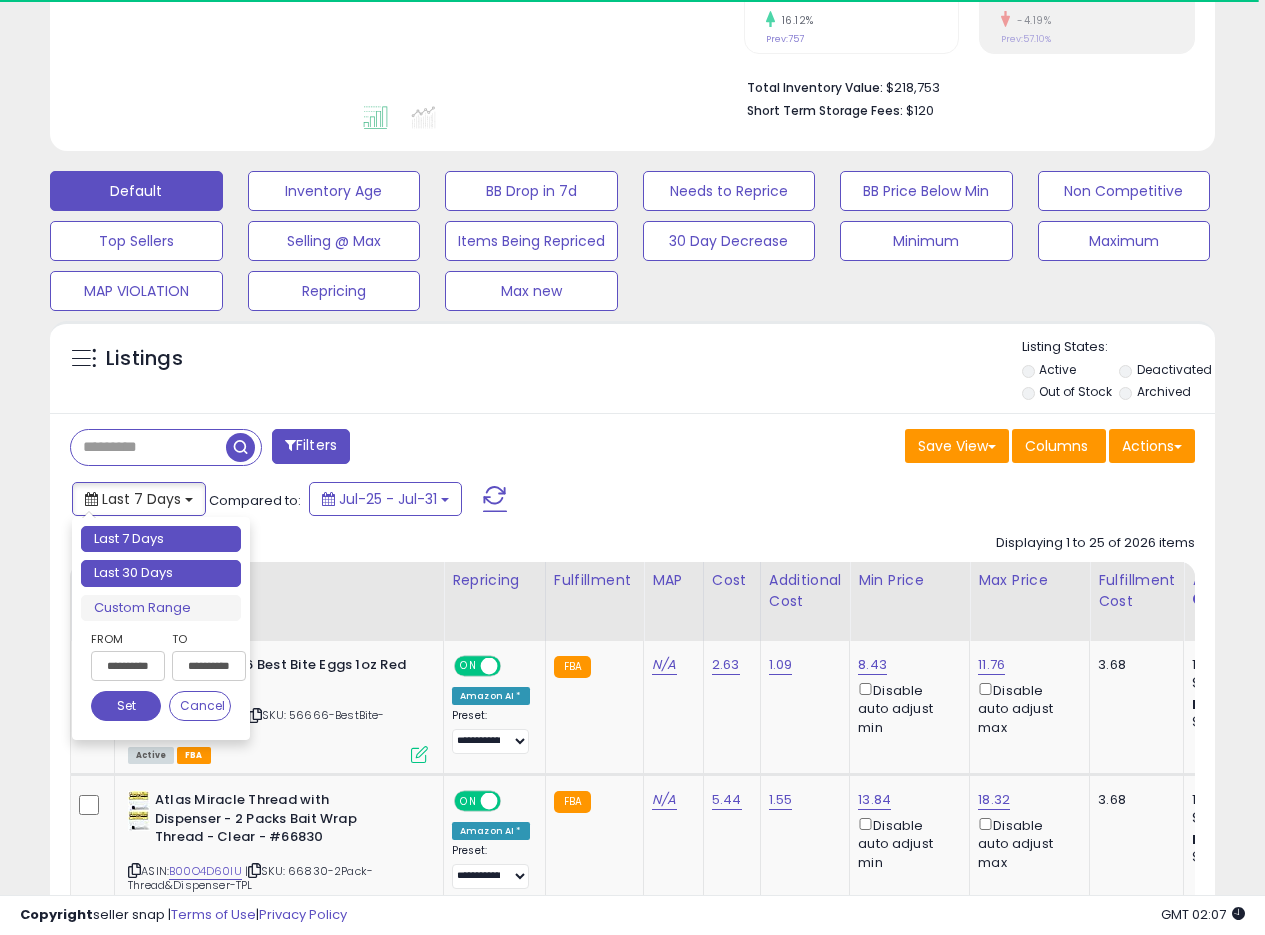 type on "**********" 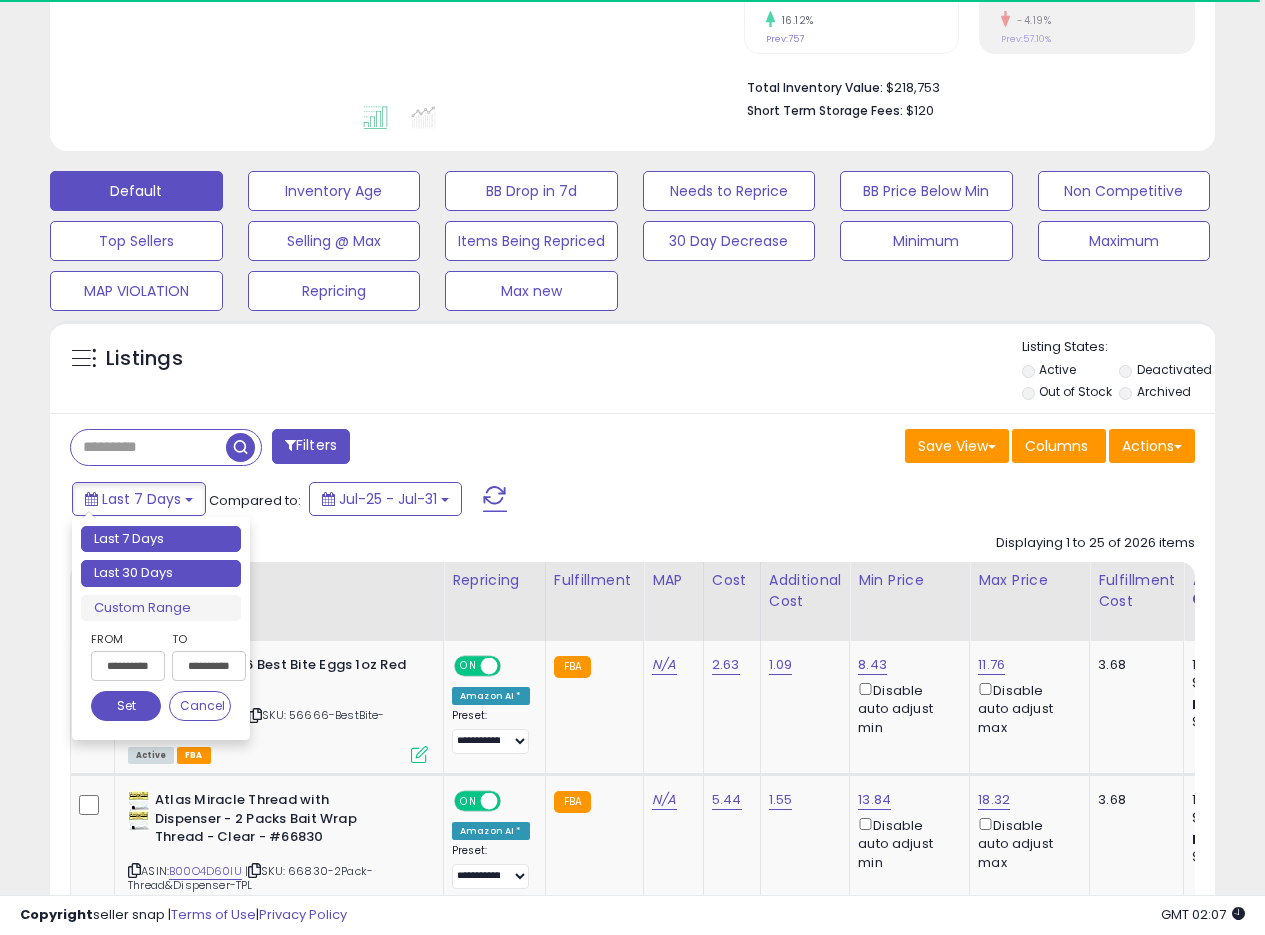 drag, startPoint x: 142, startPoint y: 573, endPoint x: 444, endPoint y: 502, distance: 310.2338 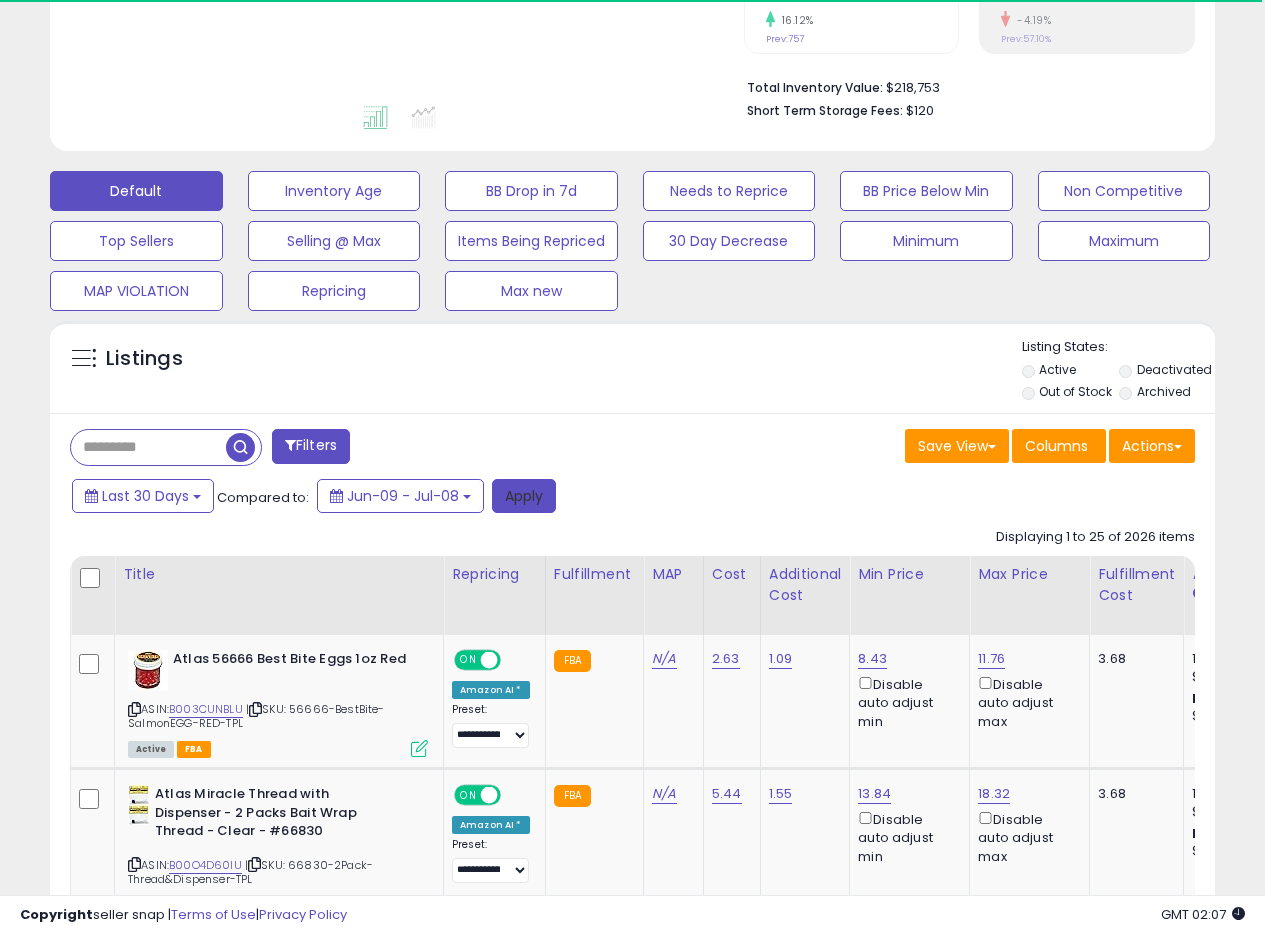 click on "Apply" at bounding box center [524, 496] 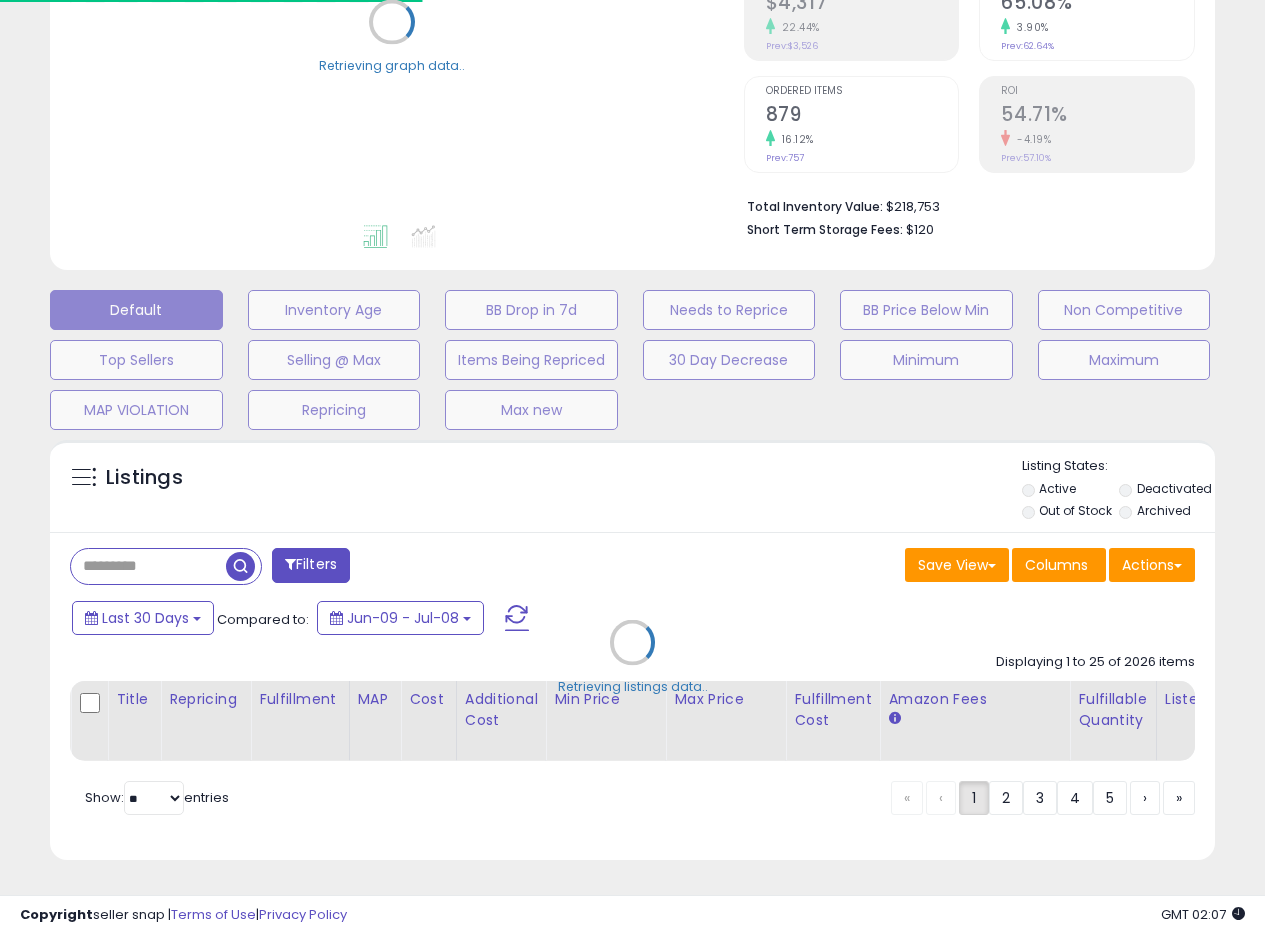 scroll, scrollTop: 355, scrollLeft: 0, axis: vertical 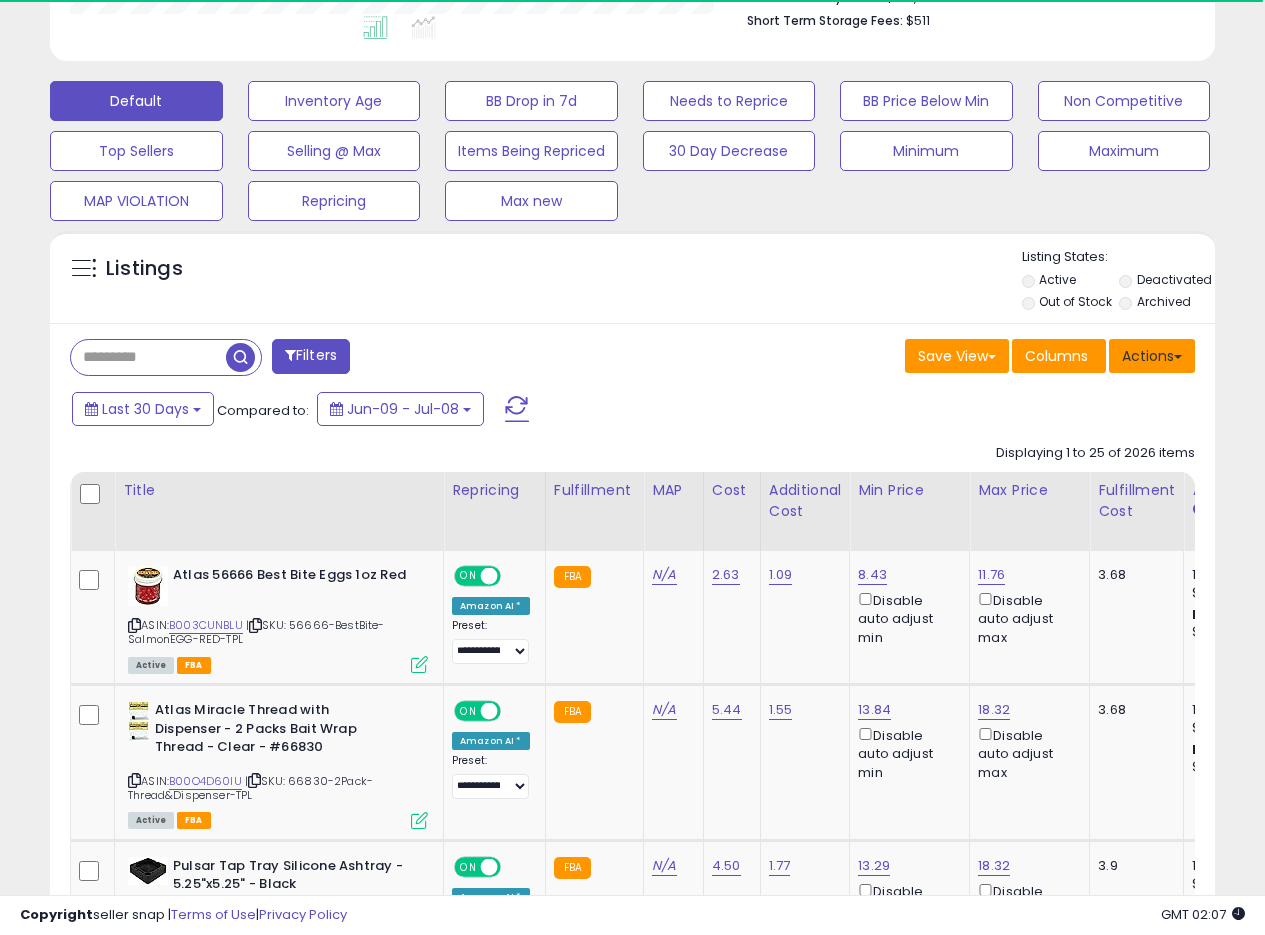 click on "Actions" at bounding box center [1152, 356] 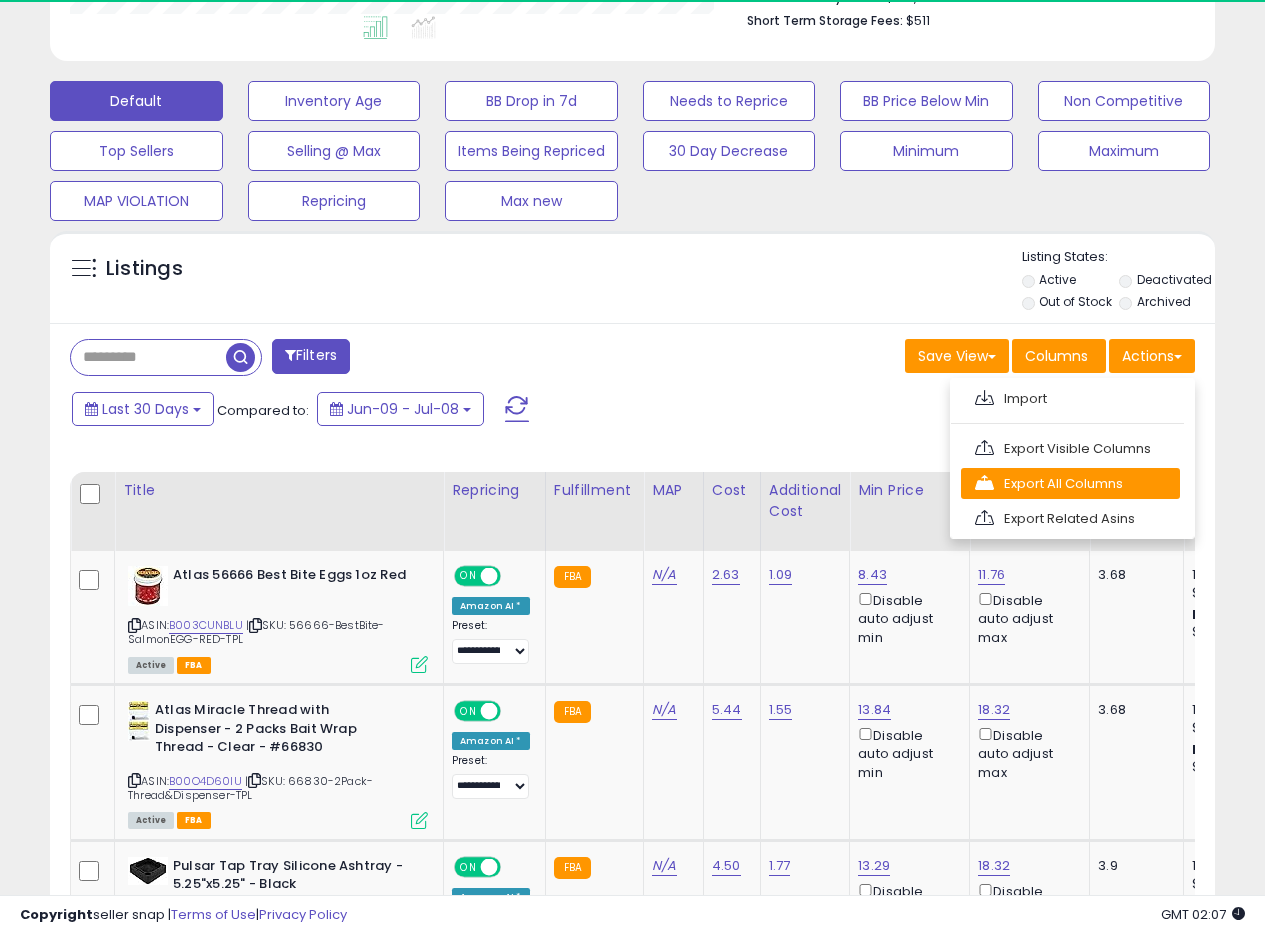 scroll, scrollTop: 999590, scrollLeft: 999326, axis: both 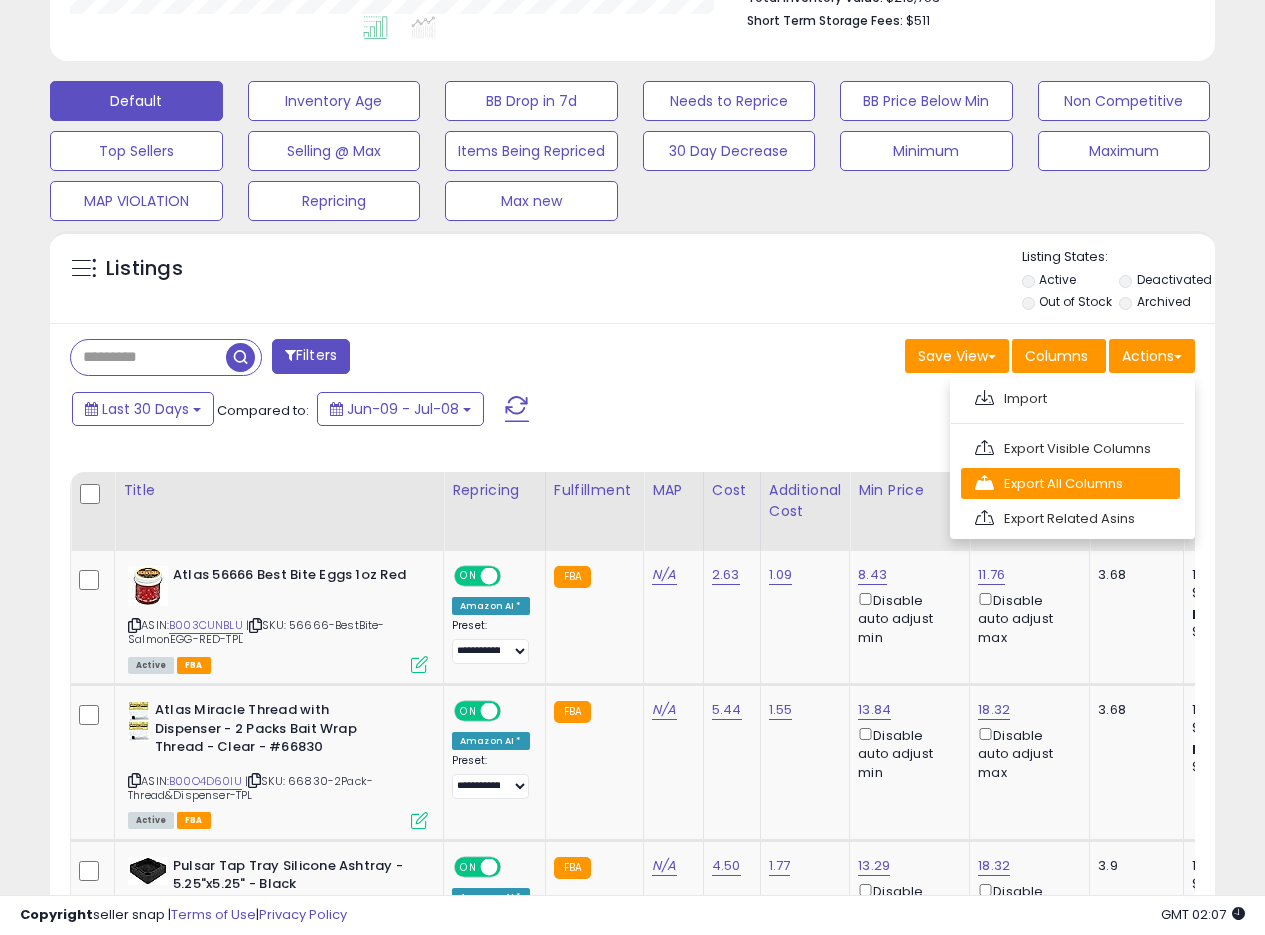click on "Export All Columns" at bounding box center (1070, 483) 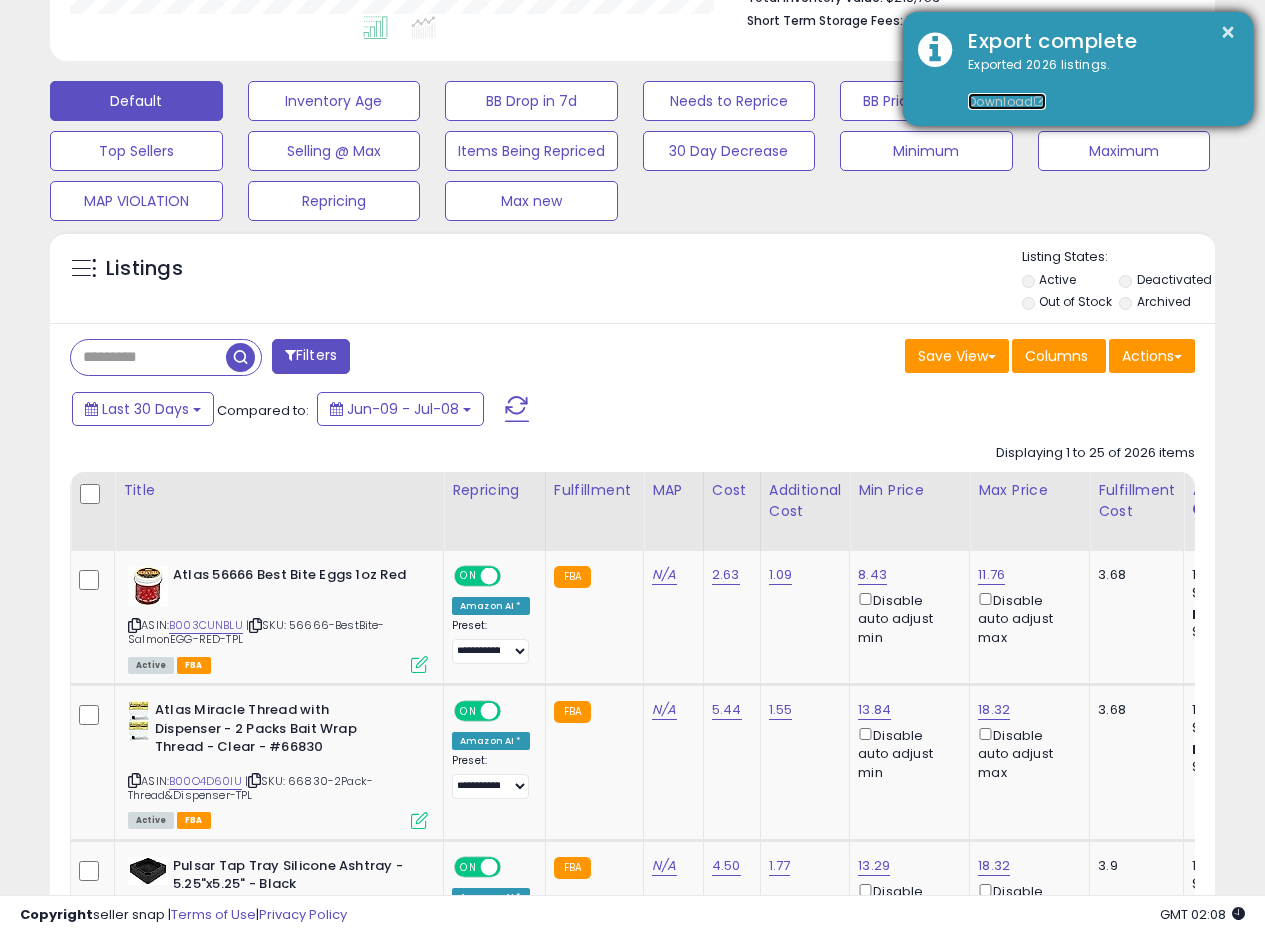 click on "Download" at bounding box center [1007, 101] 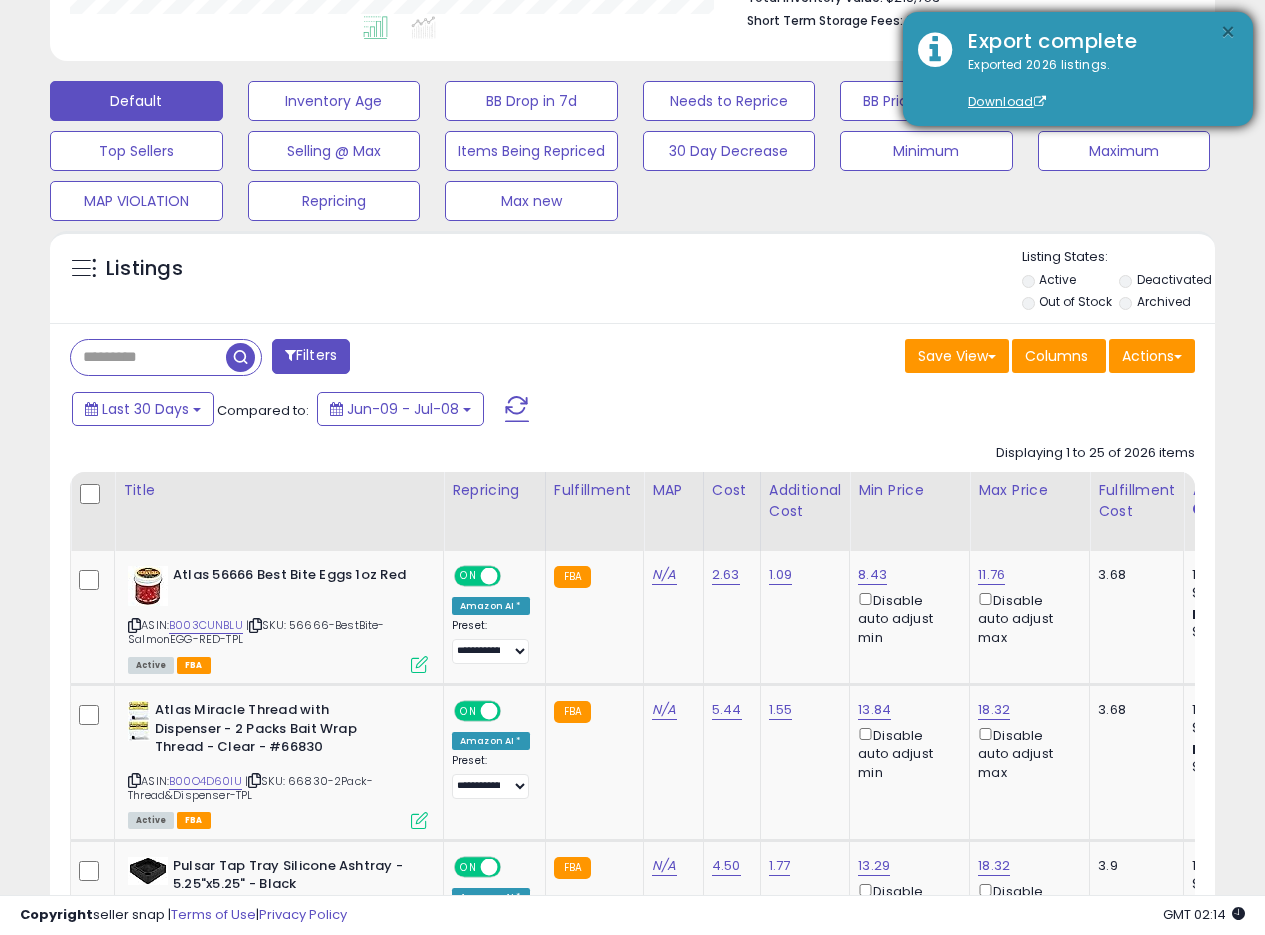 click on "×" at bounding box center [1228, 32] 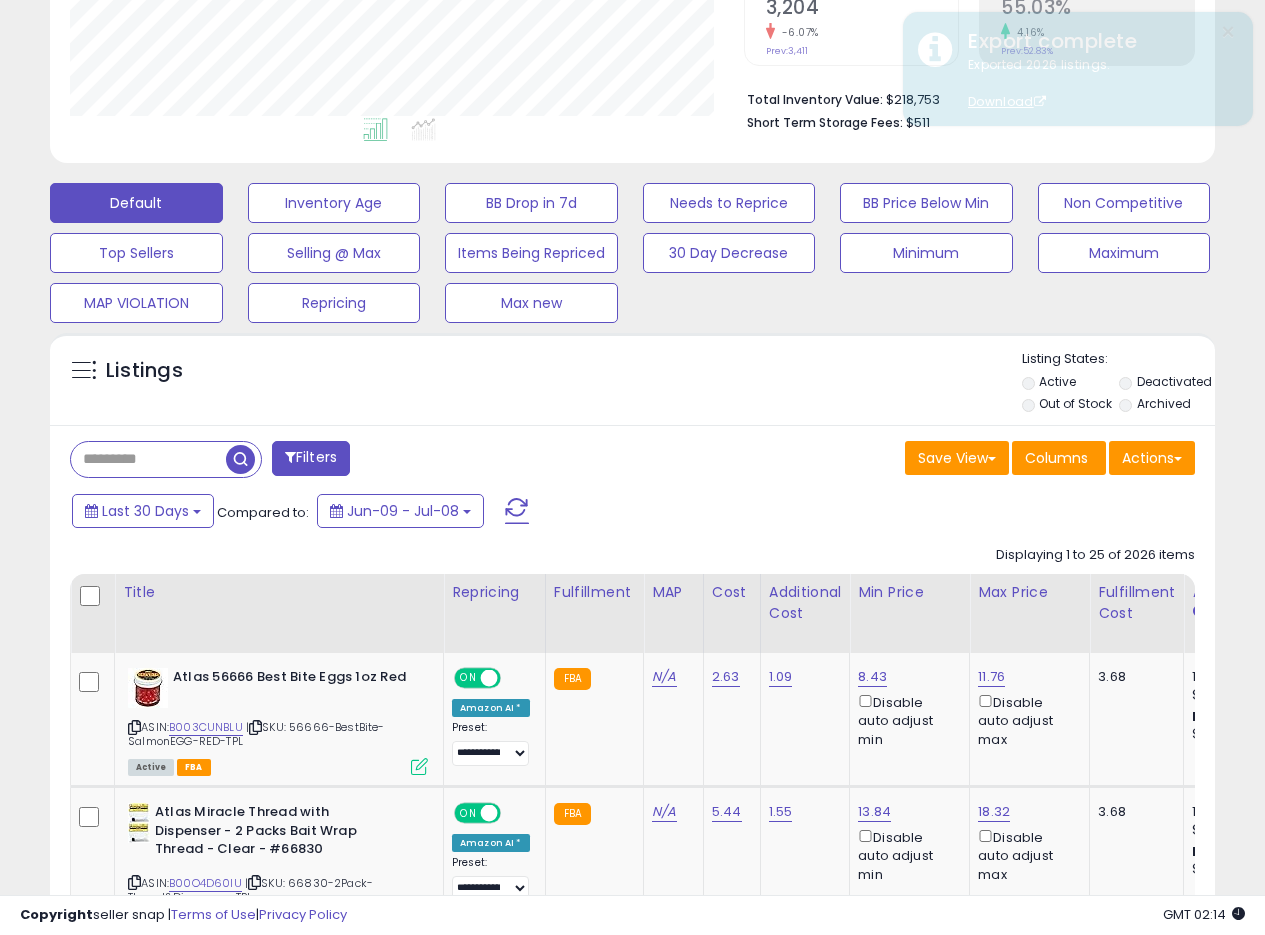 scroll, scrollTop: 0, scrollLeft: 0, axis: both 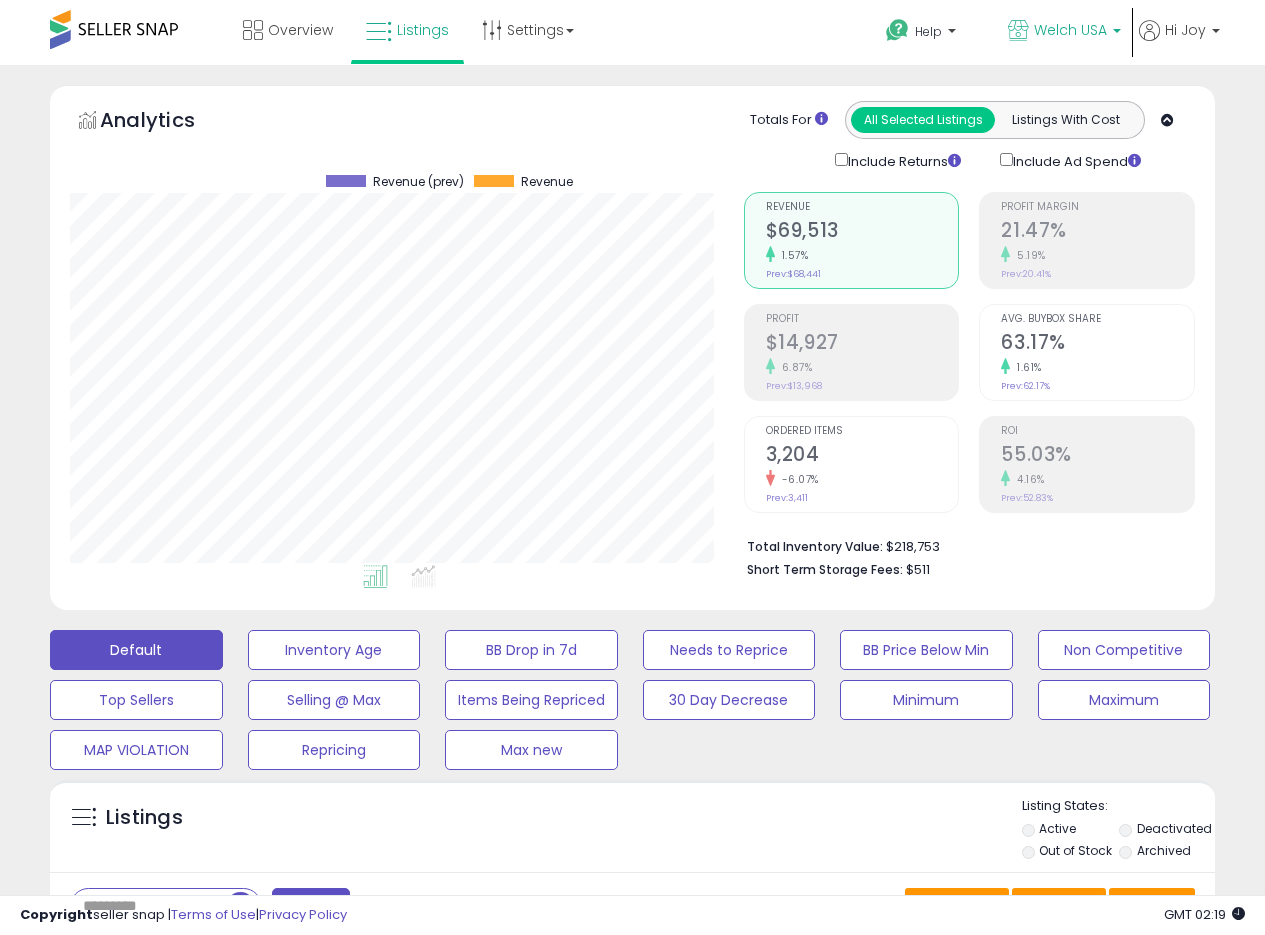 click on "Welch USA" 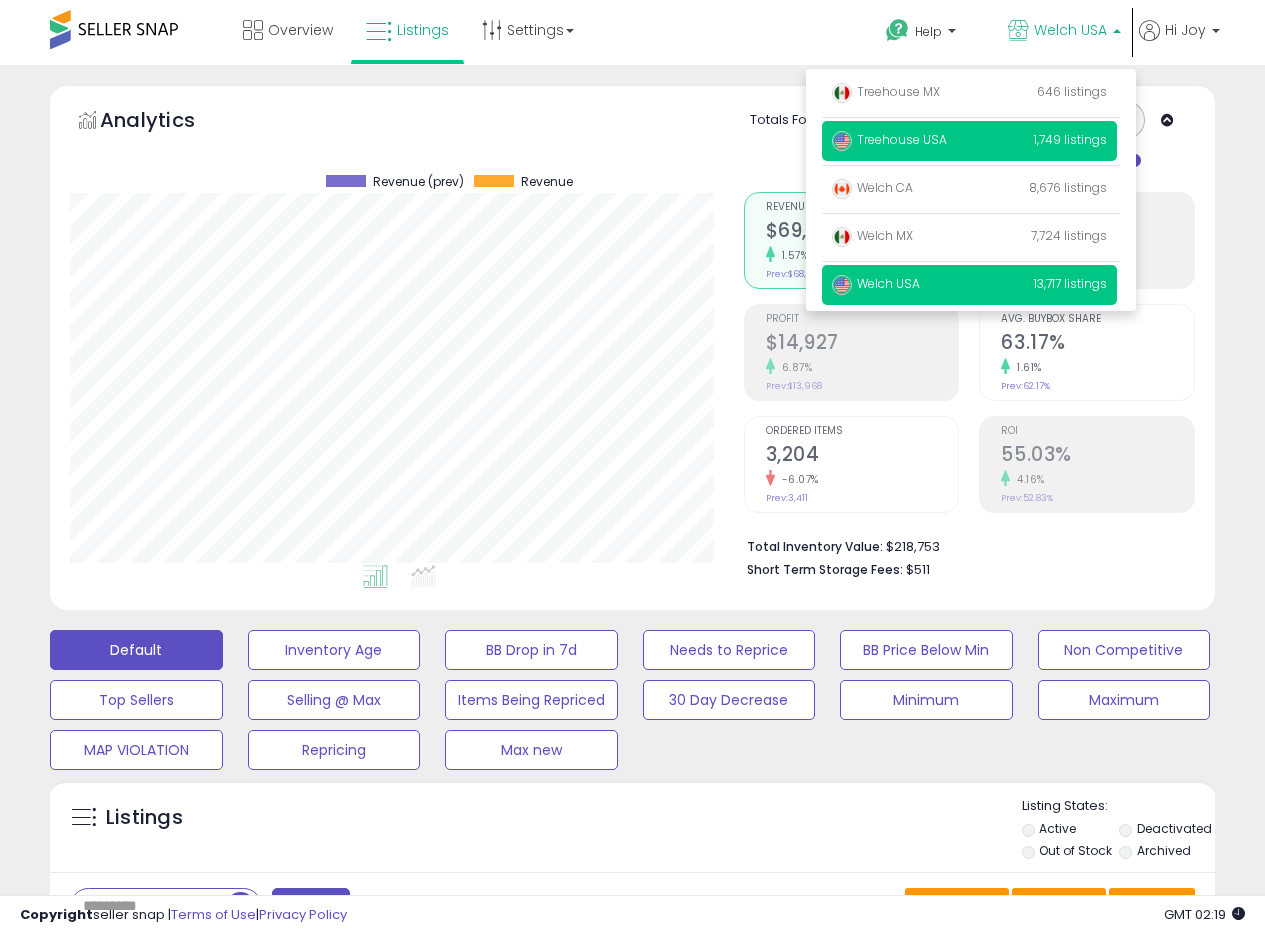 click on "Treehouse USA" 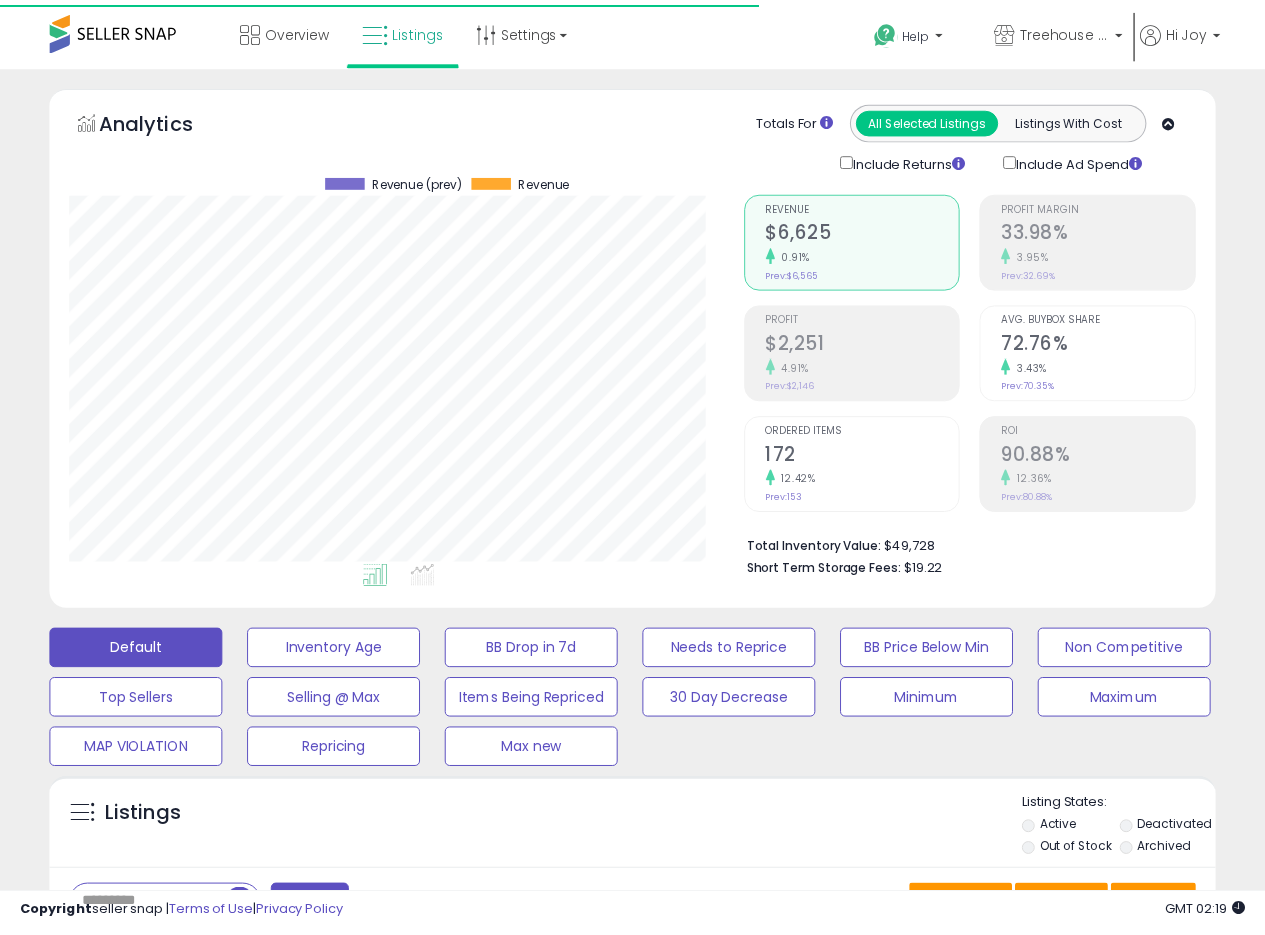 scroll, scrollTop: 0, scrollLeft: 0, axis: both 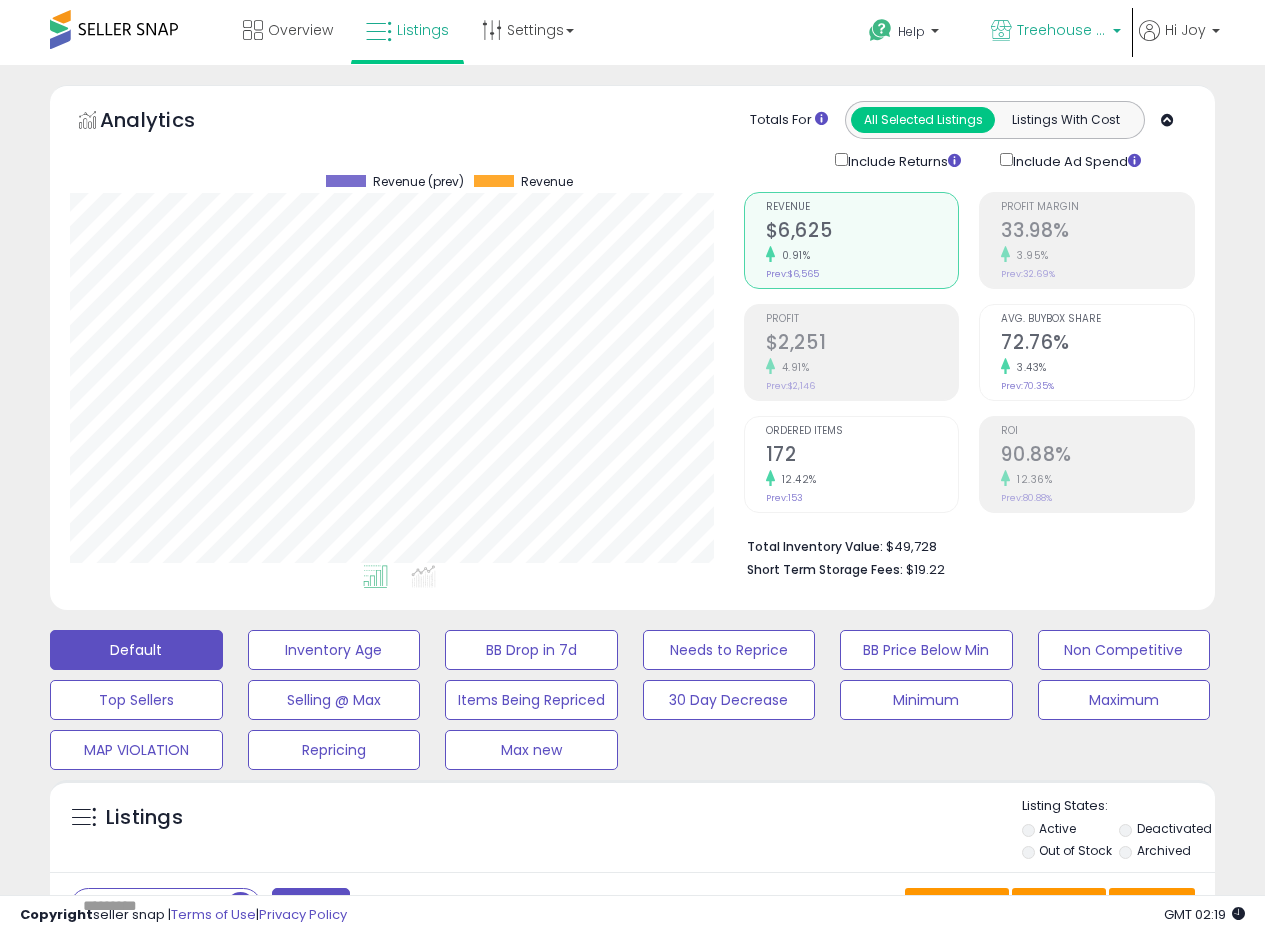 click on "Treehouse USA" at bounding box center (1062, 30) 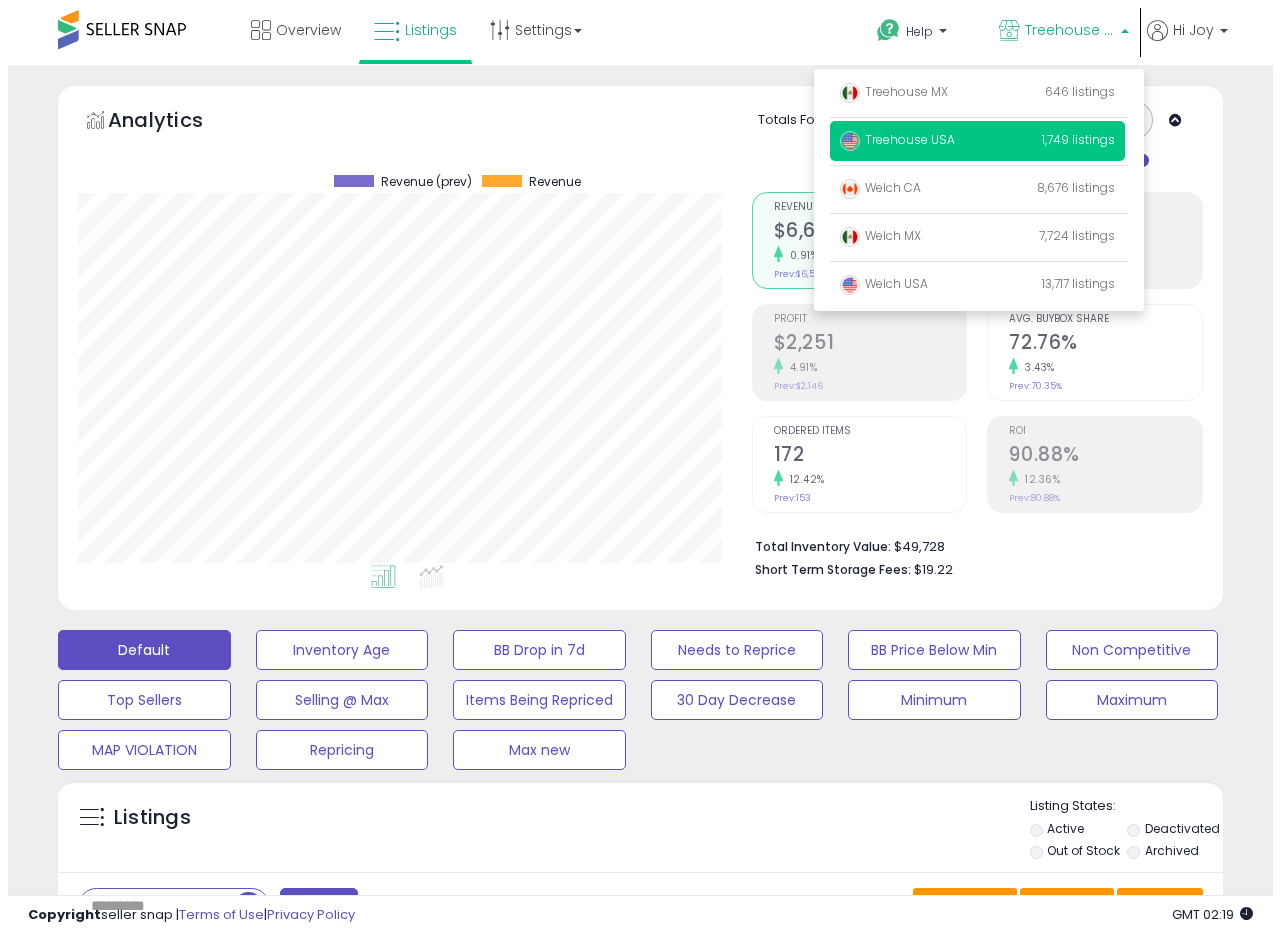 scroll, scrollTop: 311, scrollLeft: 0, axis: vertical 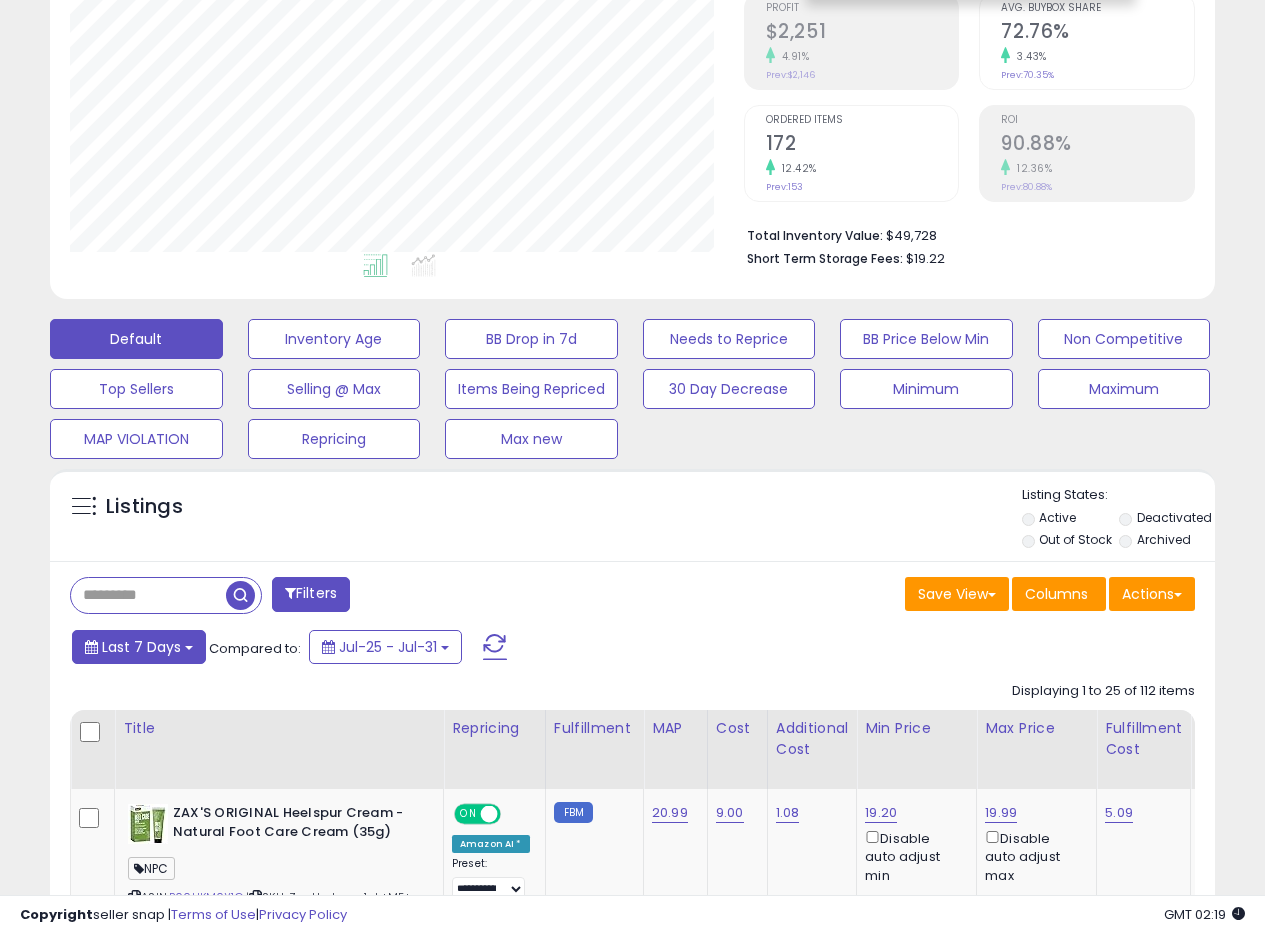 click on "Last 7 Days" at bounding box center [141, 647] 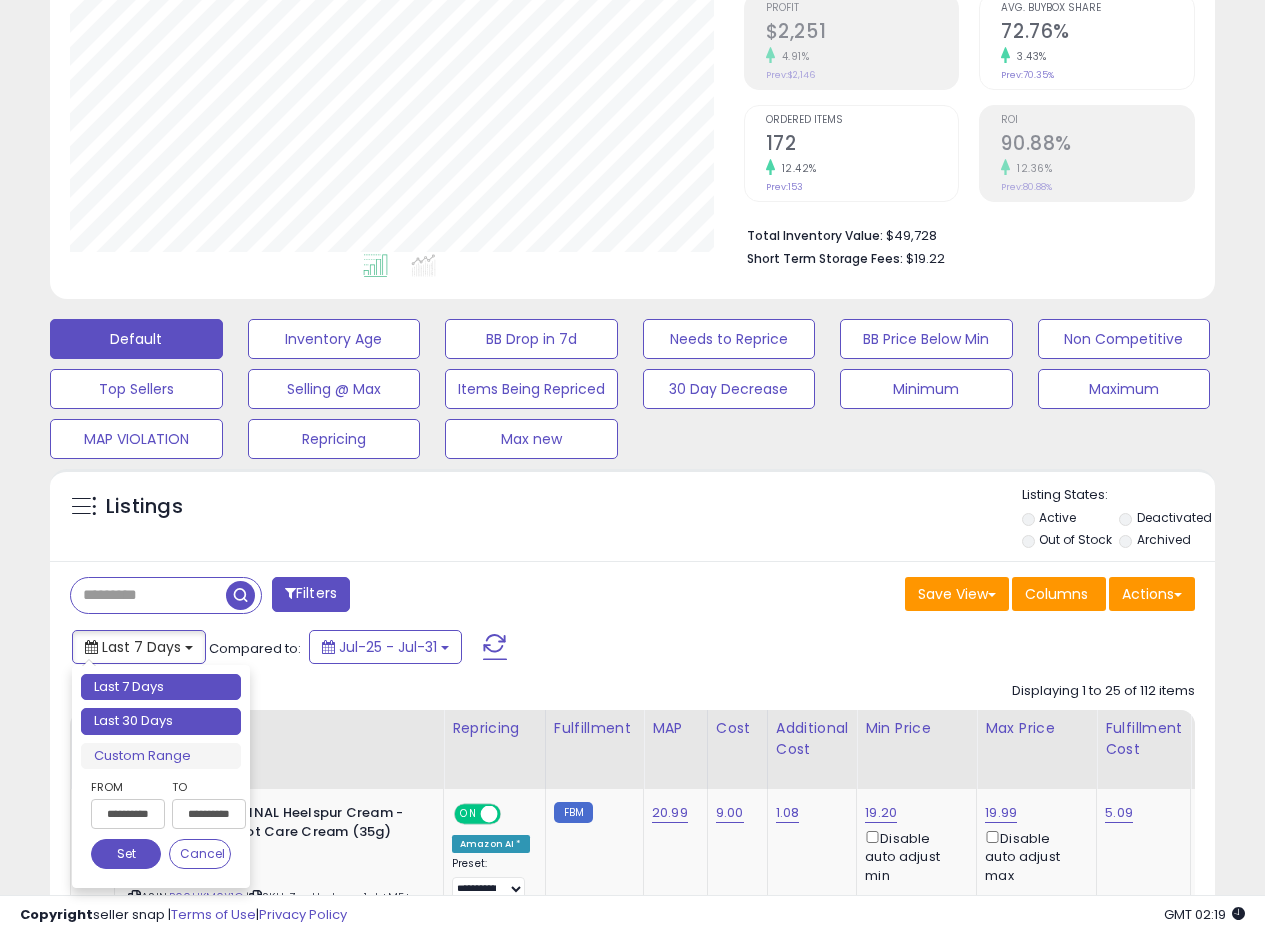 type on "**********" 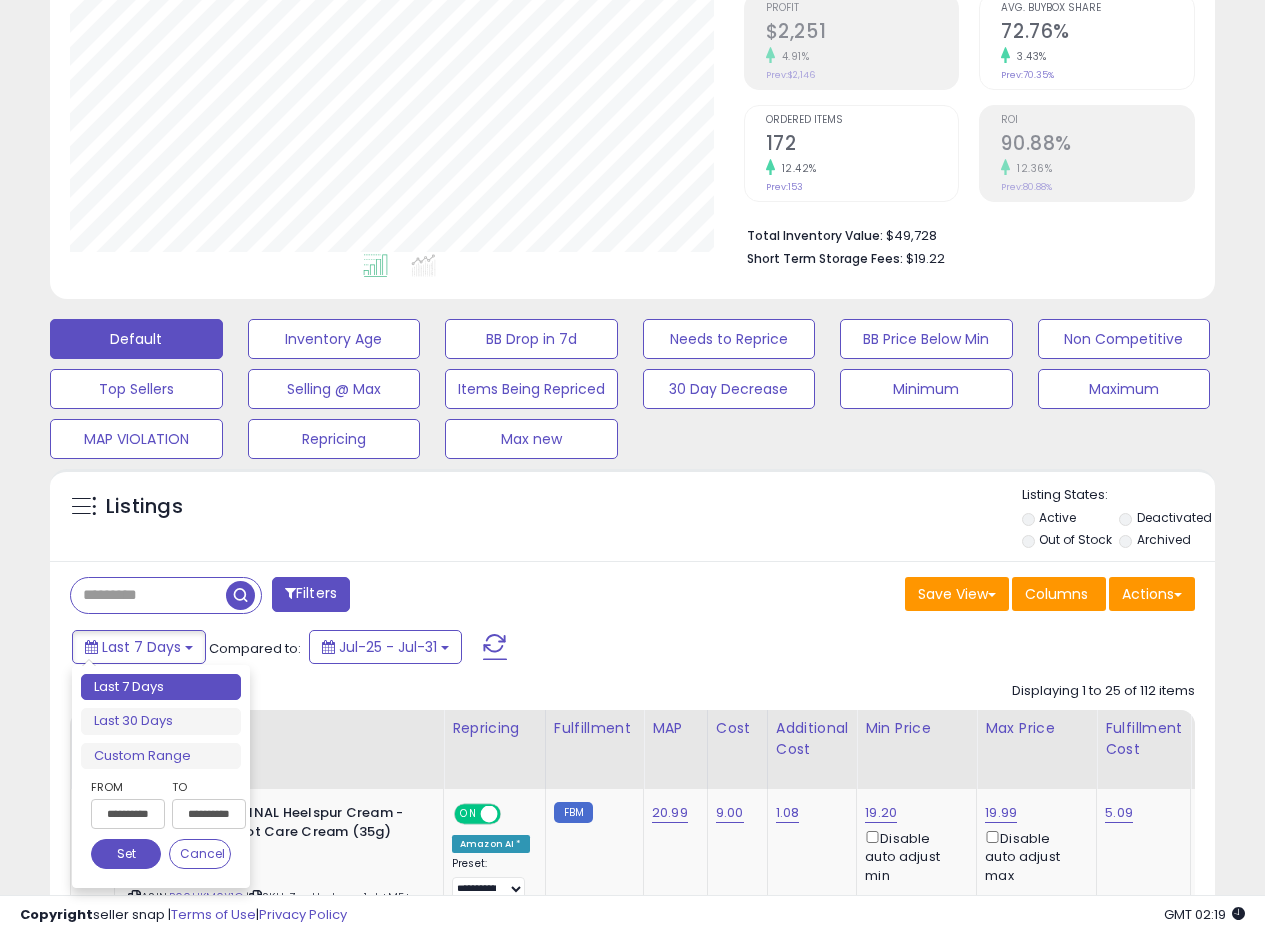 drag, startPoint x: 128, startPoint y: 713, endPoint x: 220, endPoint y: 708, distance: 92.13577 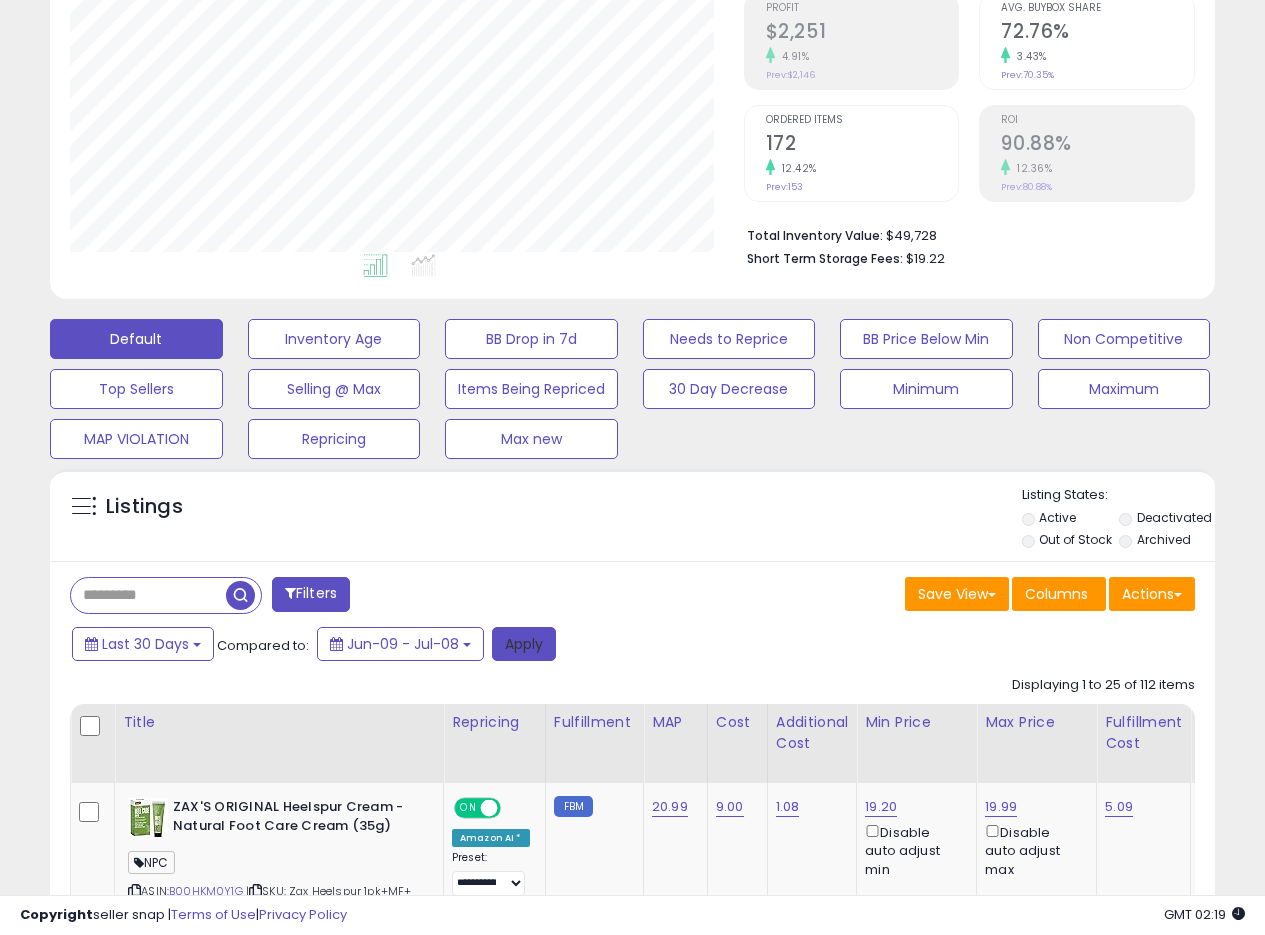 click on "Apply" at bounding box center (524, 644) 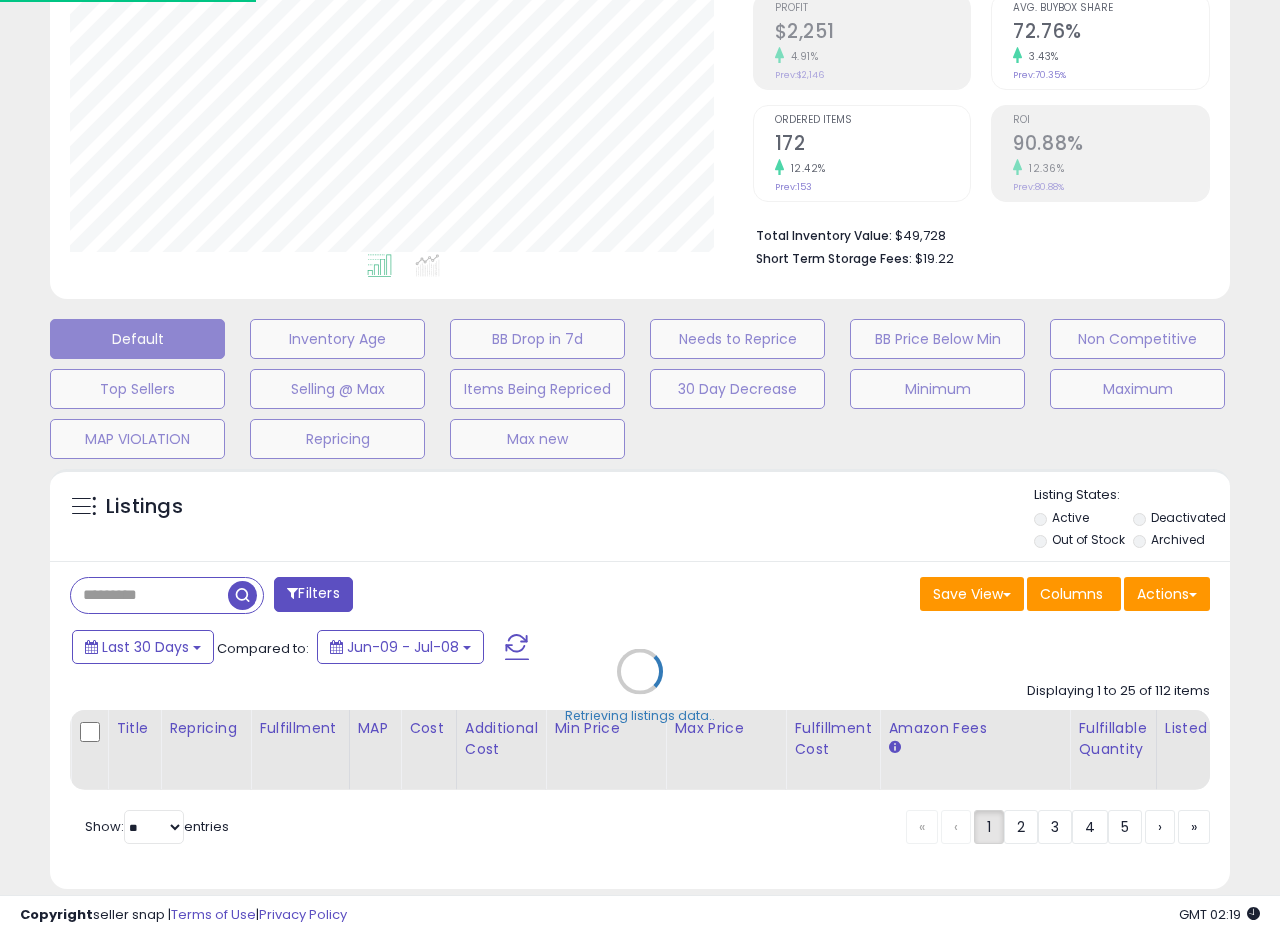 scroll, scrollTop: 999590, scrollLeft: 999317, axis: both 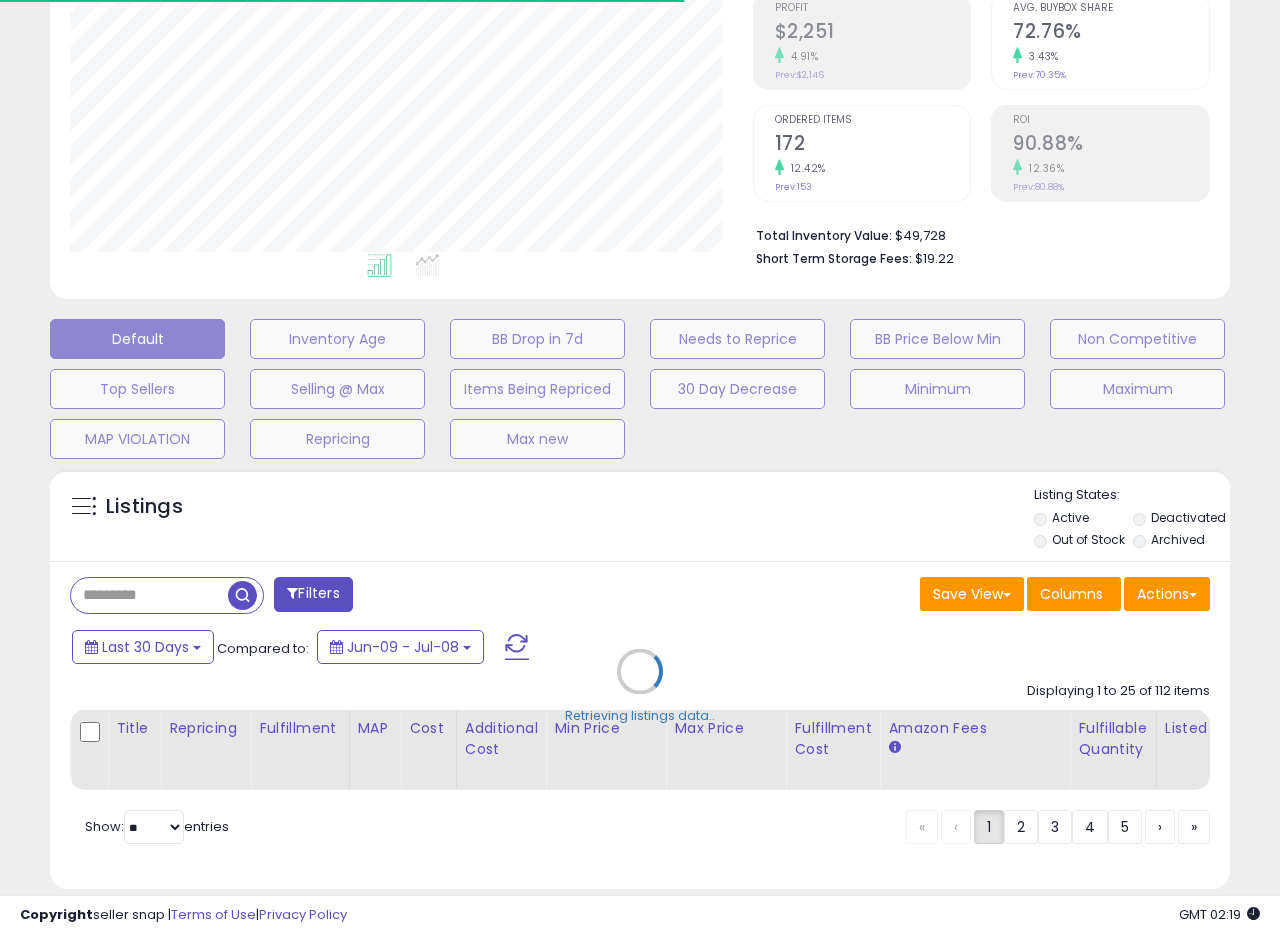 click on "Retrieving listings data.." at bounding box center (640, 686) 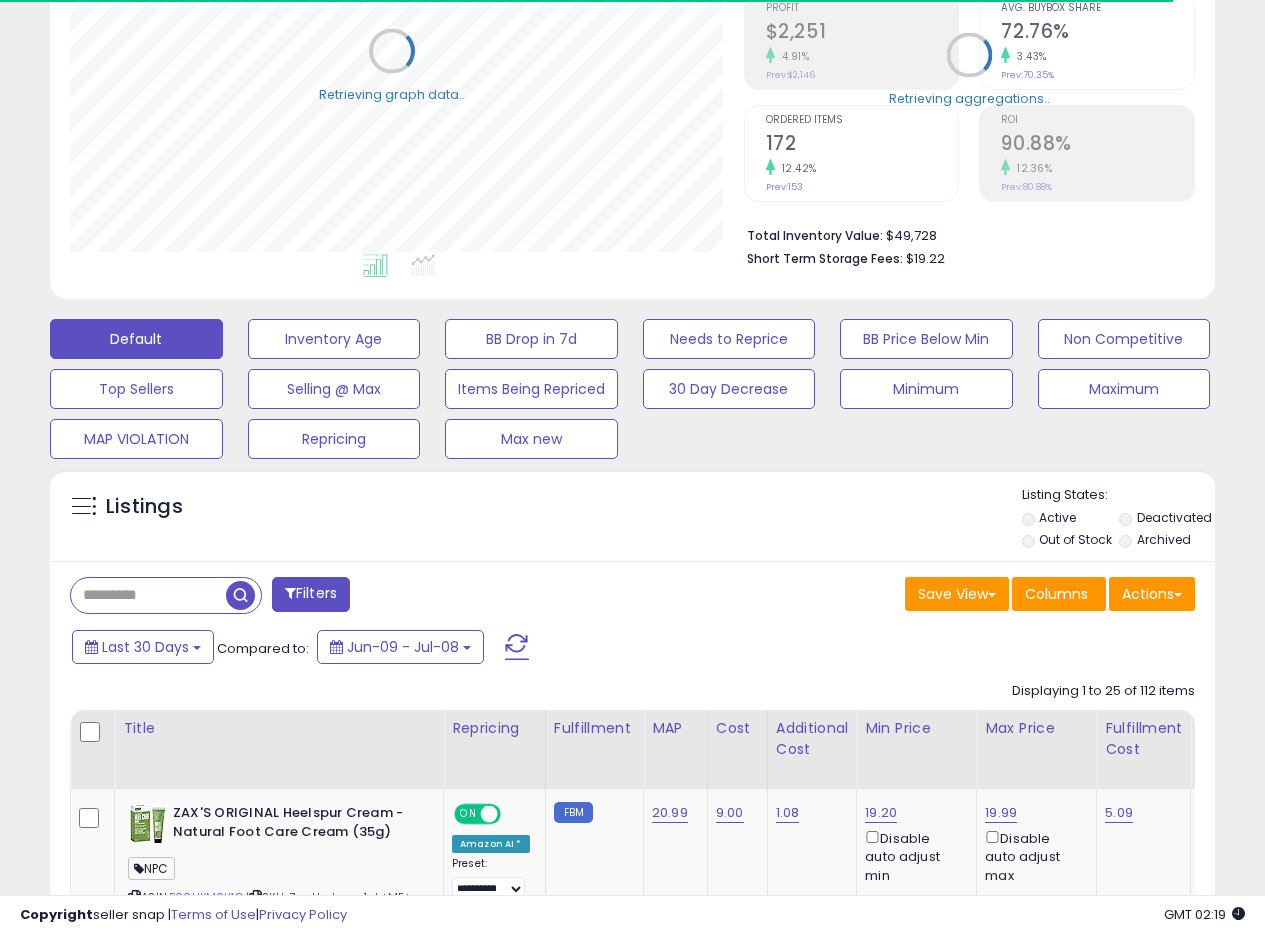 scroll, scrollTop: 410, scrollLeft: 674, axis: both 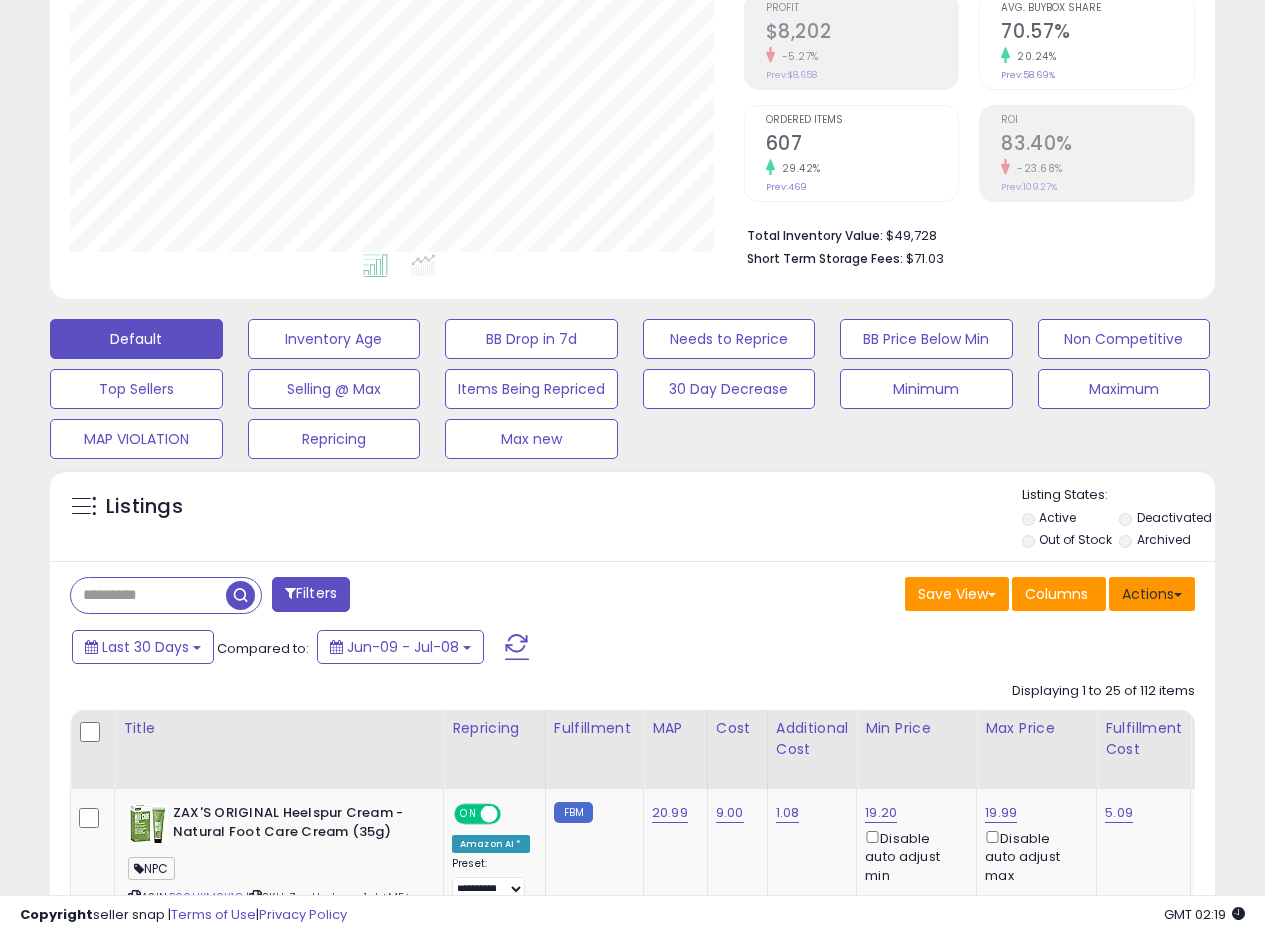 click on "Actions" at bounding box center (1152, 594) 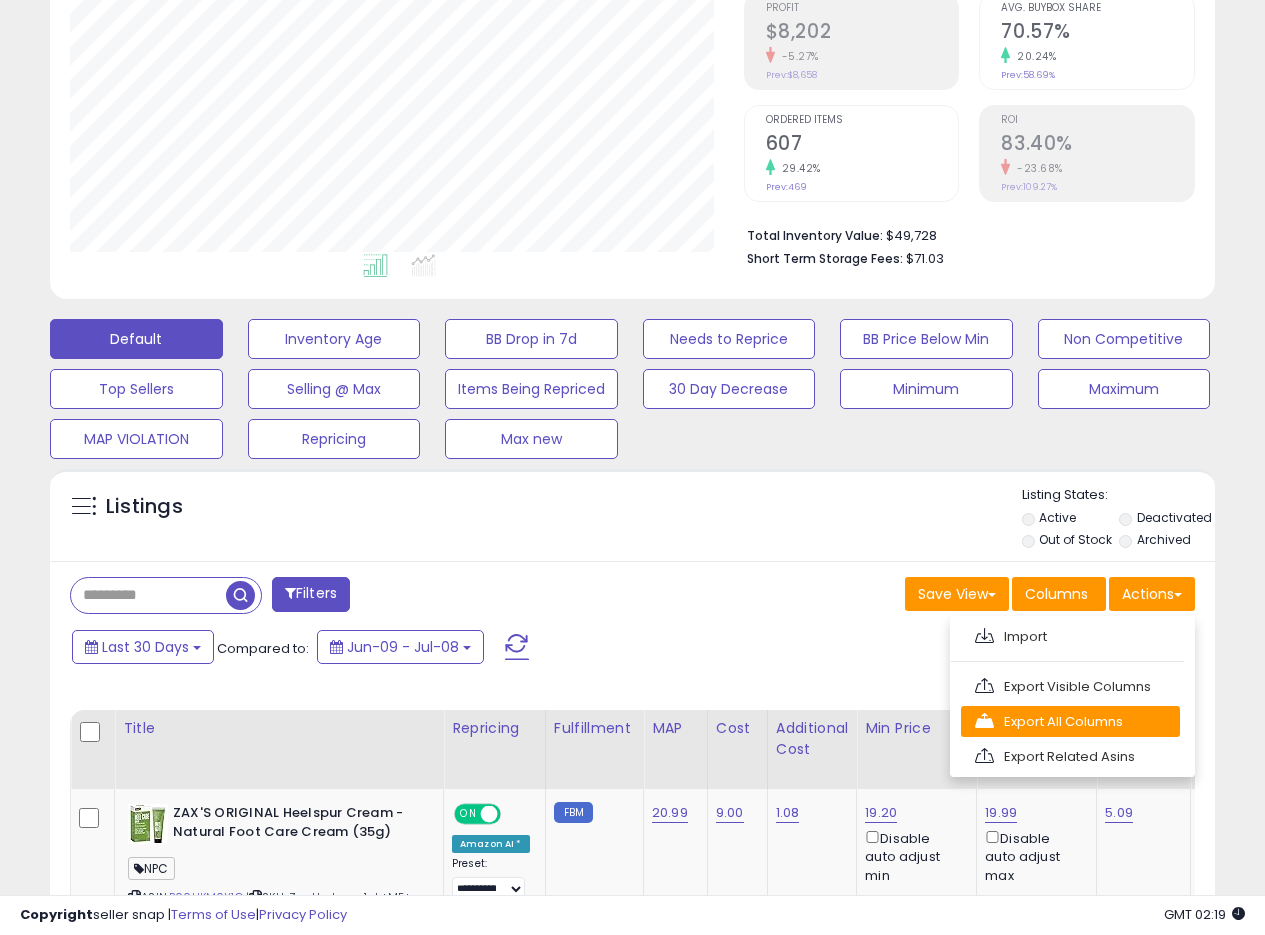 click on "Export All Columns" at bounding box center (1070, 721) 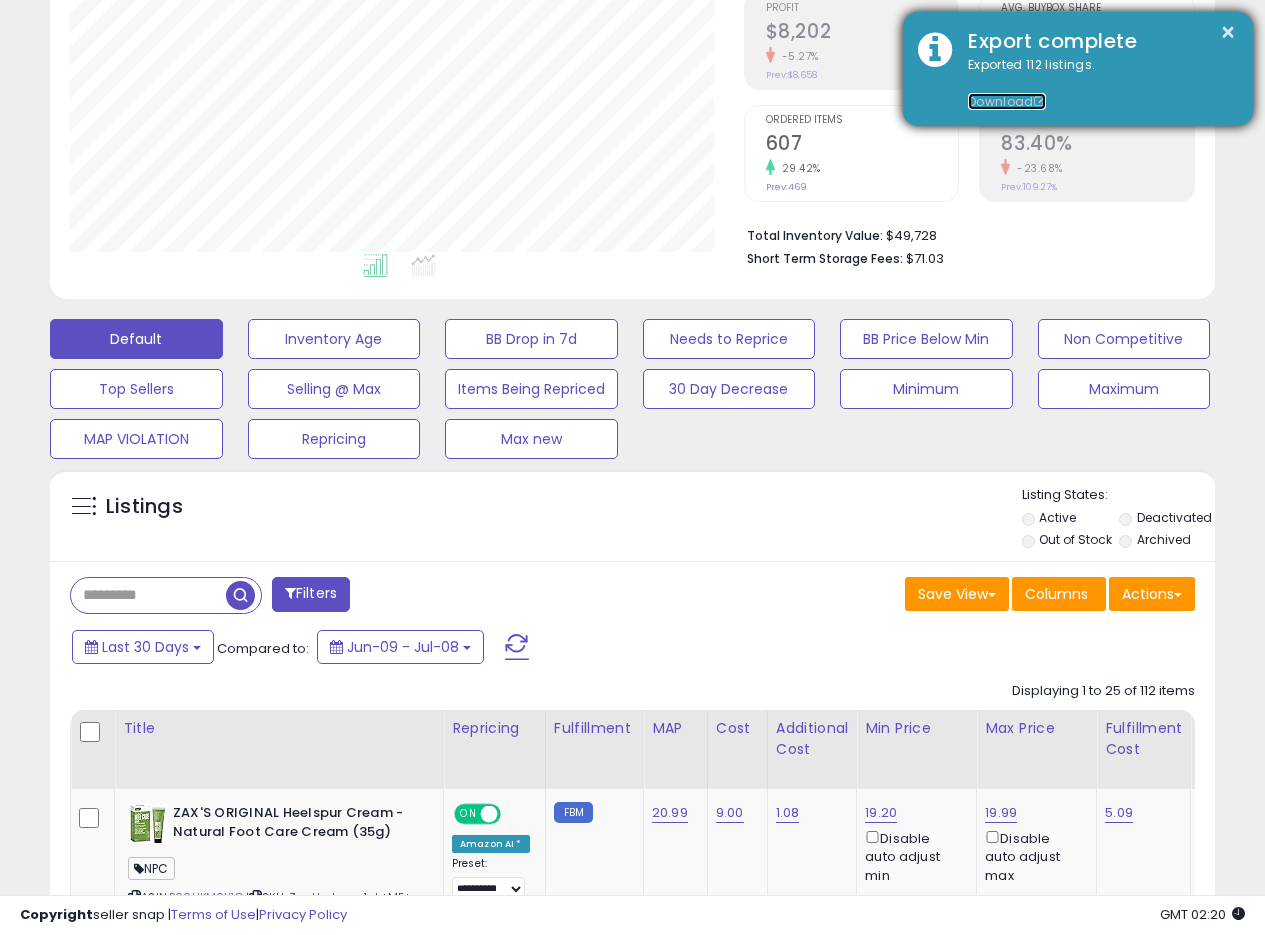 click on "Download" at bounding box center (1007, 101) 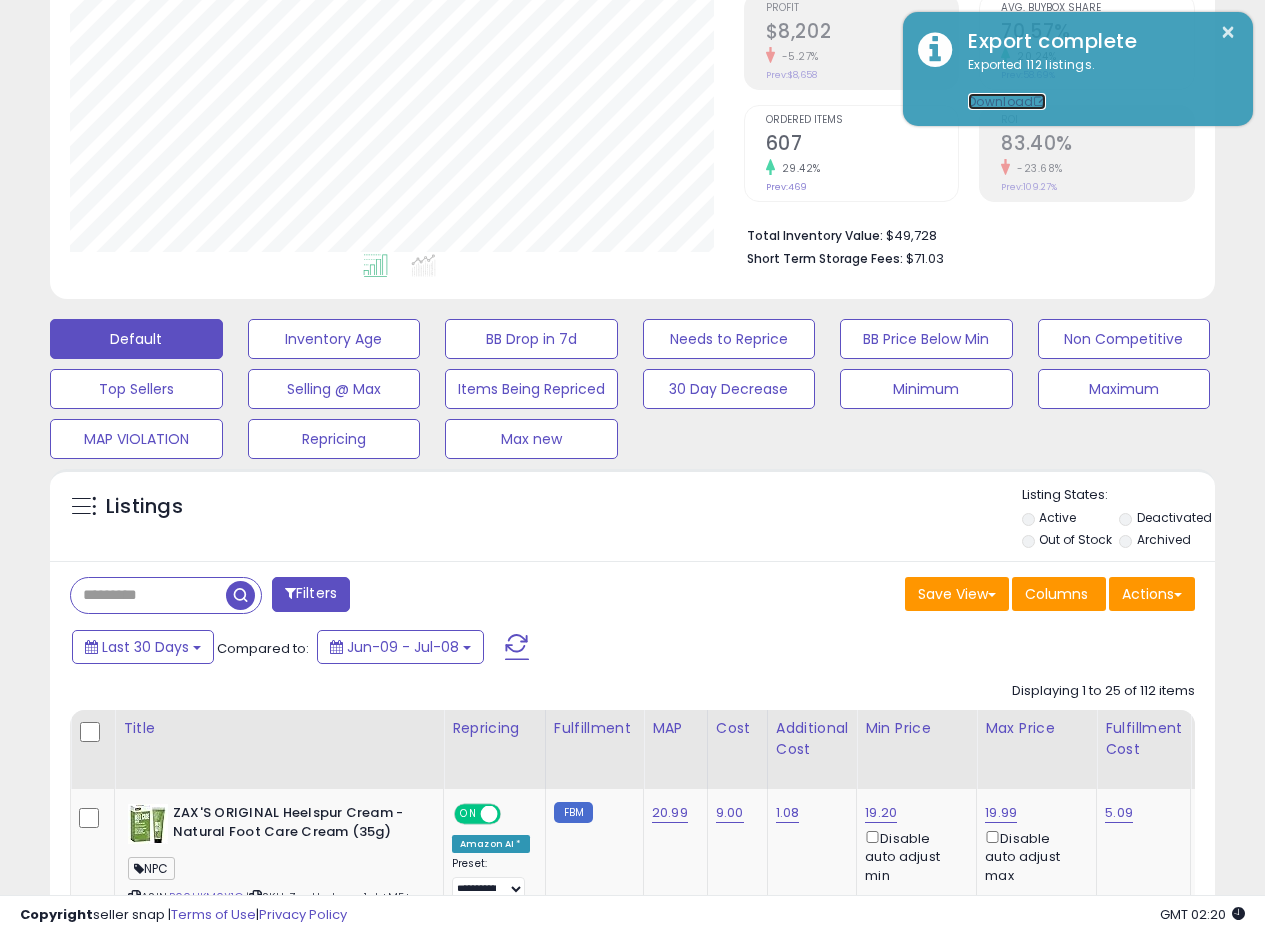 scroll, scrollTop: 281, scrollLeft: 0, axis: vertical 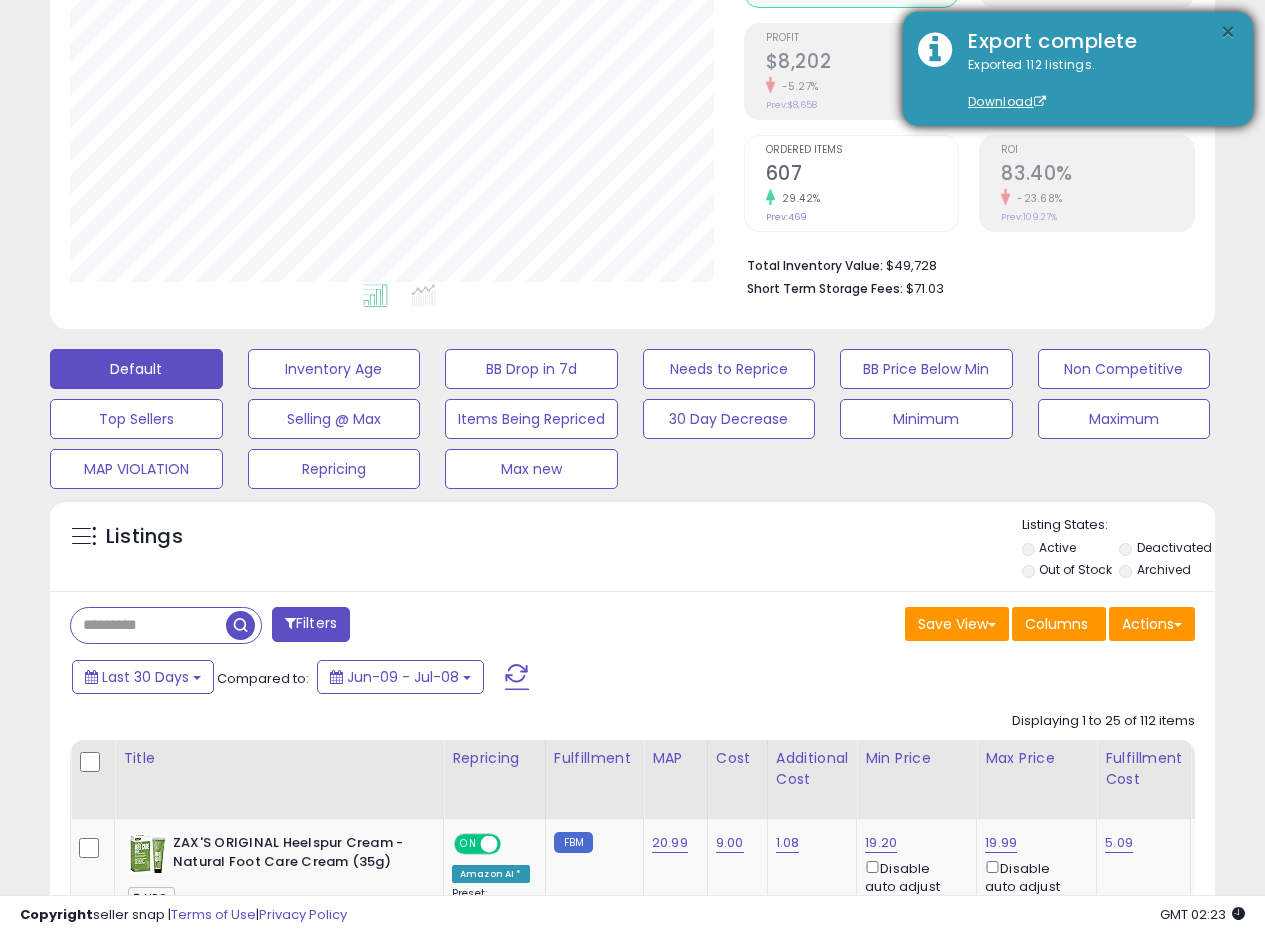 click on "×" at bounding box center [1228, 32] 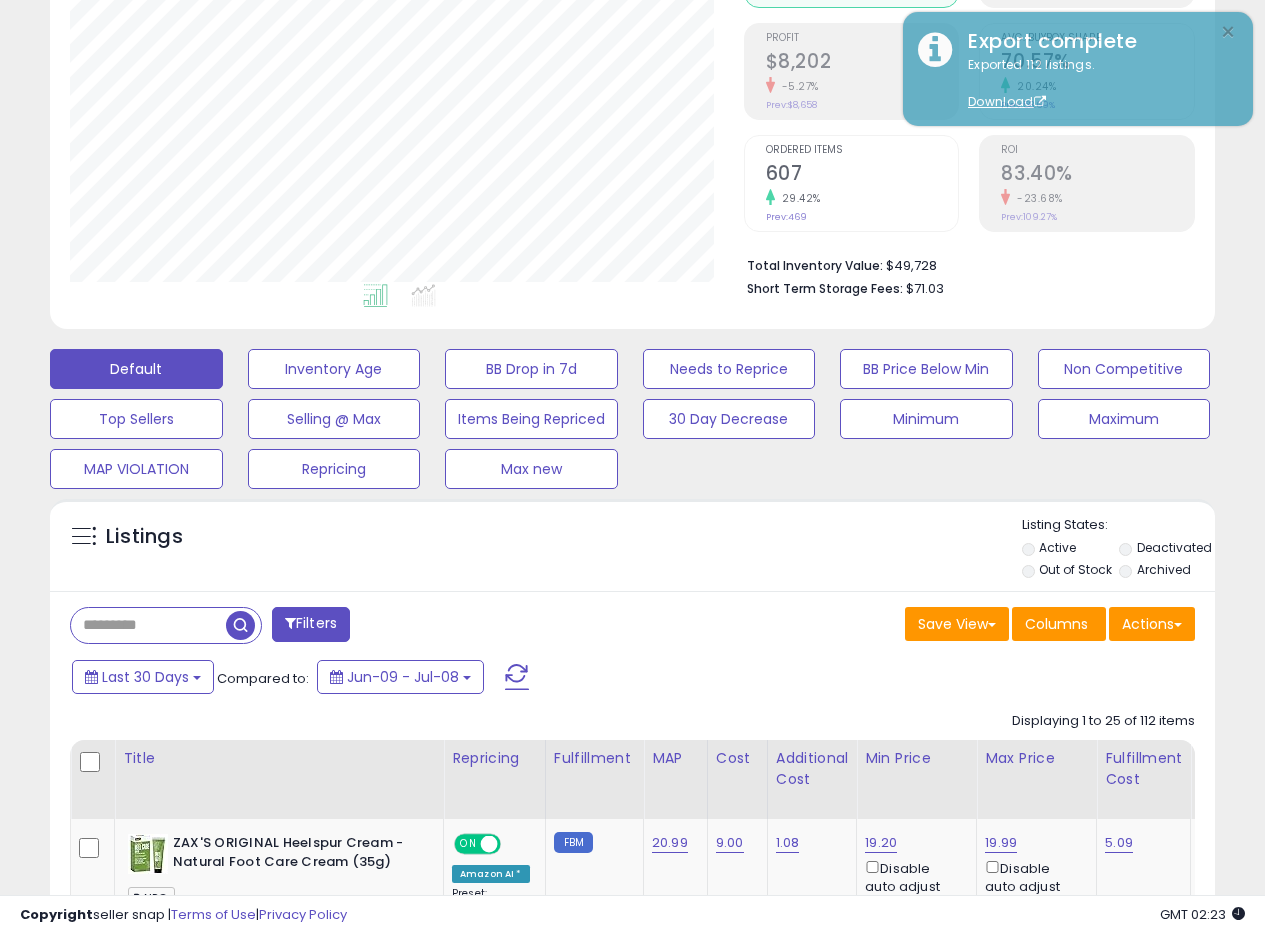 scroll, scrollTop: 0, scrollLeft: 0, axis: both 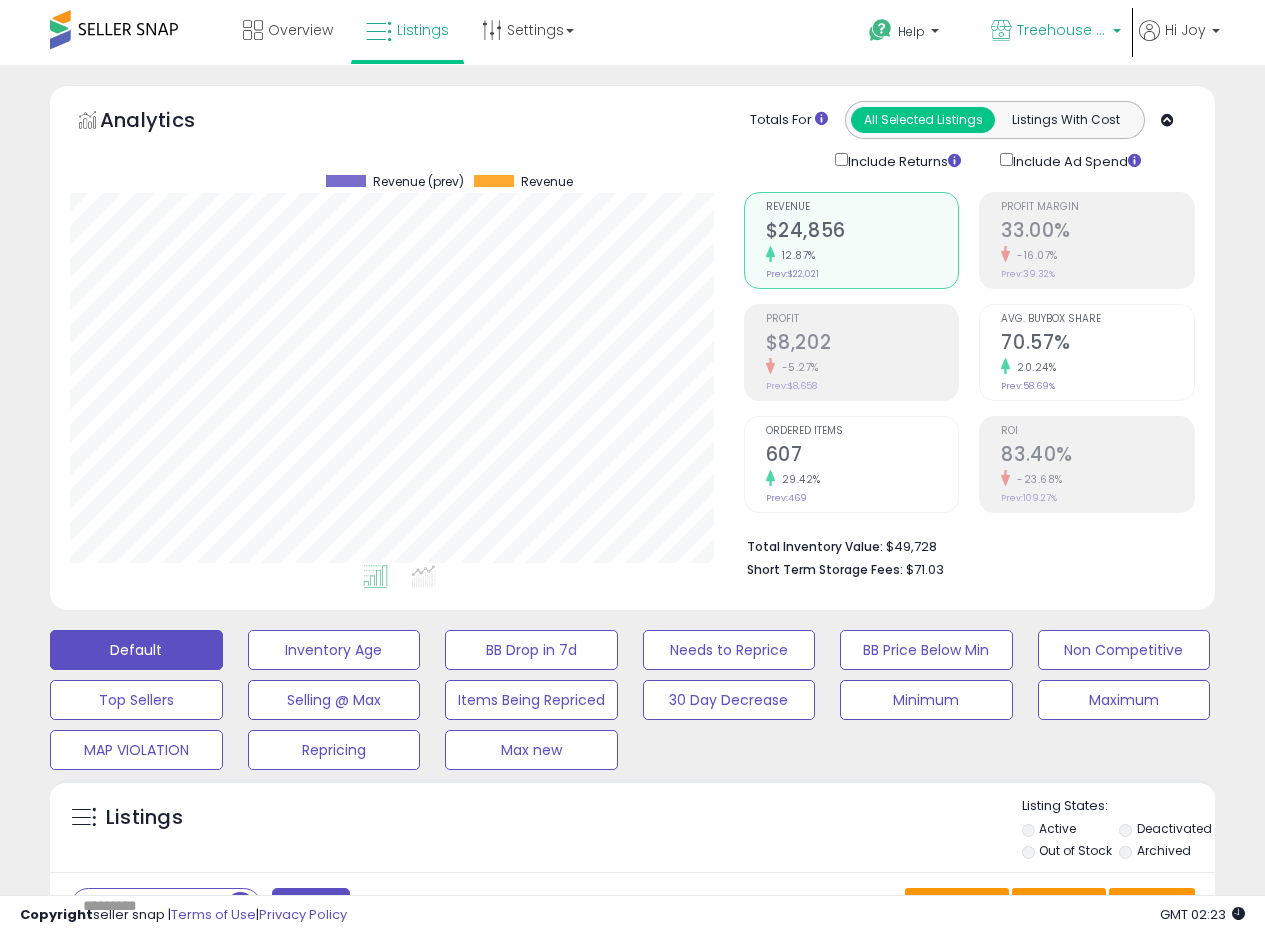 click on "Treehouse USA" at bounding box center [1062, 30] 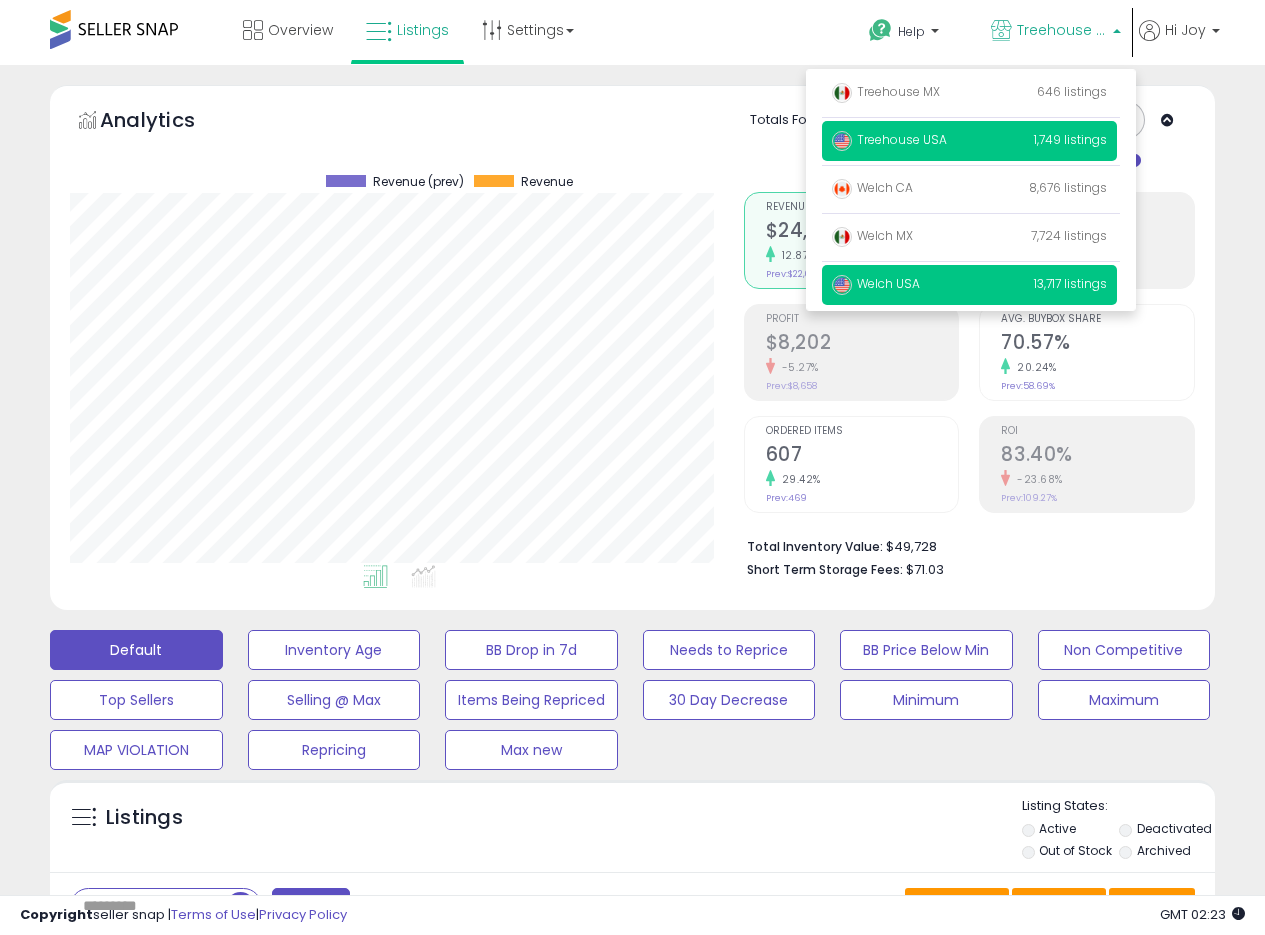 click on "Welch USA
13,717
listings" at bounding box center [969, 285] 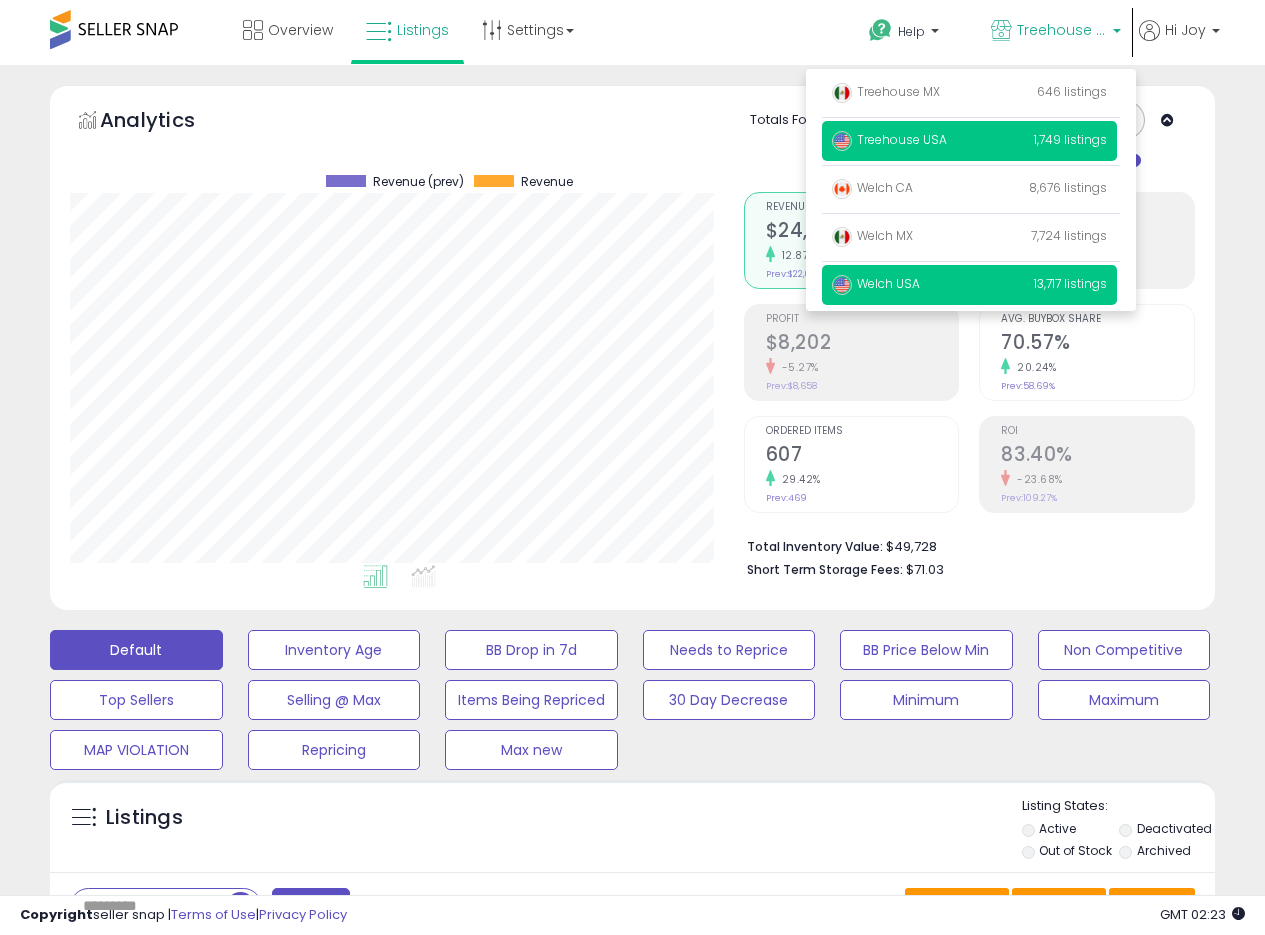 click on "Welch USA" at bounding box center [876, 283] 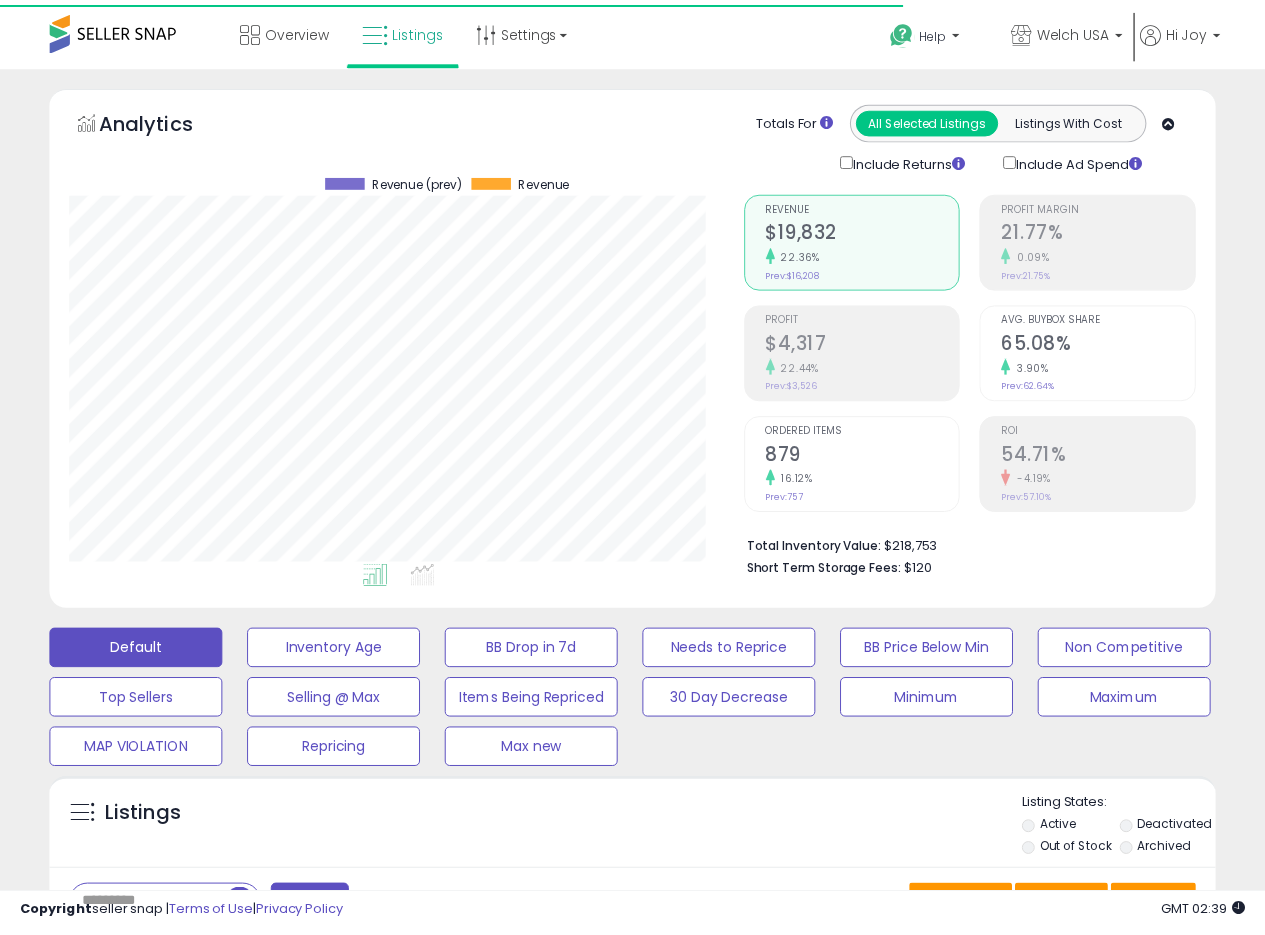 scroll, scrollTop: 0, scrollLeft: 0, axis: both 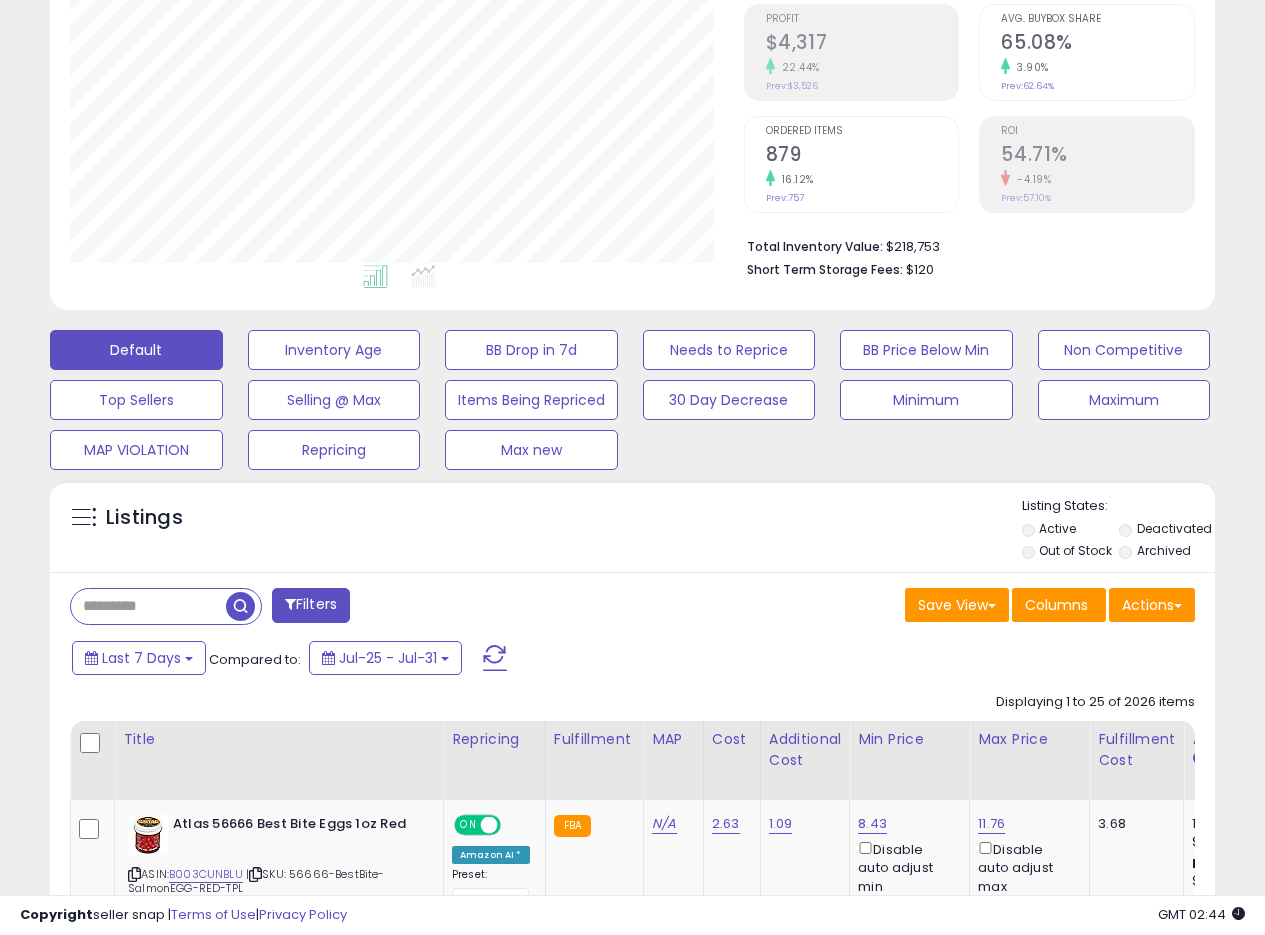 click on "Out of Stock" at bounding box center [1075, 550] 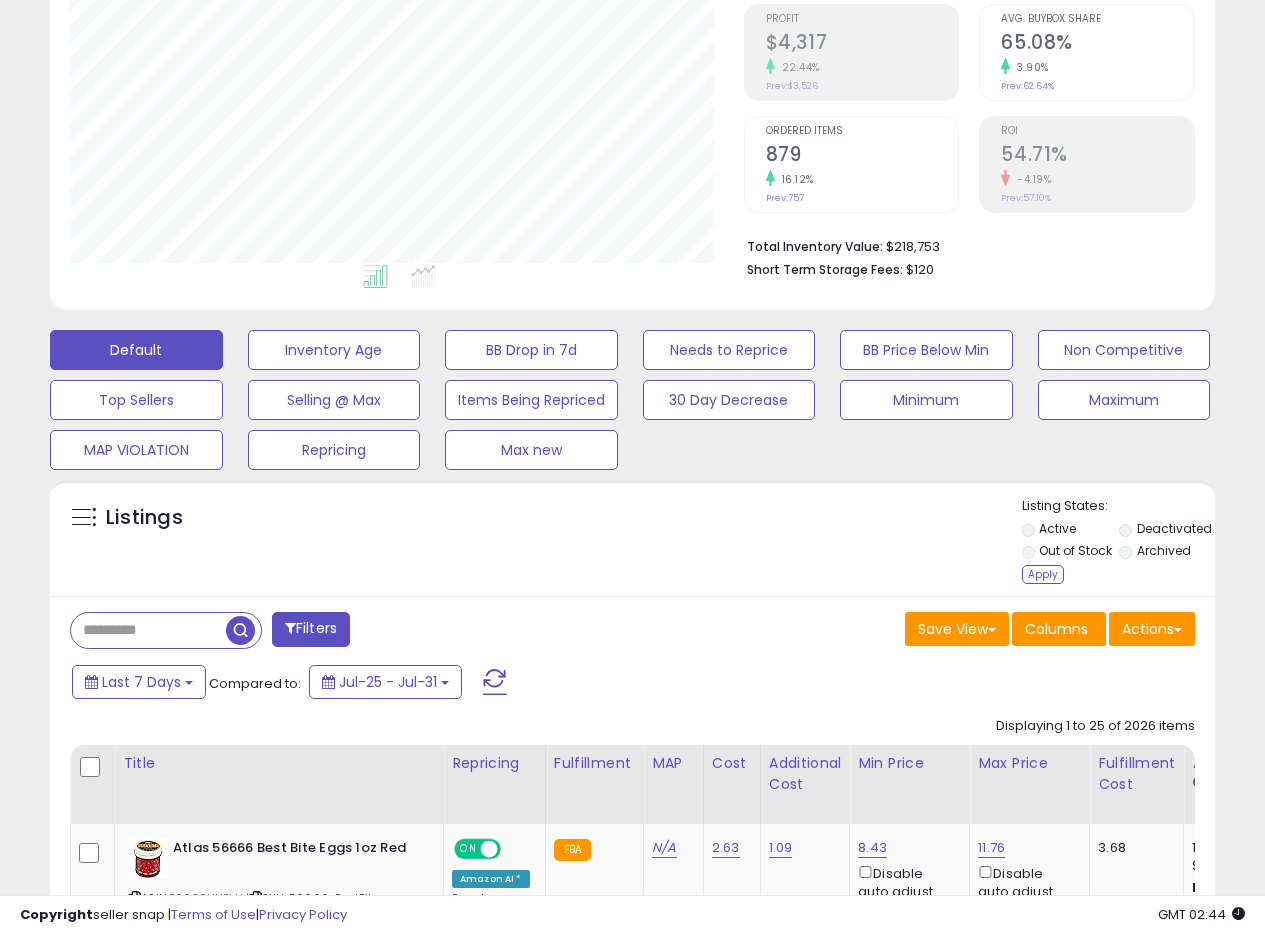 click on "Deactivated" at bounding box center (1174, 528) 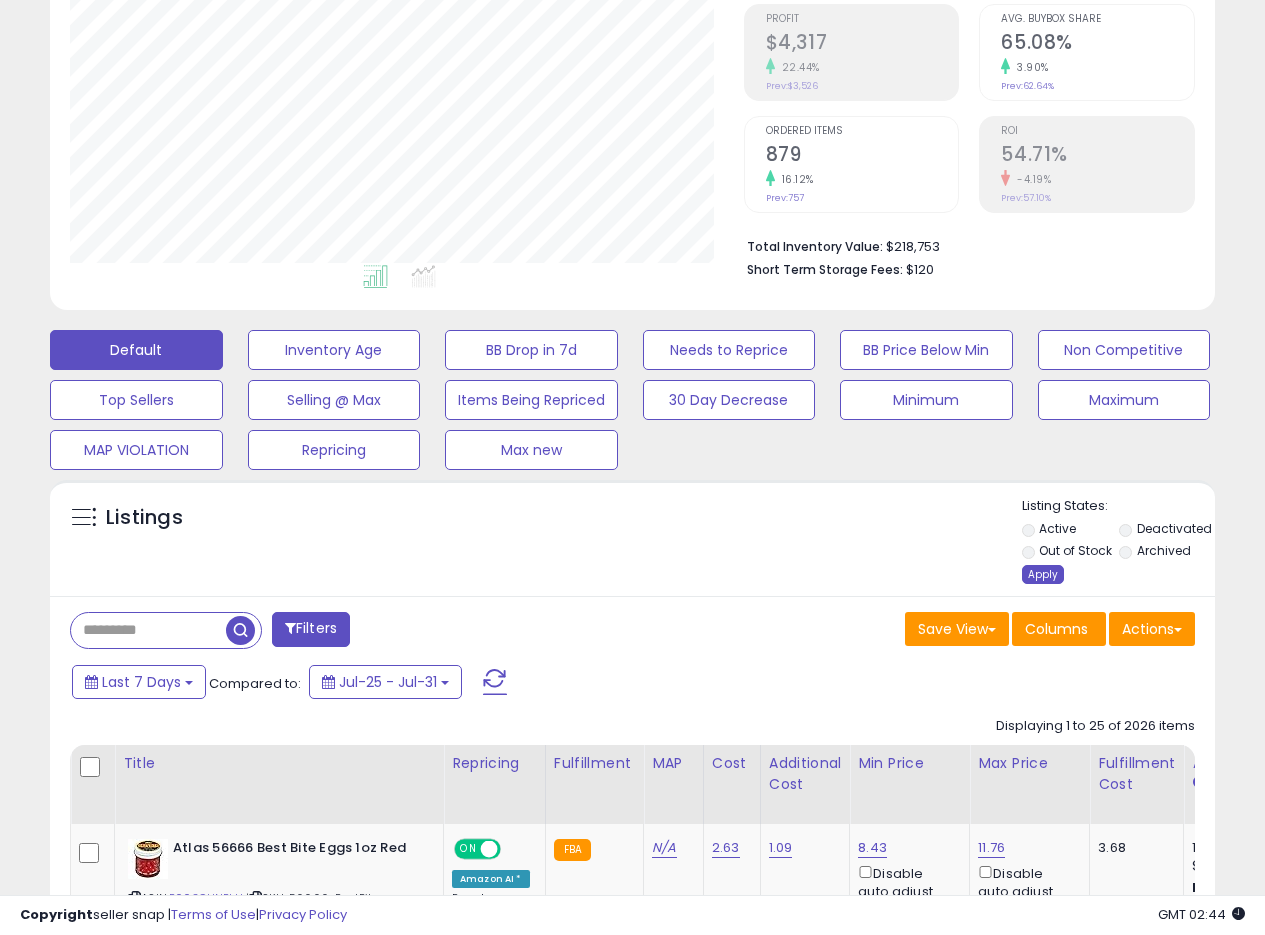click on "Apply" at bounding box center [1043, 574] 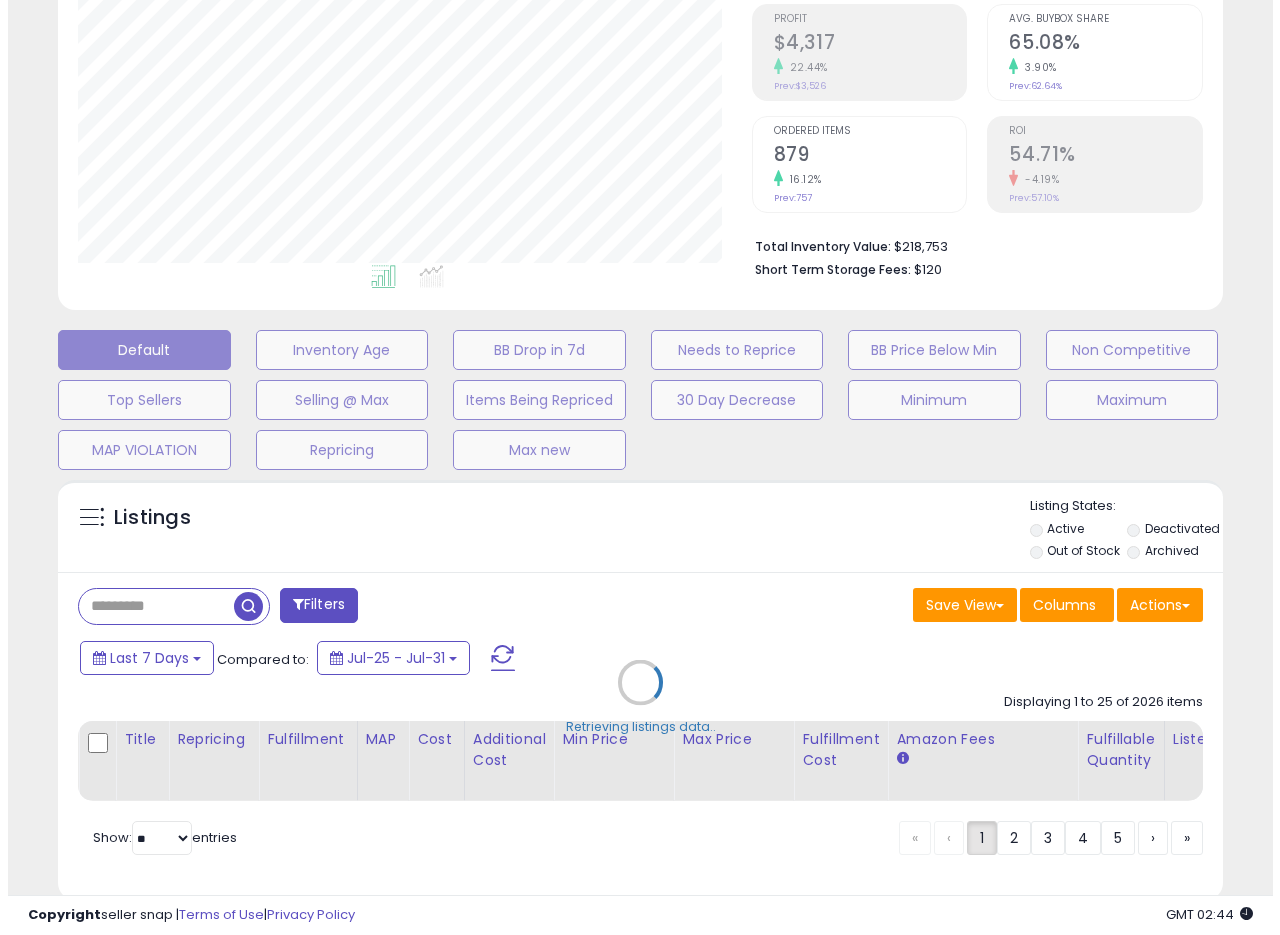 scroll, scrollTop: 999590, scrollLeft: 999317, axis: both 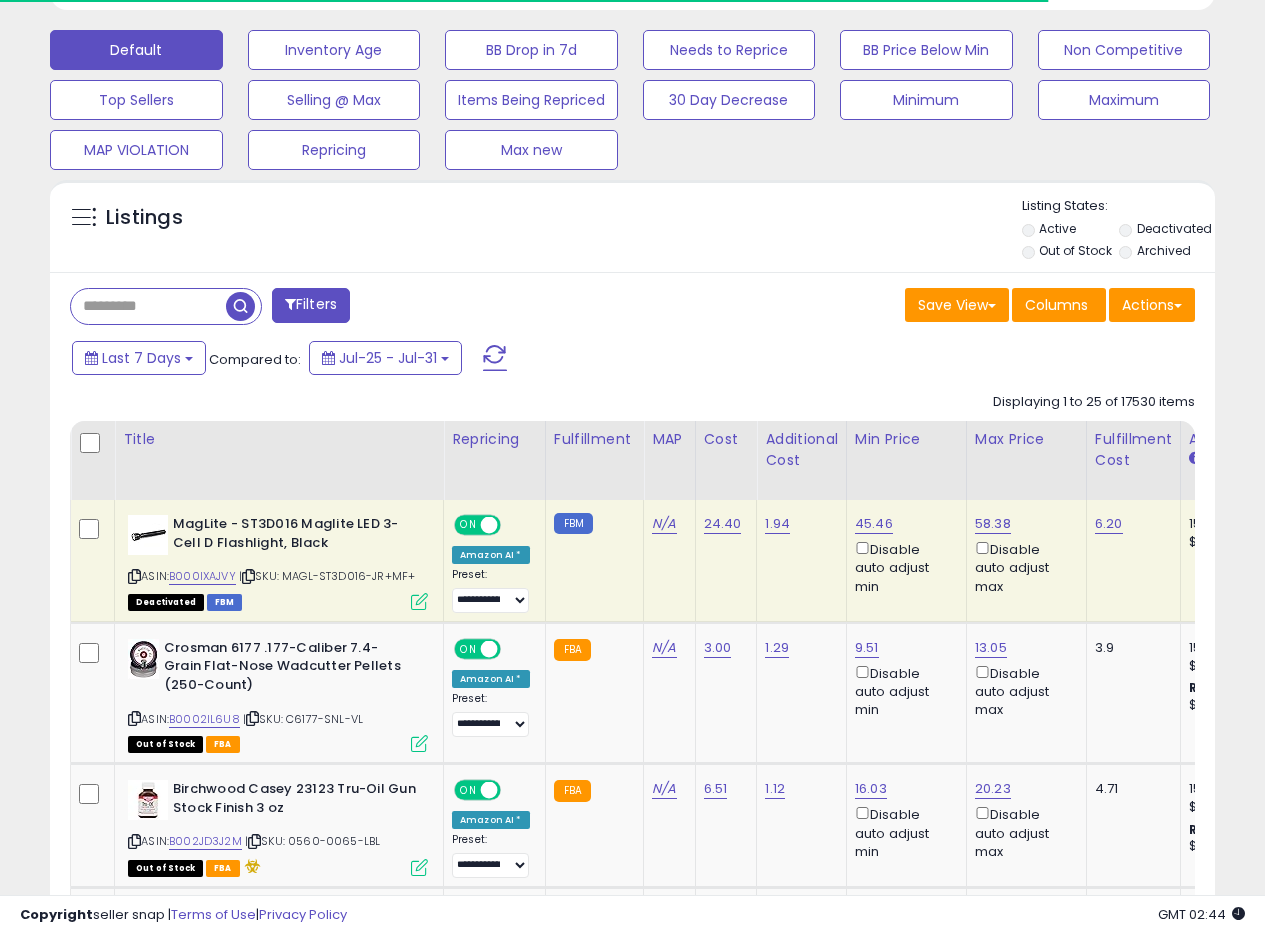 click at bounding box center [148, 306] 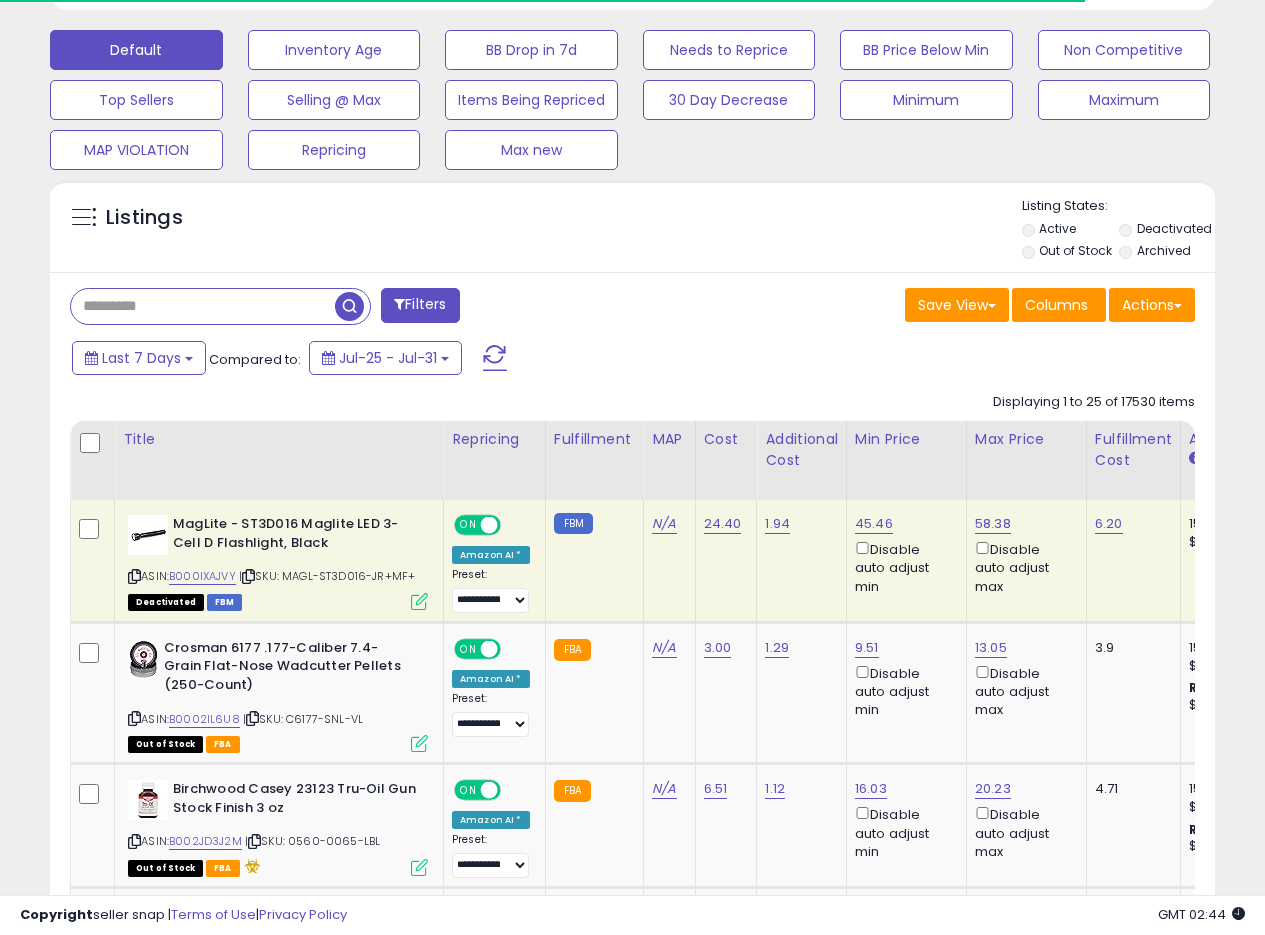 paste on "**********" 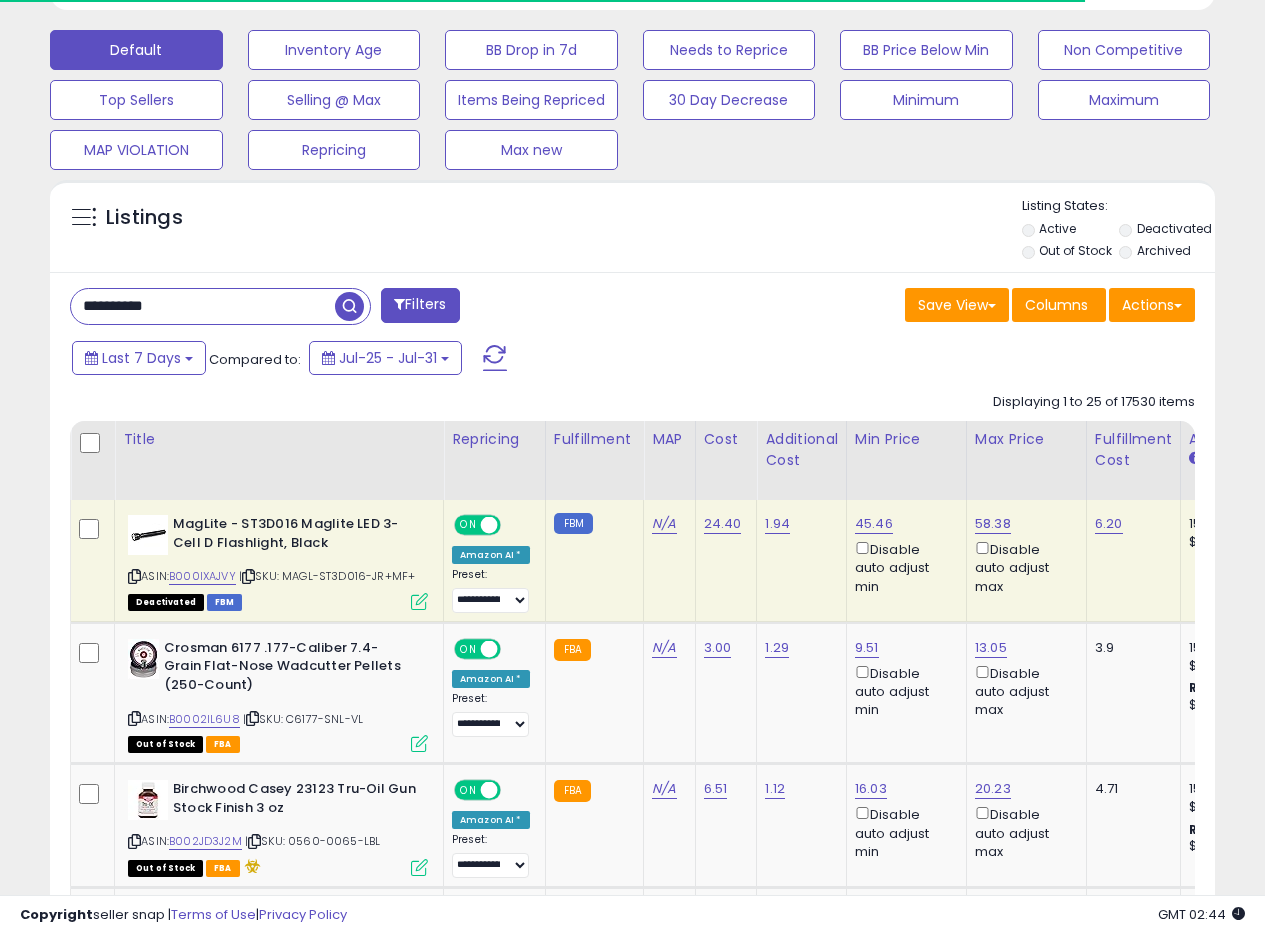 scroll, scrollTop: 999590, scrollLeft: 999326, axis: both 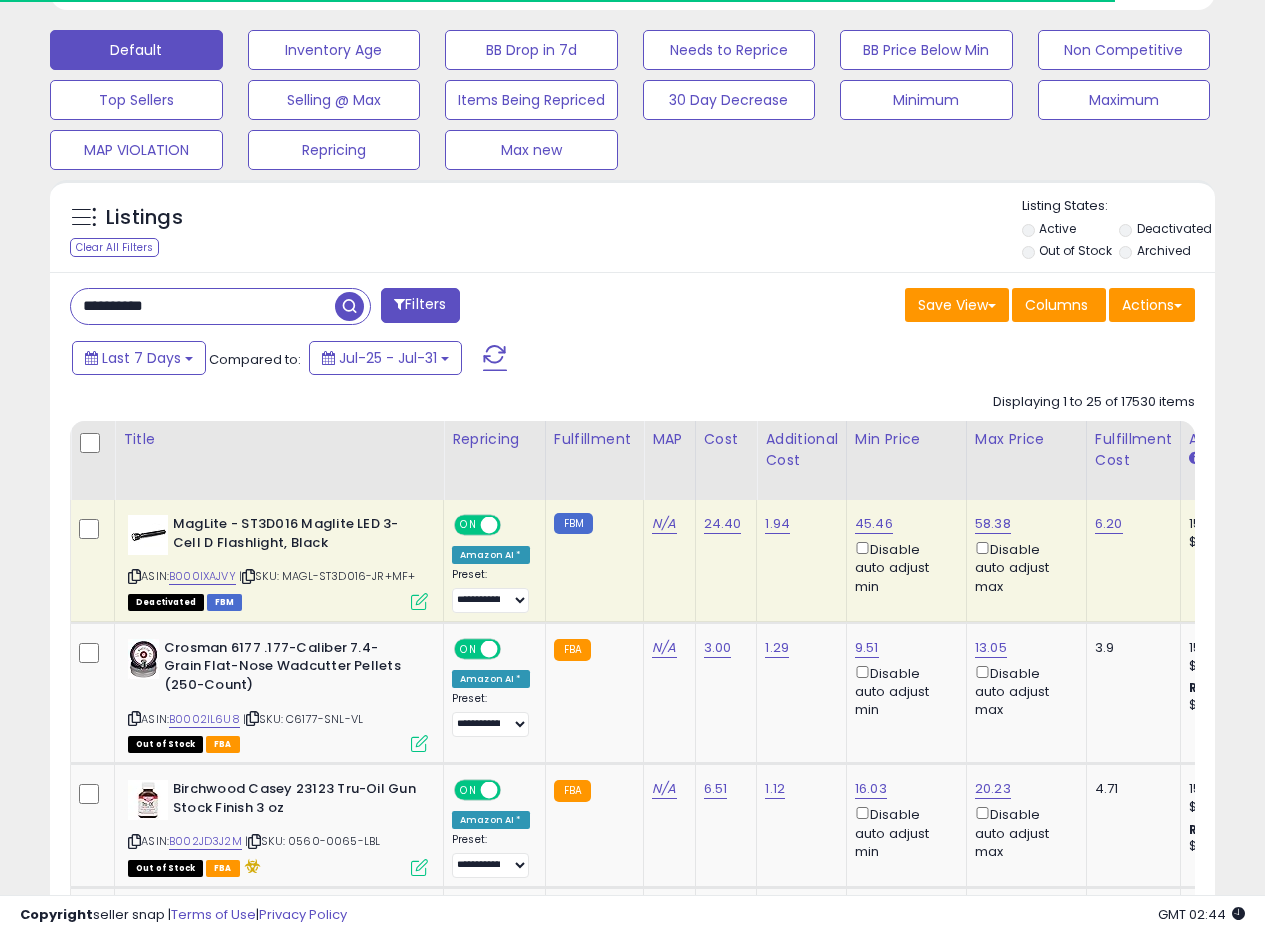 click at bounding box center (349, 306) 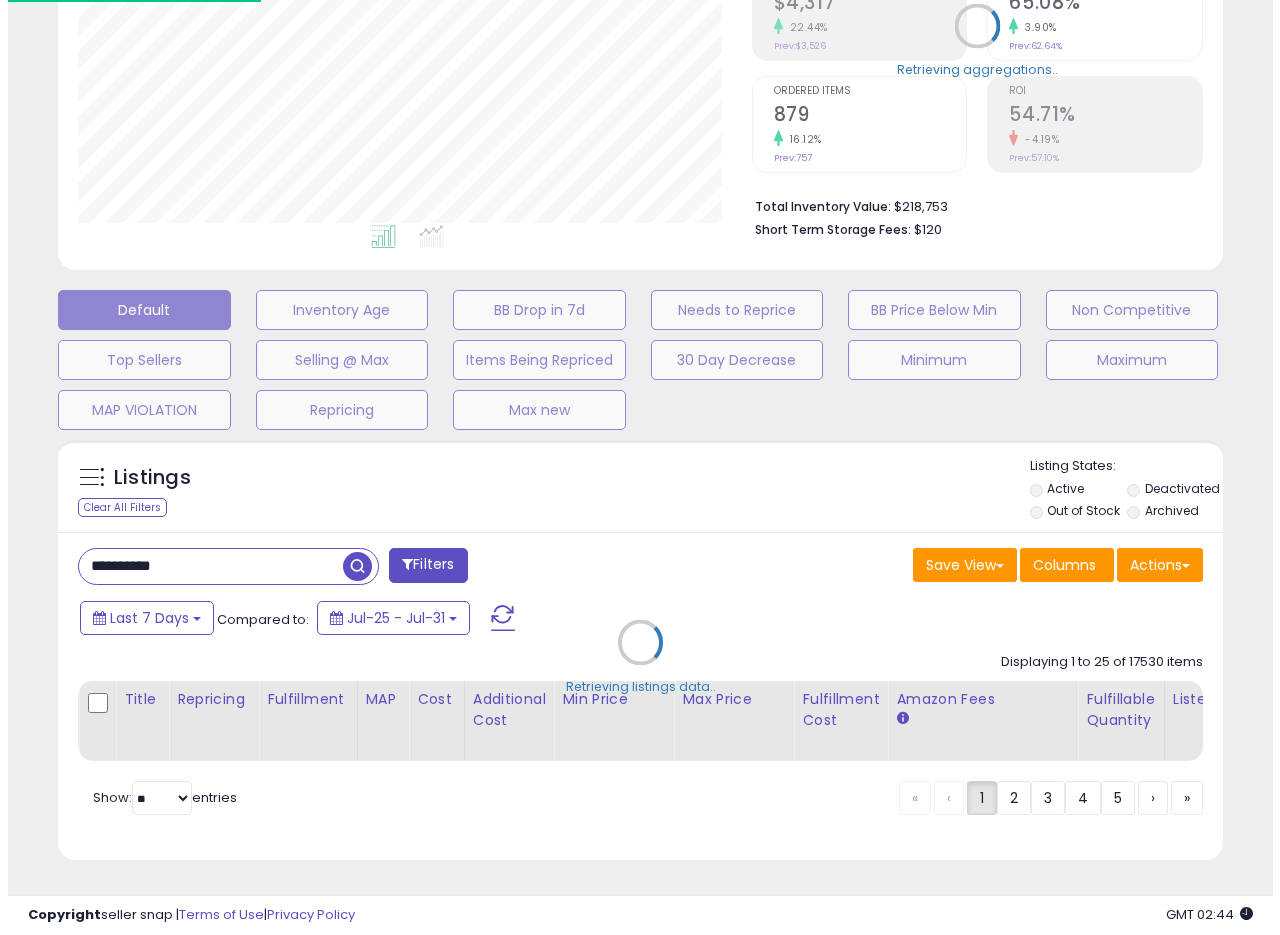 scroll, scrollTop: 355, scrollLeft: 0, axis: vertical 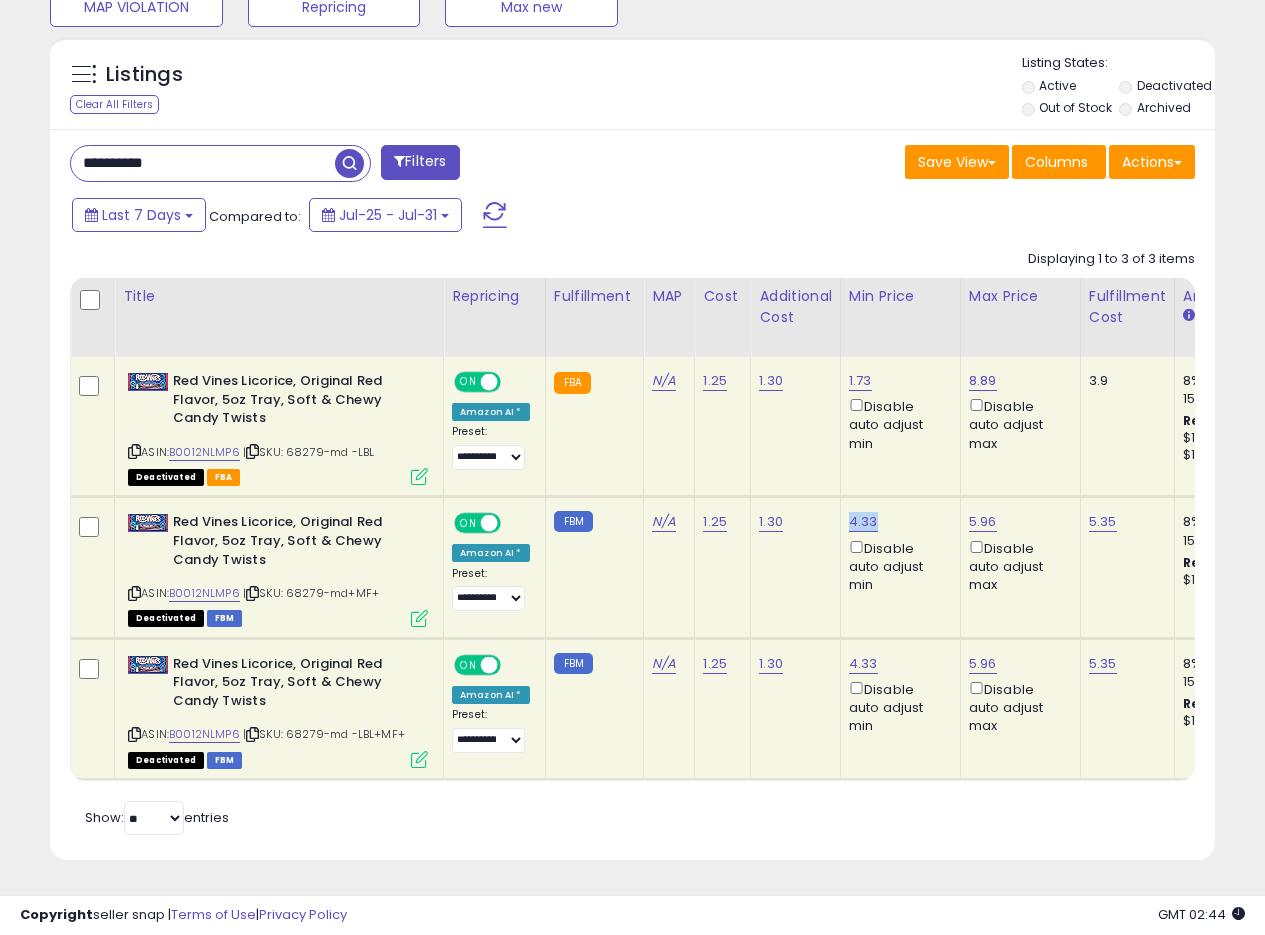drag, startPoint x: 878, startPoint y: 507, endPoint x: 846, endPoint y: 513, distance: 32.55764 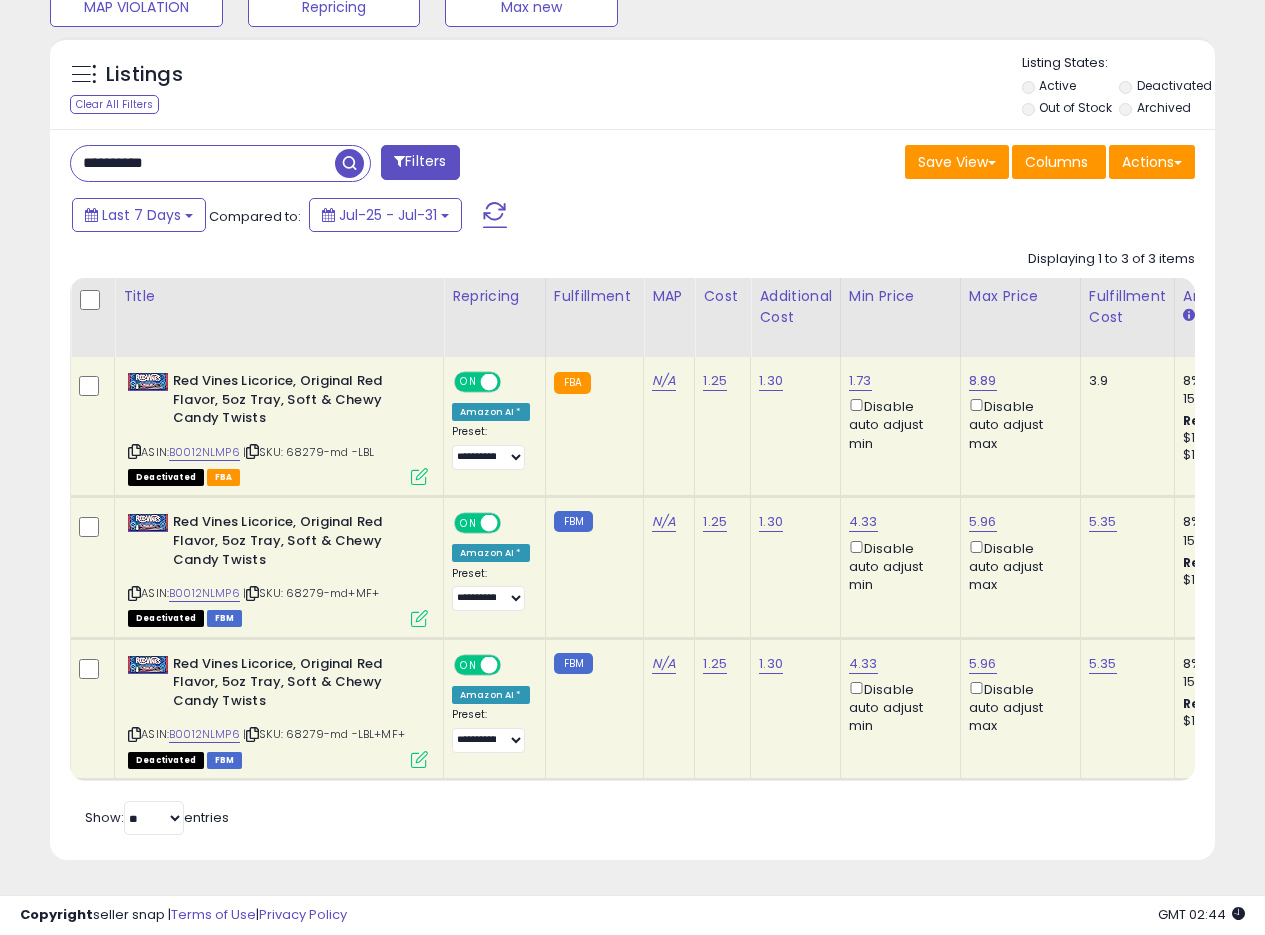 drag, startPoint x: 210, startPoint y: 153, endPoint x: 0, endPoint y: 131, distance: 211.14923 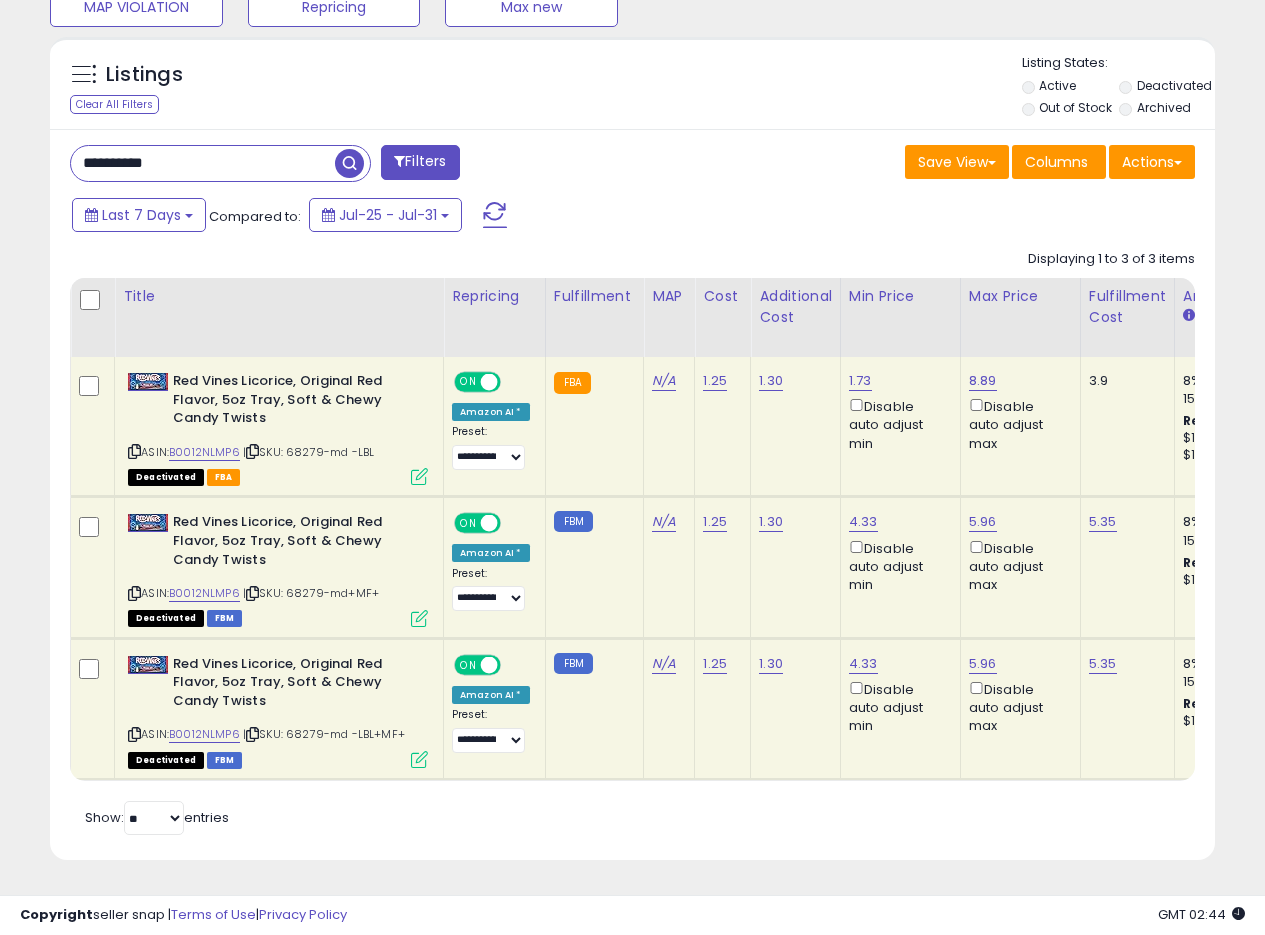 paste 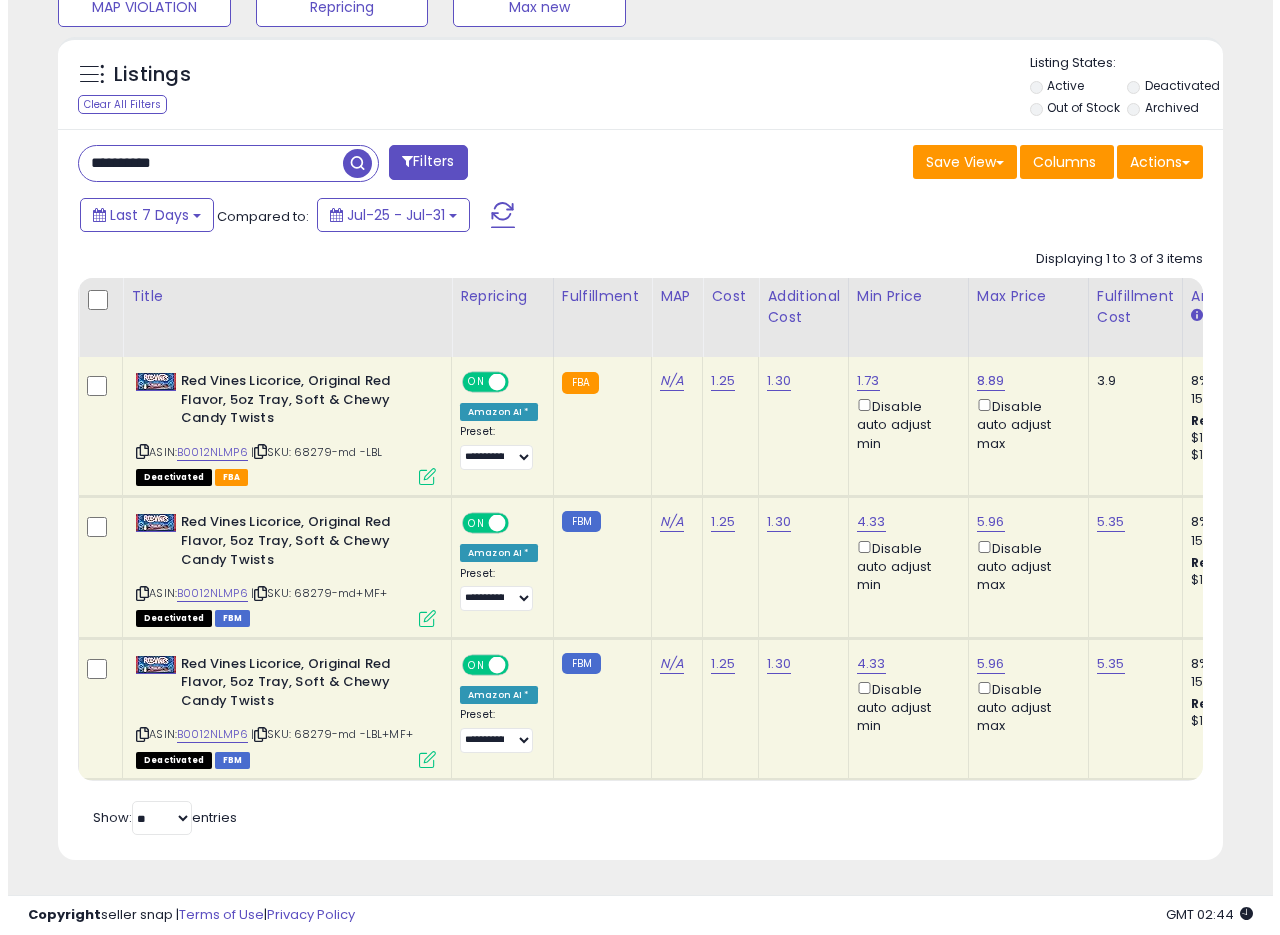 scroll, scrollTop: 335, scrollLeft: 0, axis: vertical 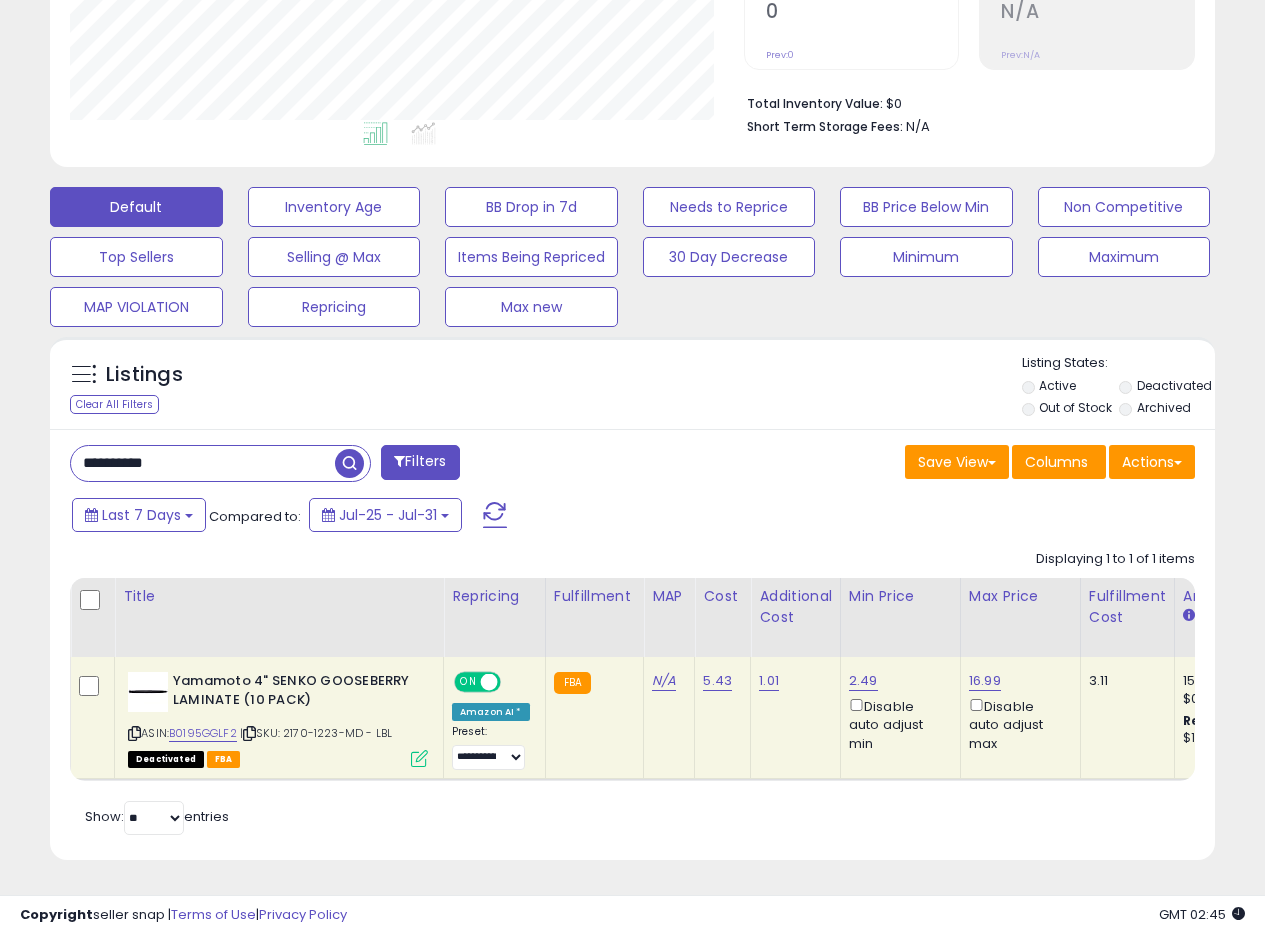 click on "ON" at bounding box center [468, 682] 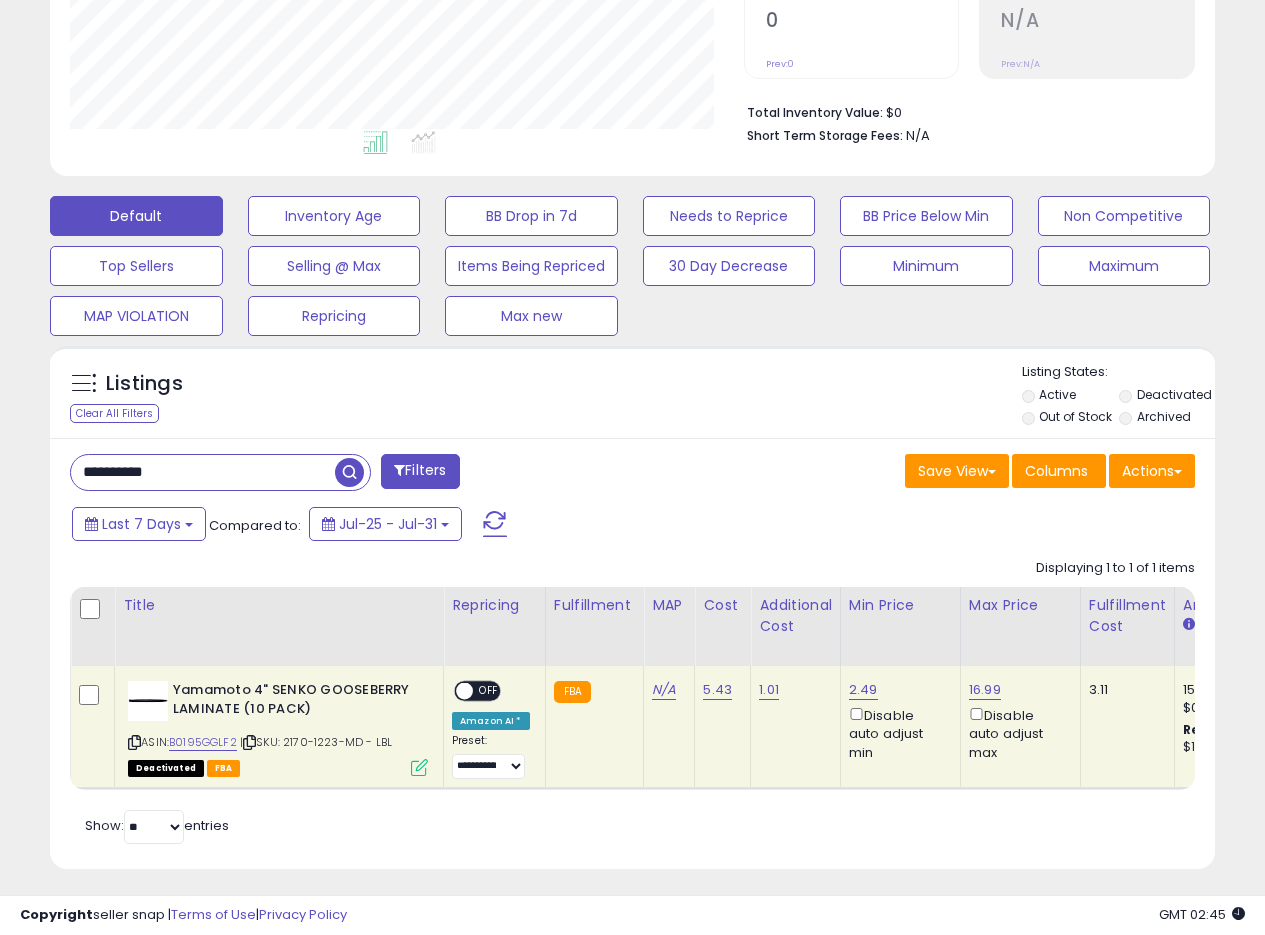 scroll, scrollTop: 458, scrollLeft: 0, axis: vertical 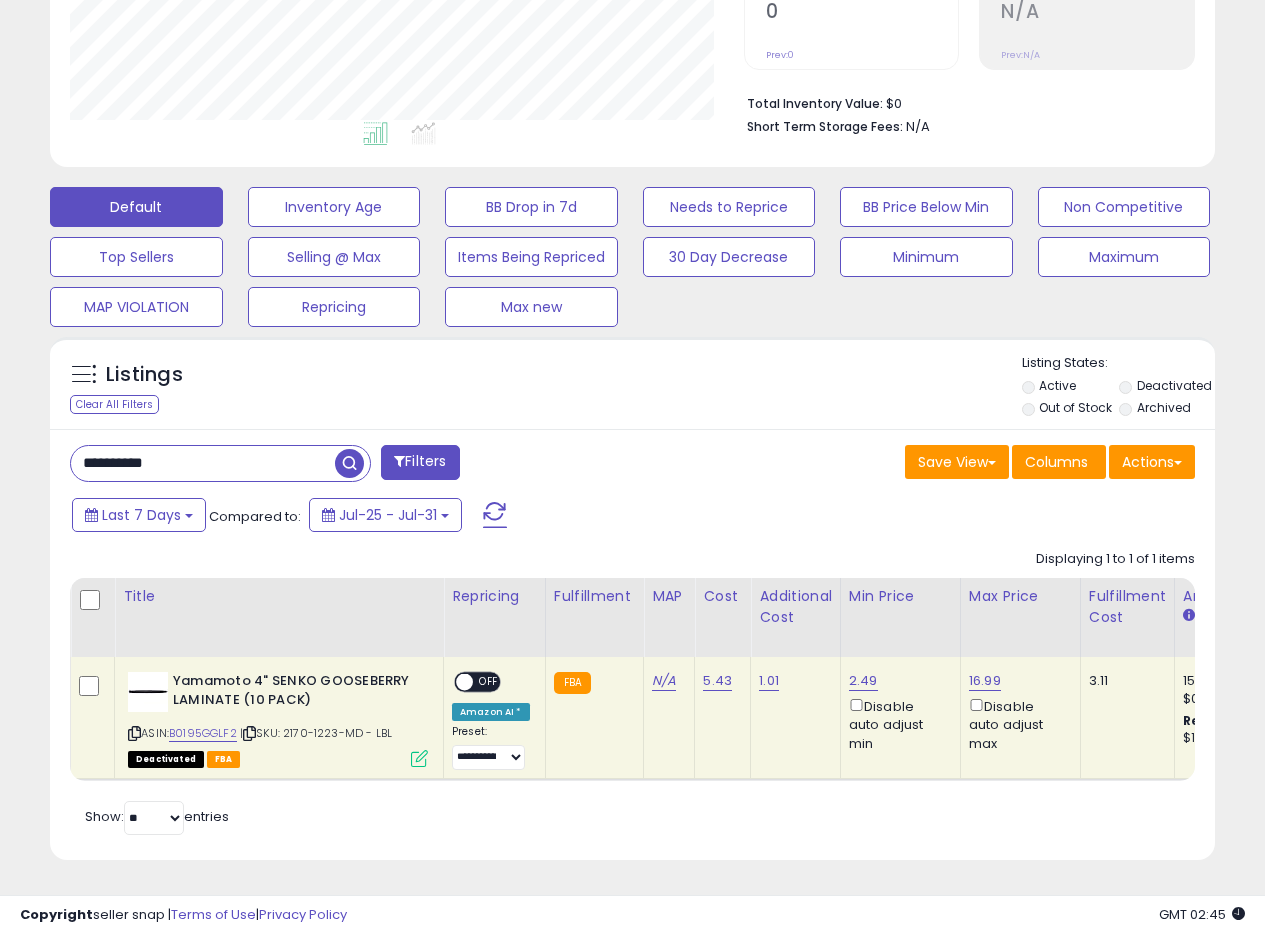 drag, startPoint x: 208, startPoint y: 443, endPoint x: 10, endPoint y: 438, distance: 198.06313 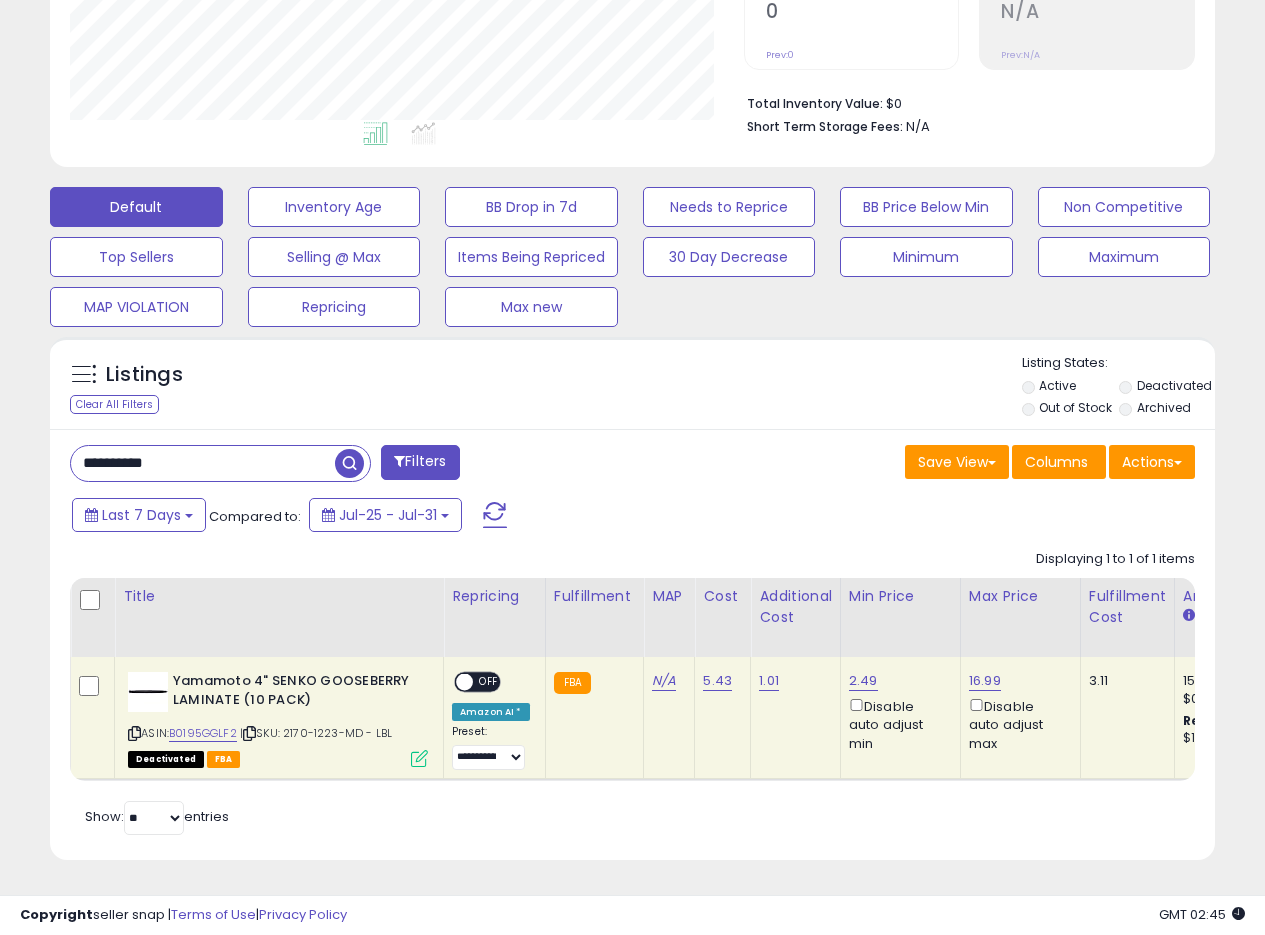 paste 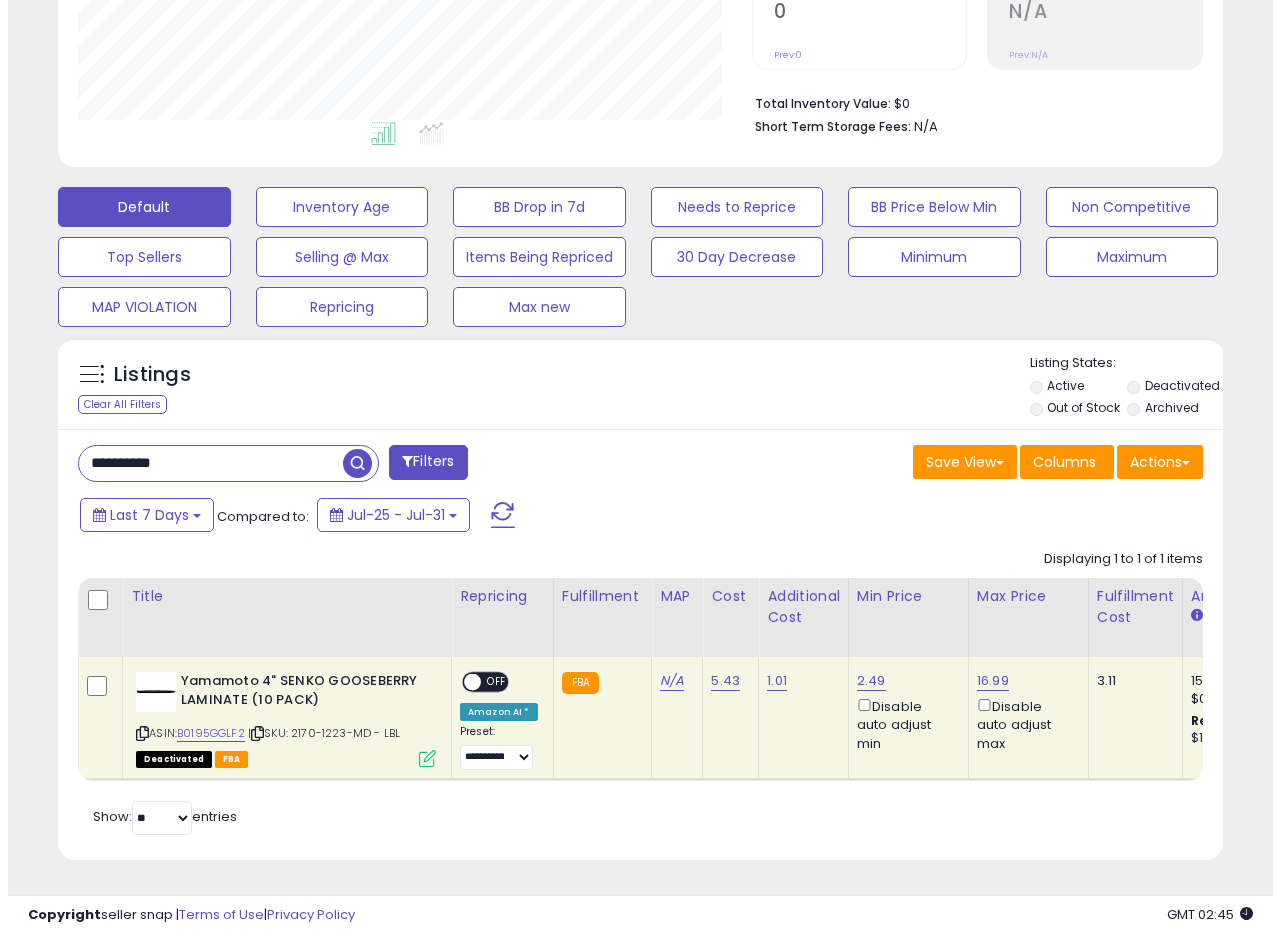 scroll, scrollTop: 335, scrollLeft: 0, axis: vertical 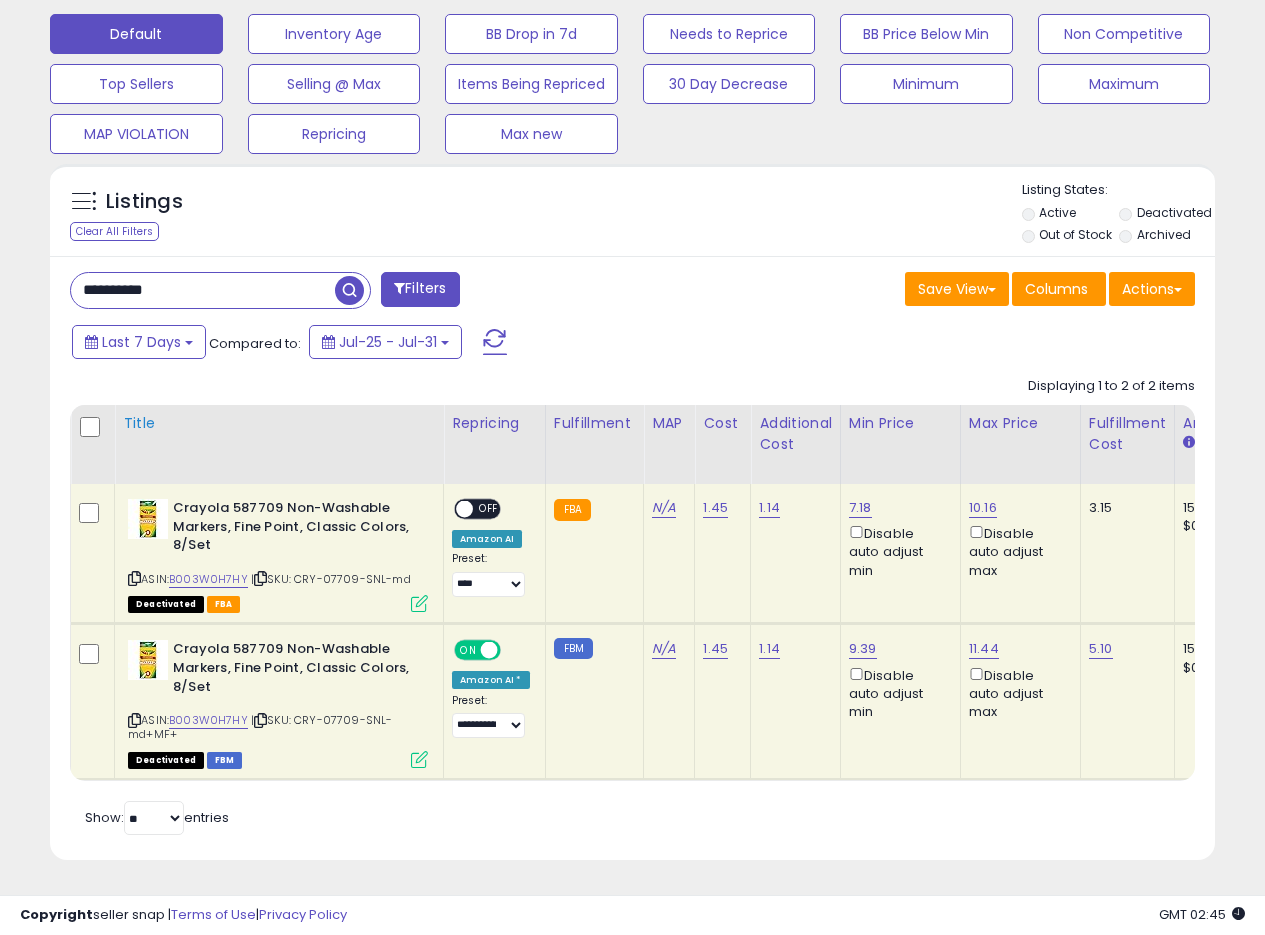 type 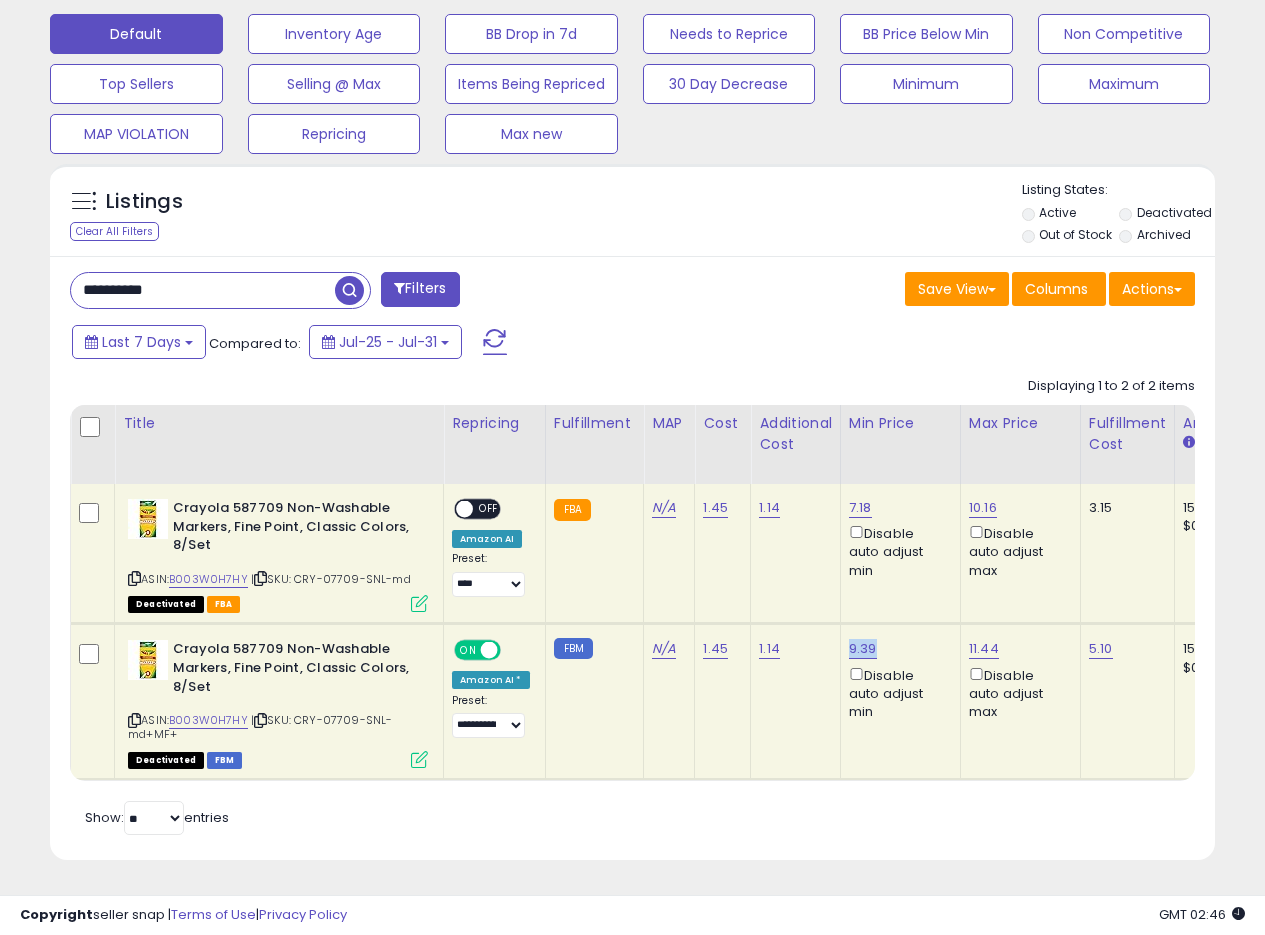 drag, startPoint x: 875, startPoint y: 629, endPoint x: 843, endPoint y: 637, distance: 32.984844 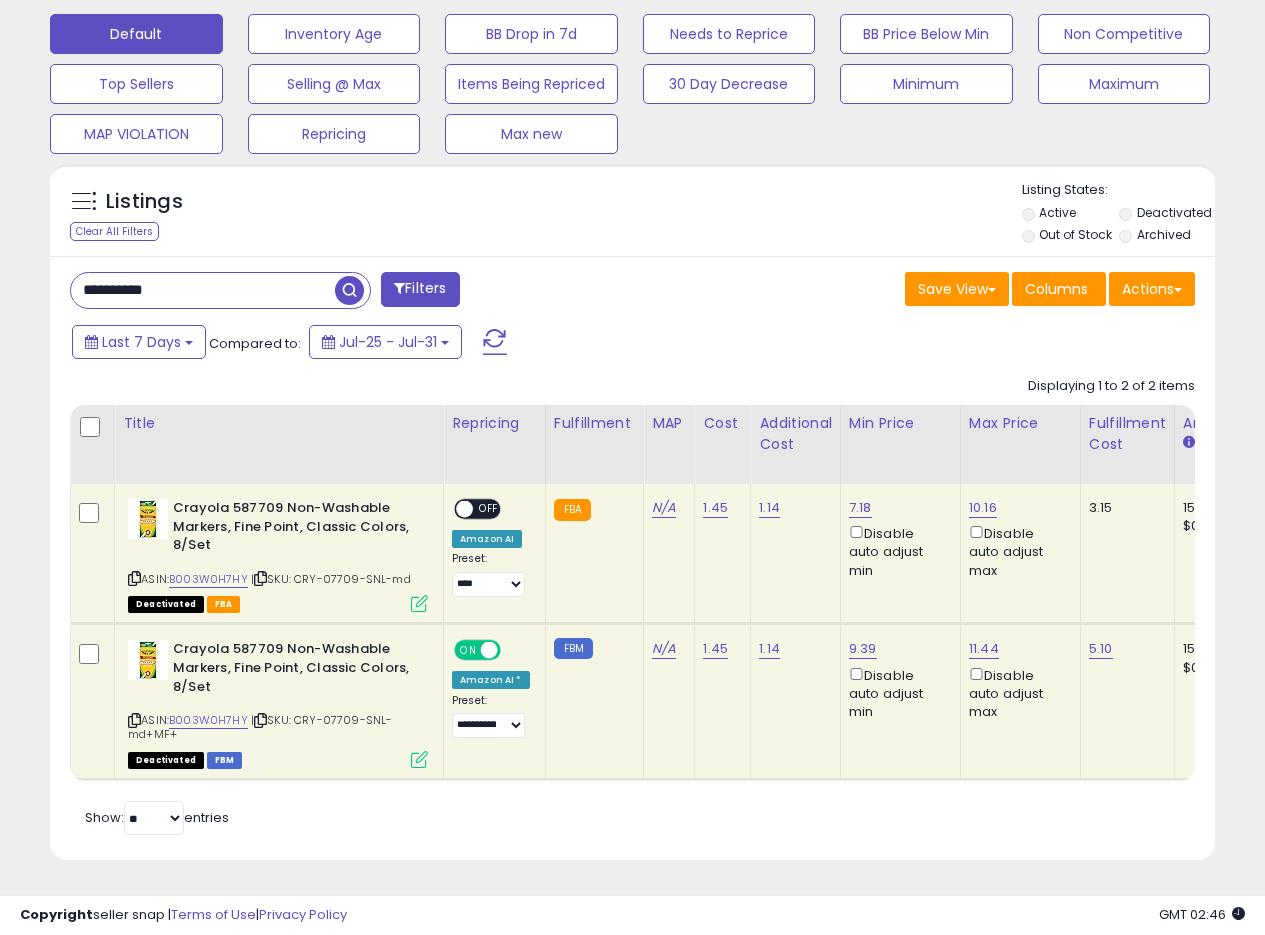 drag, startPoint x: 221, startPoint y: 265, endPoint x: 0, endPoint y: 258, distance: 221.11082 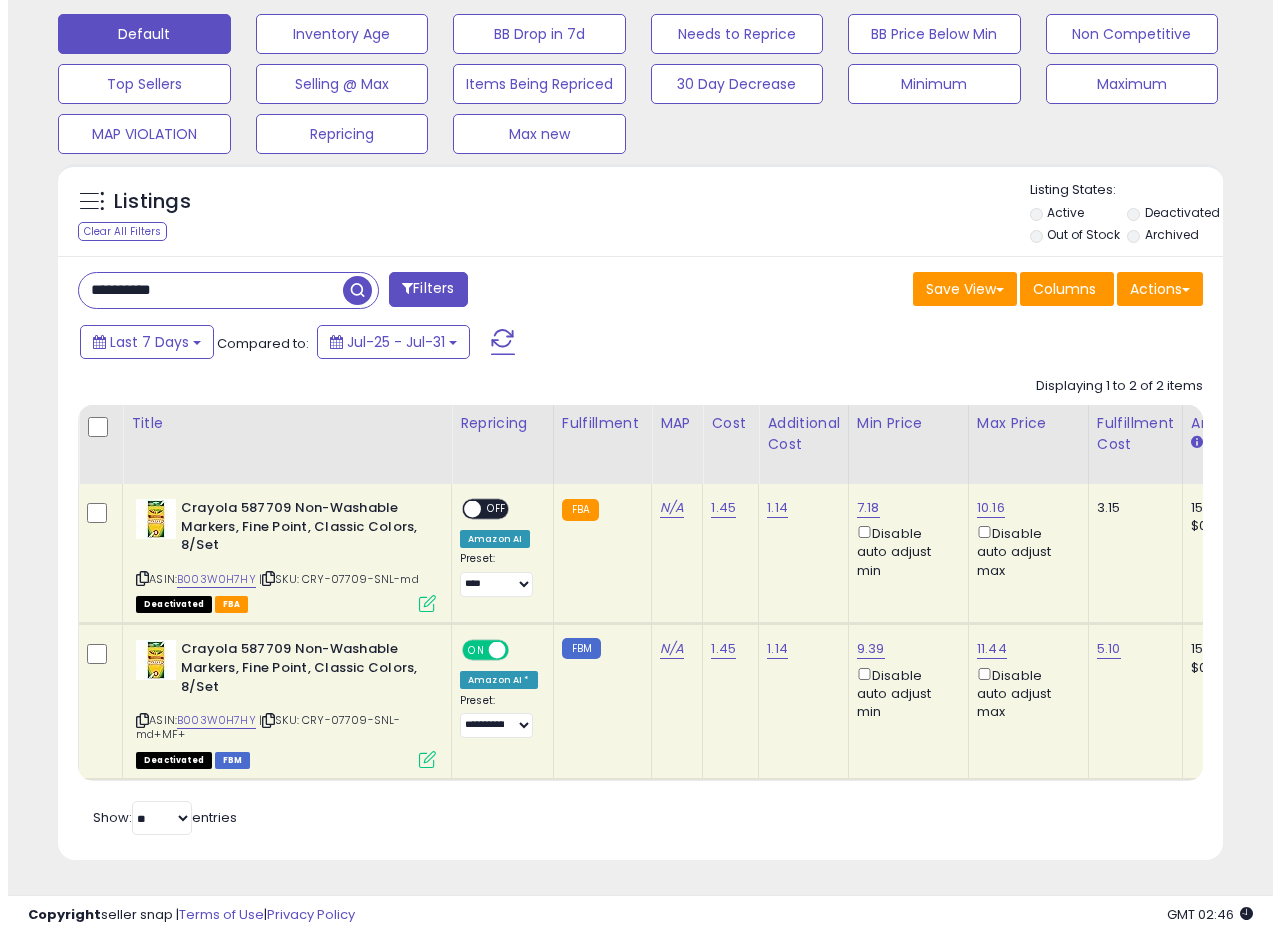 scroll, scrollTop: 335, scrollLeft: 0, axis: vertical 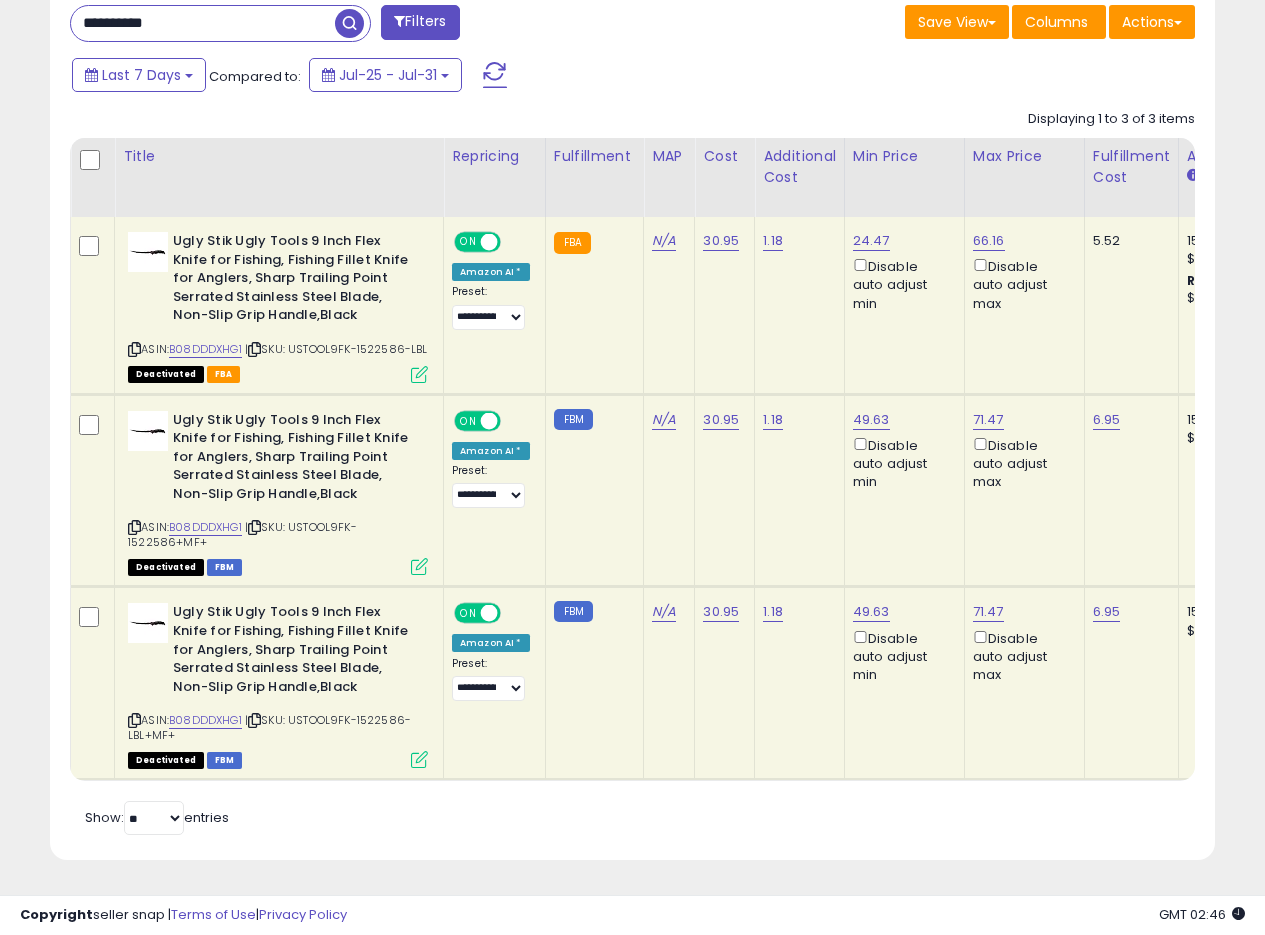 click at bounding box center (419, 759) 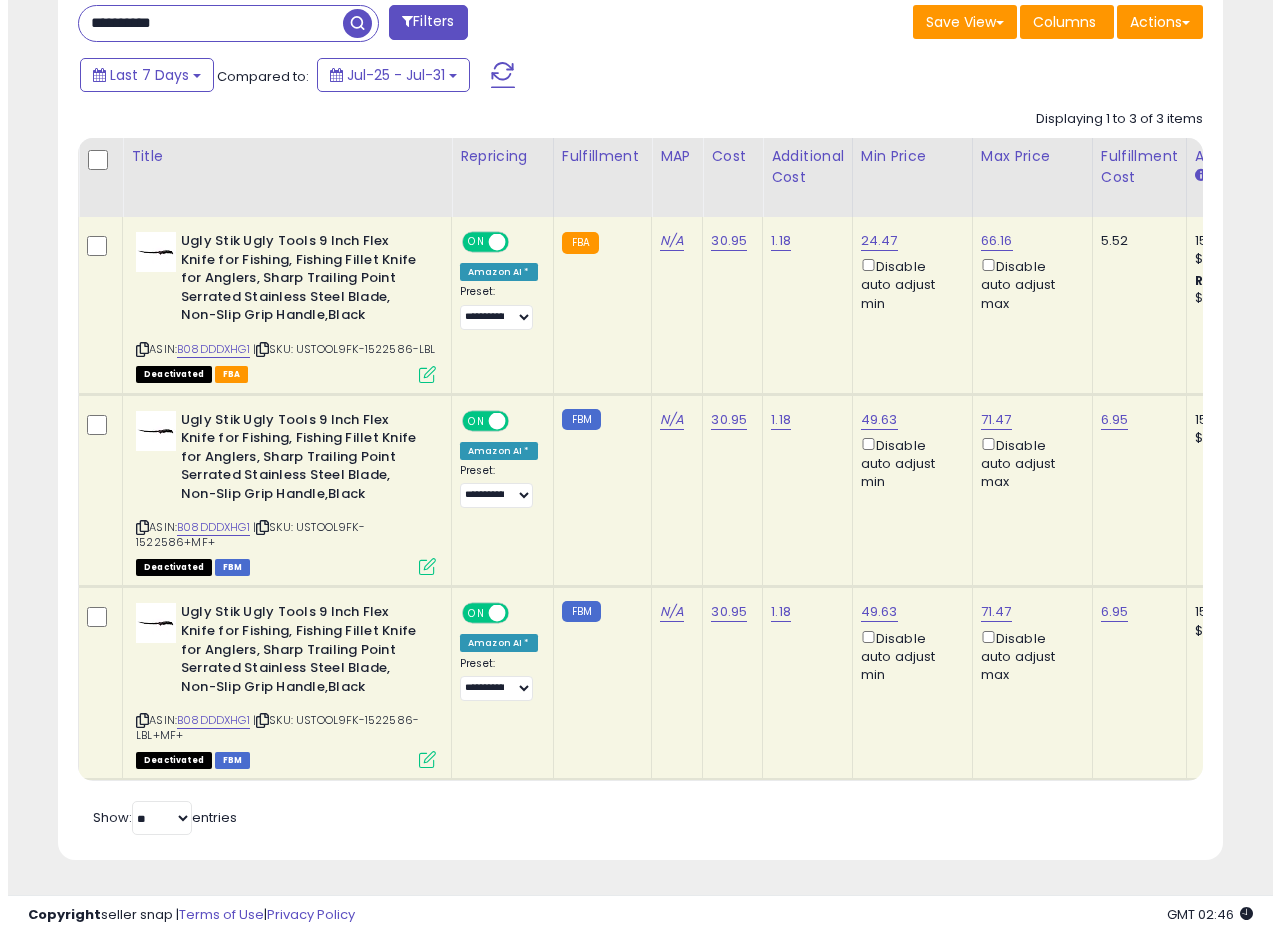 scroll, scrollTop: 999590, scrollLeft: 999317, axis: both 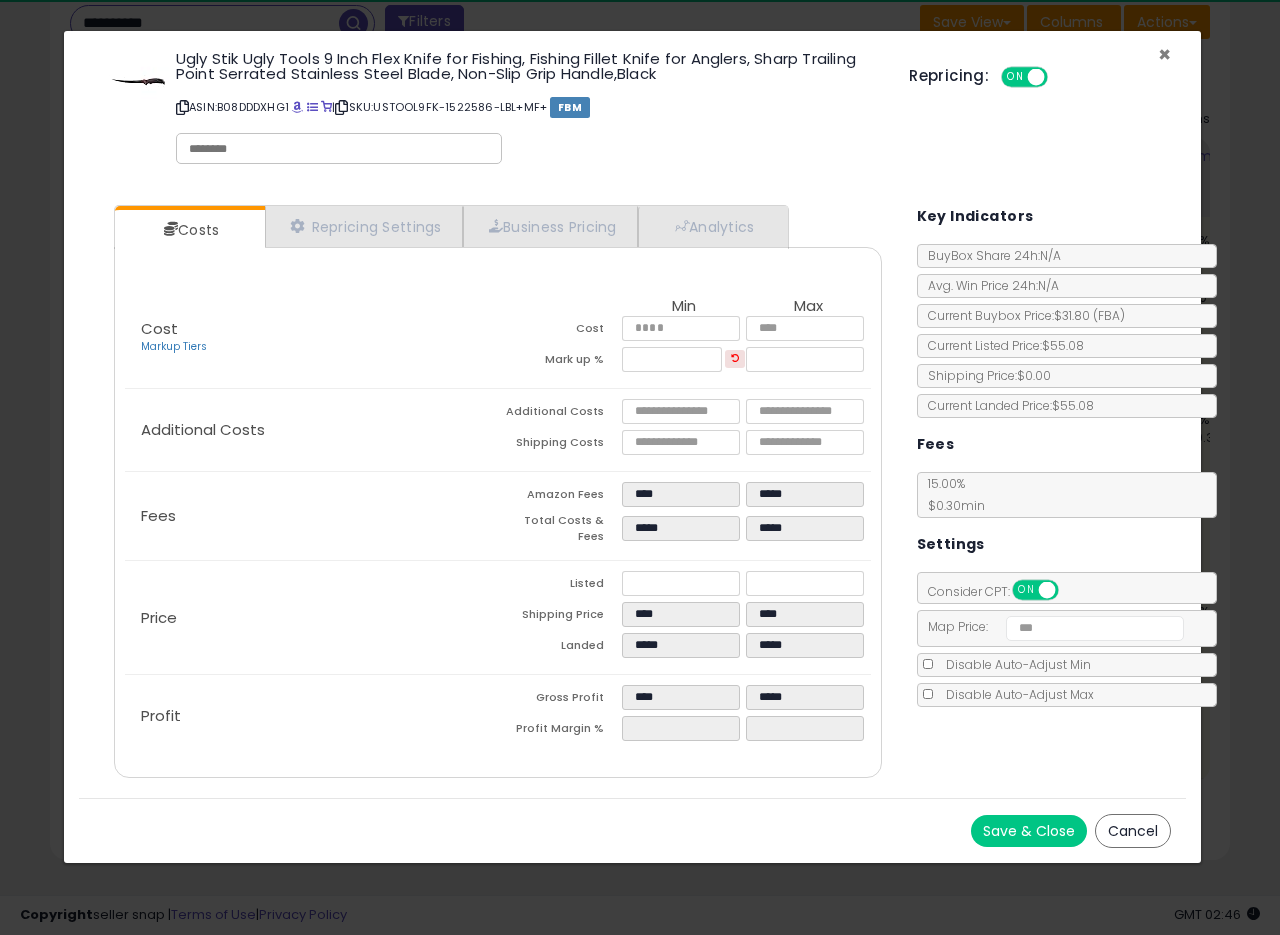 click on "×" at bounding box center [1164, 54] 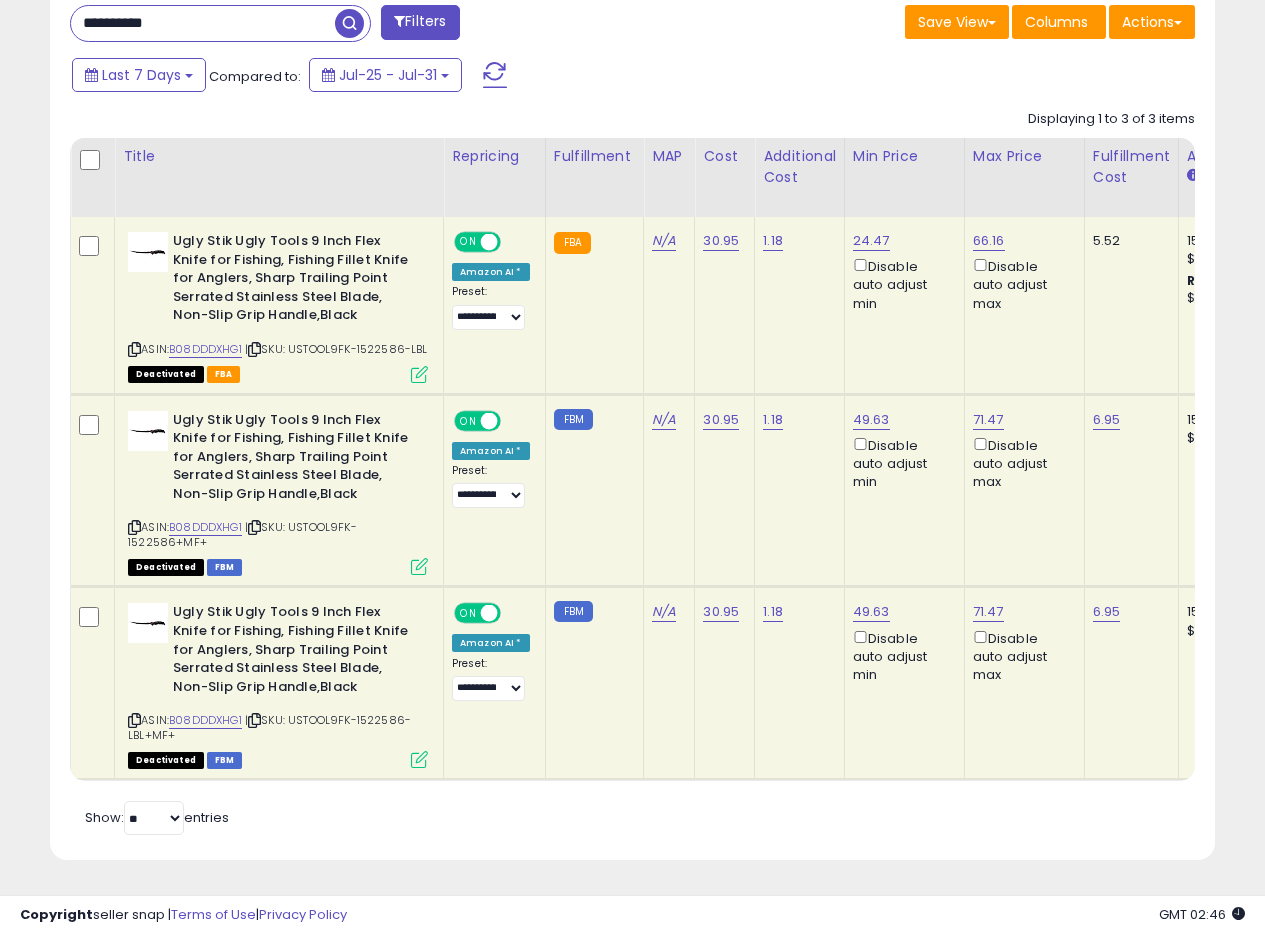 scroll, scrollTop: 410, scrollLeft: 674, axis: both 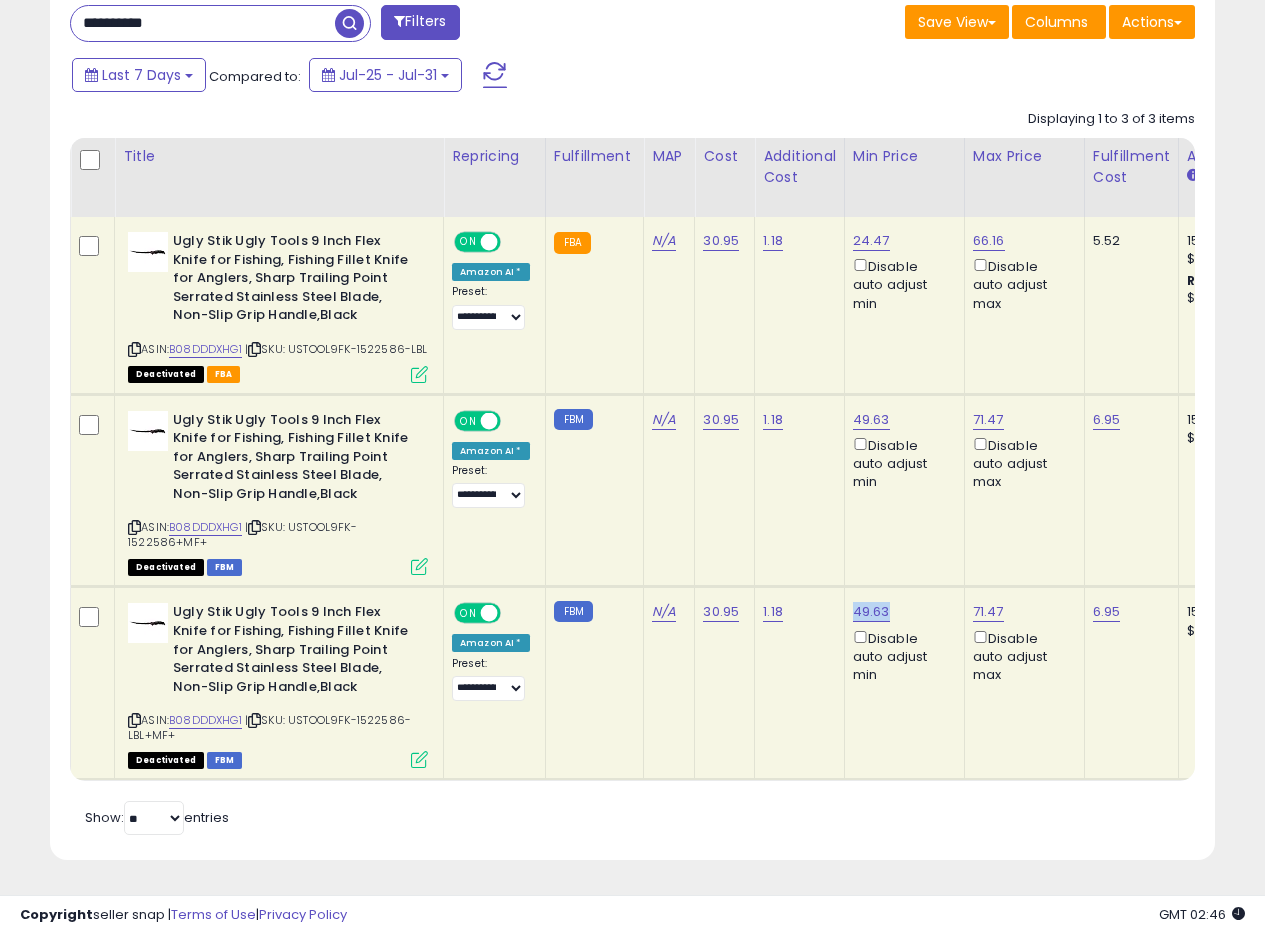 drag, startPoint x: 886, startPoint y: 593, endPoint x: 850, endPoint y: 600, distance: 36.67424 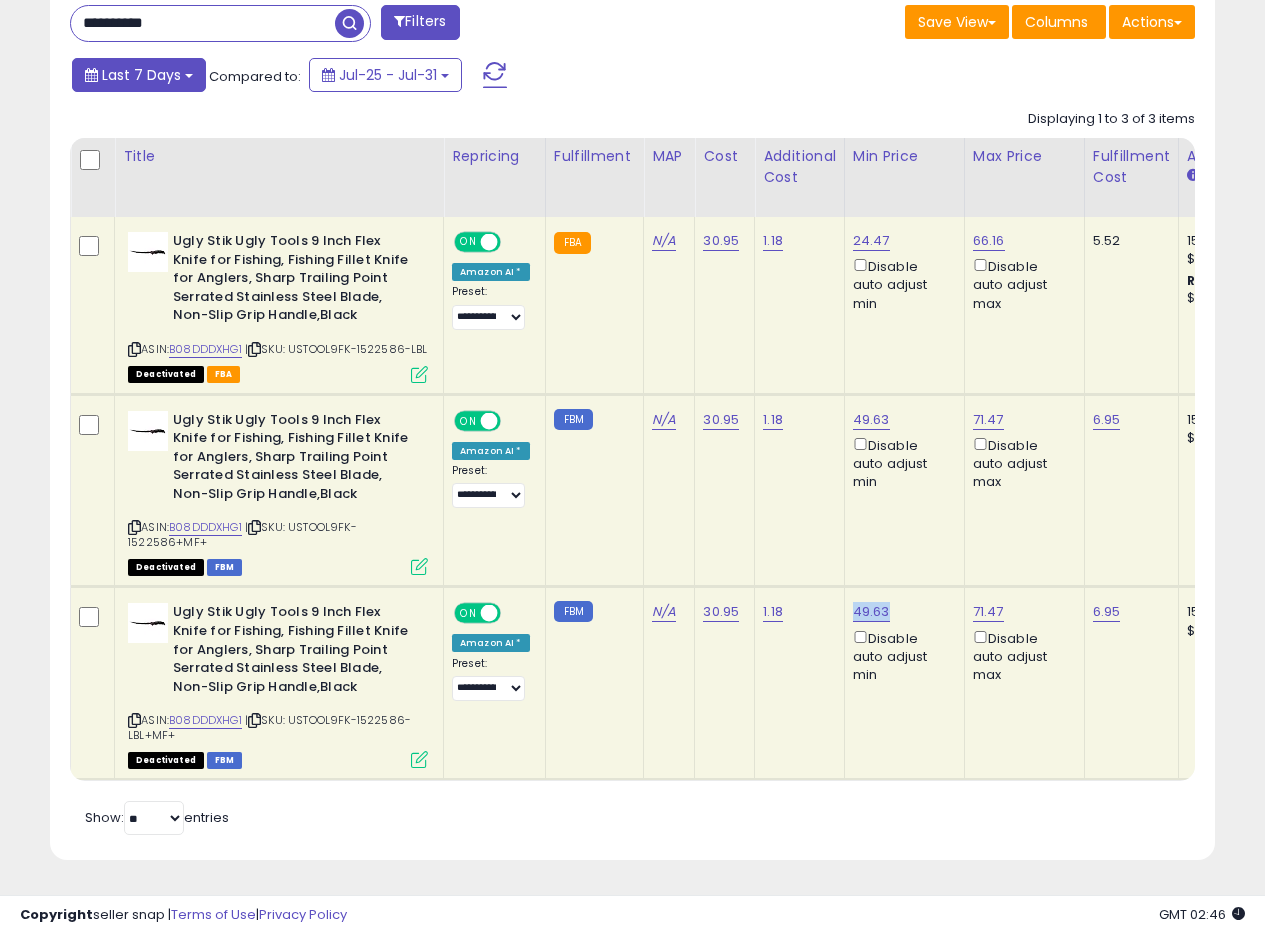 scroll, scrollTop: 712, scrollLeft: 0, axis: vertical 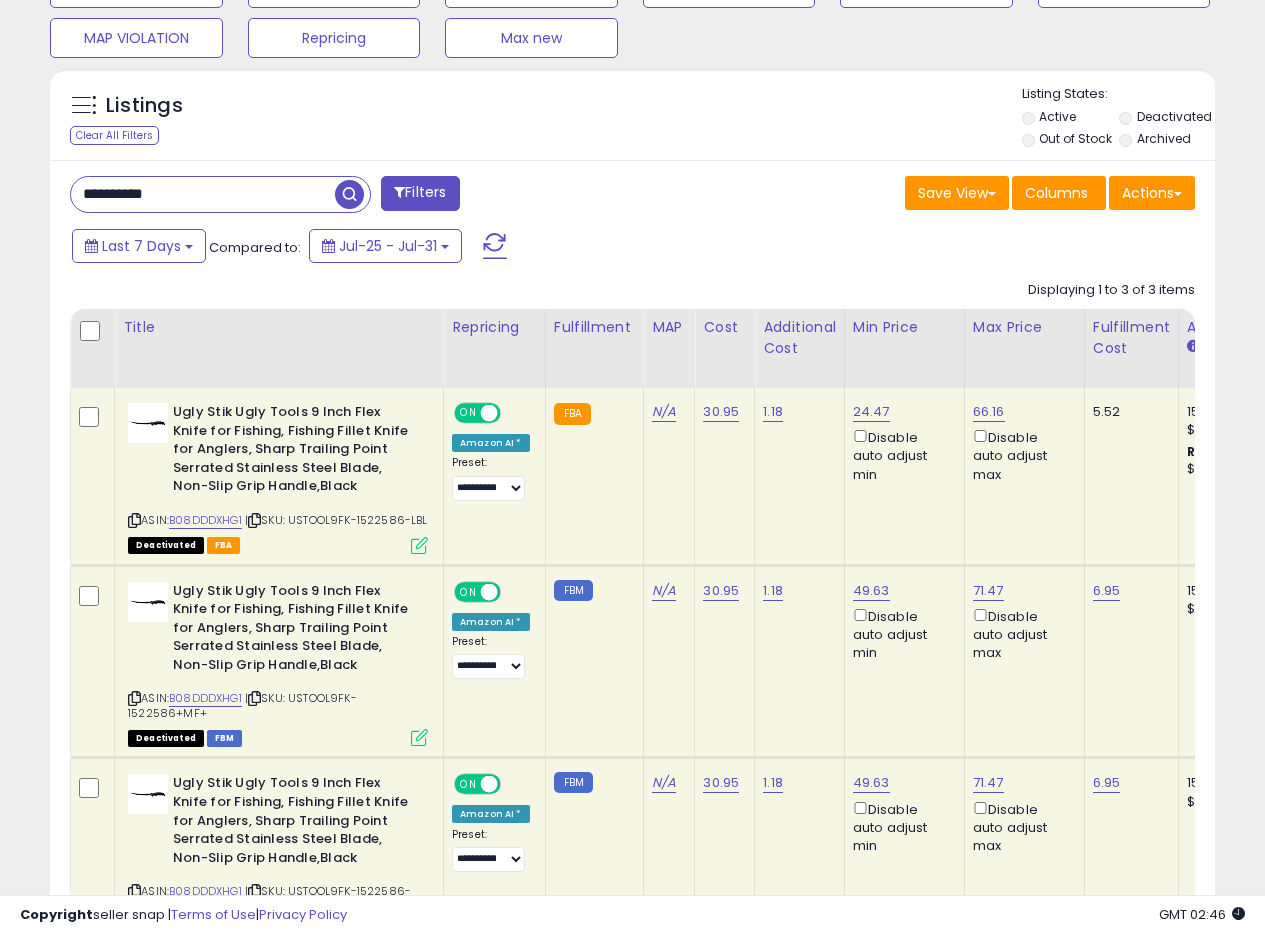 drag, startPoint x: 196, startPoint y: 195, endPoint x: 0, endPoint y: 135, distance: 204.97804 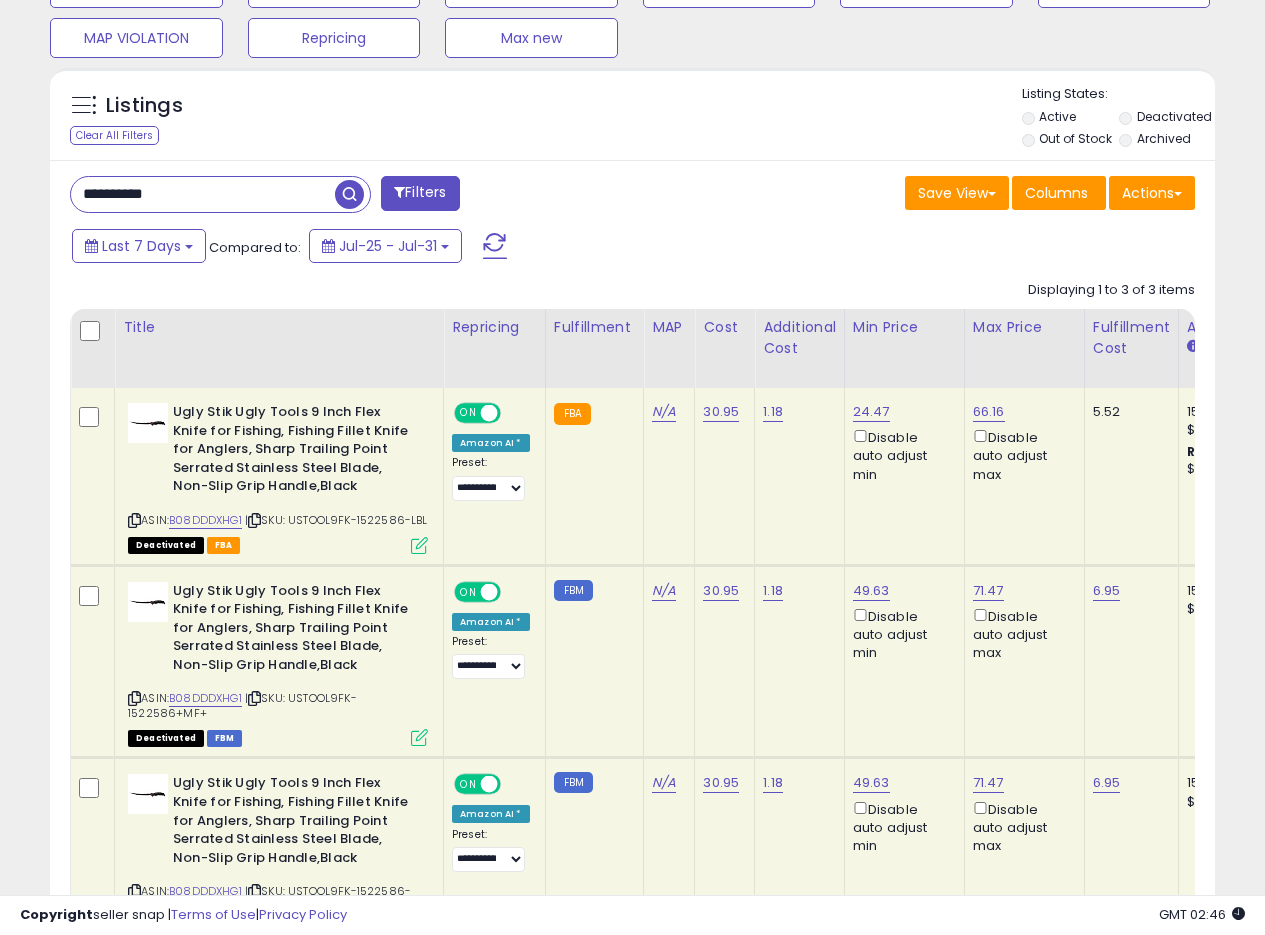 paste 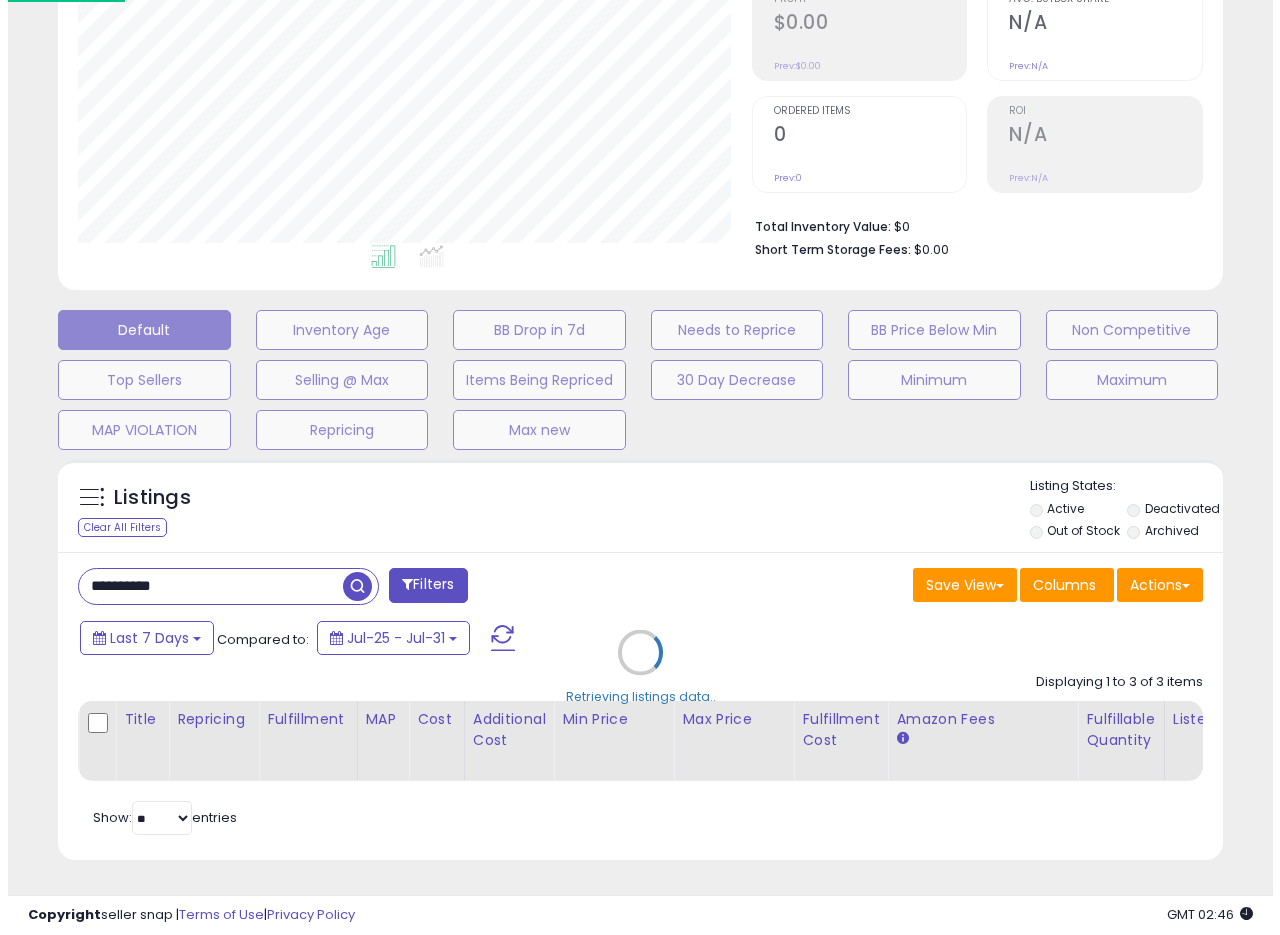 scroll, scrollTop: 335, scrollLeft: 0, axis: vertical 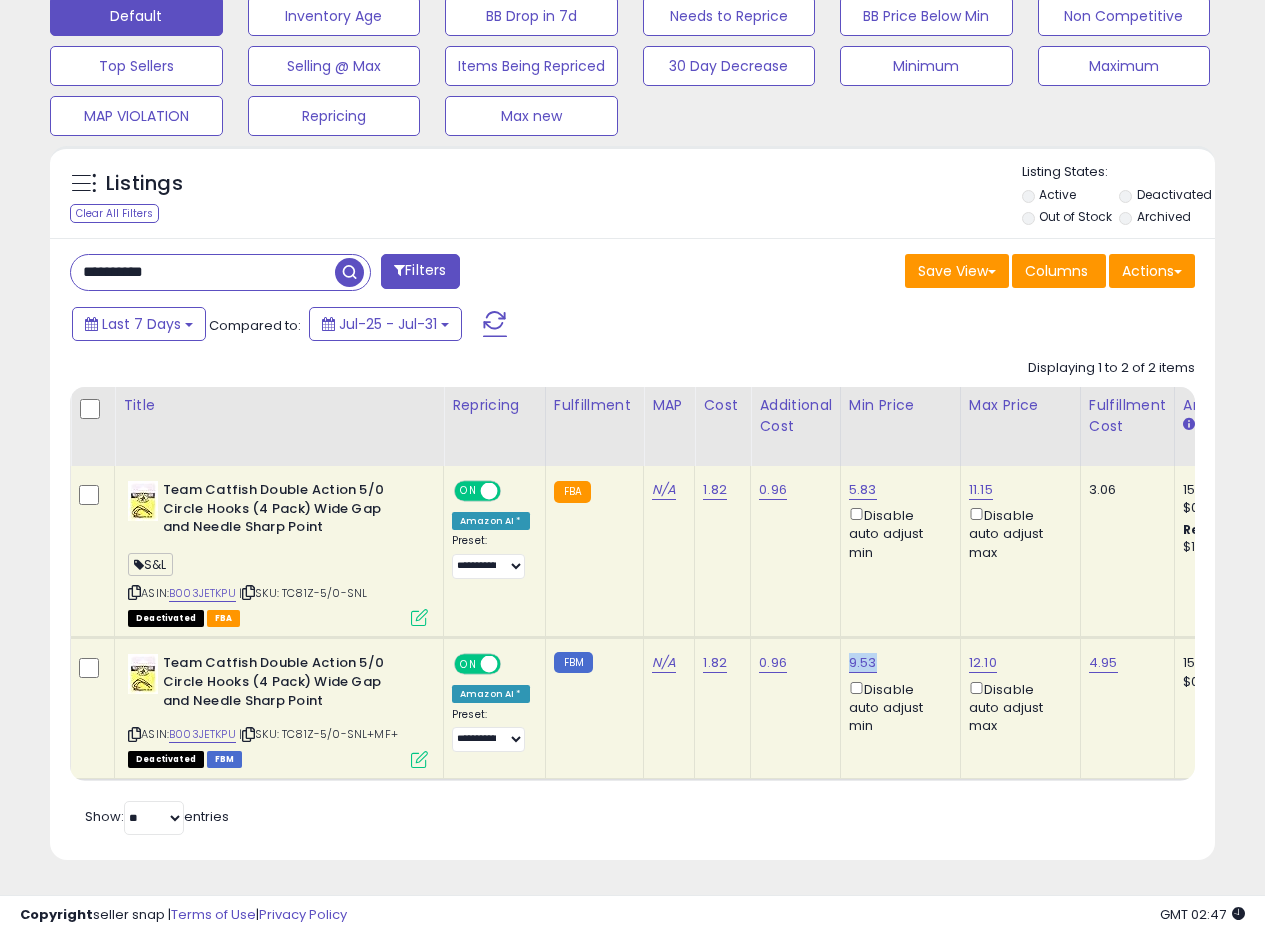 drag, startPoint x: 875, startPoint y: 642, endPoint x: 847, endPoint y: 651, distance: 29.410883 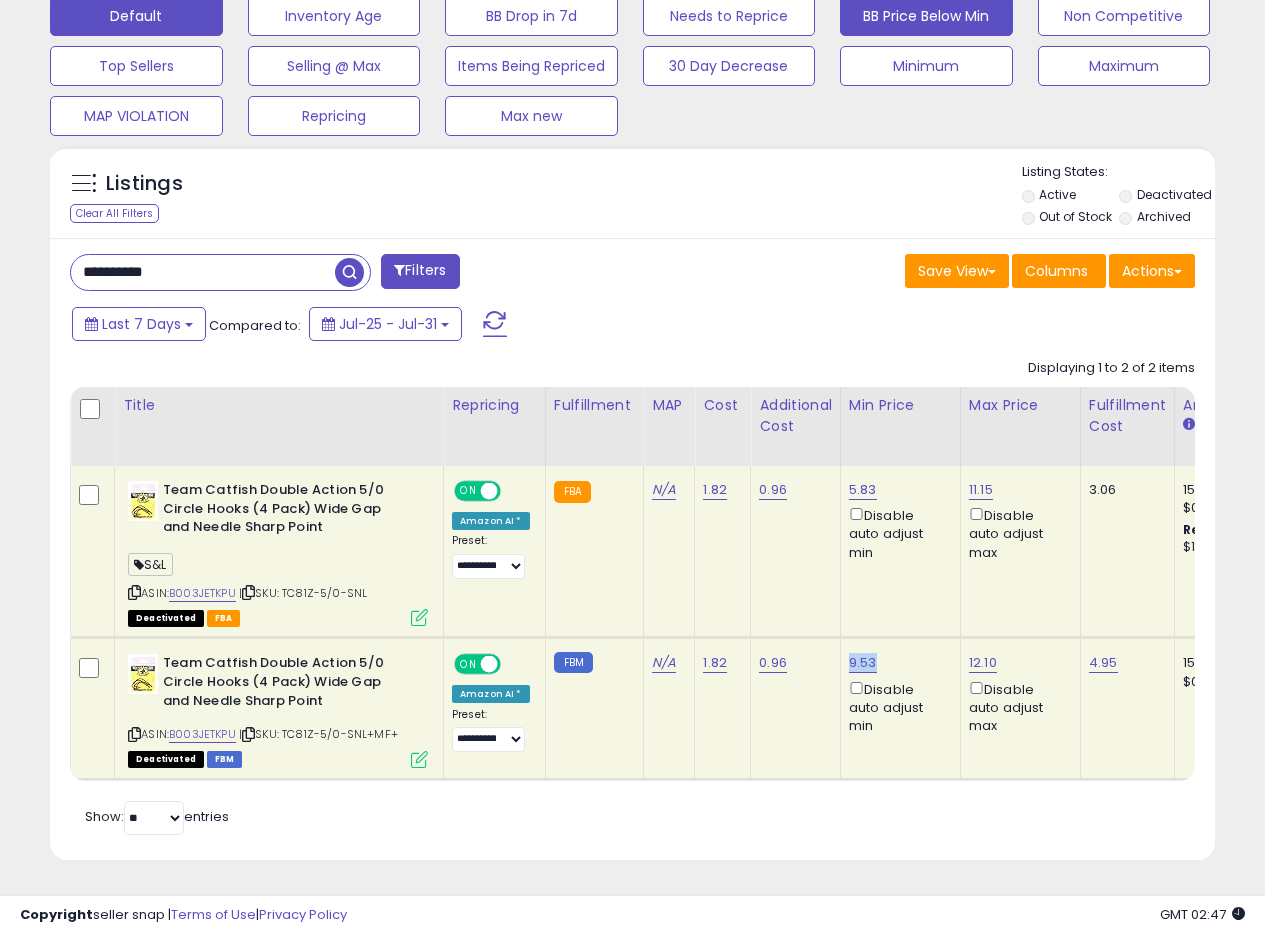 copy on "9.53" 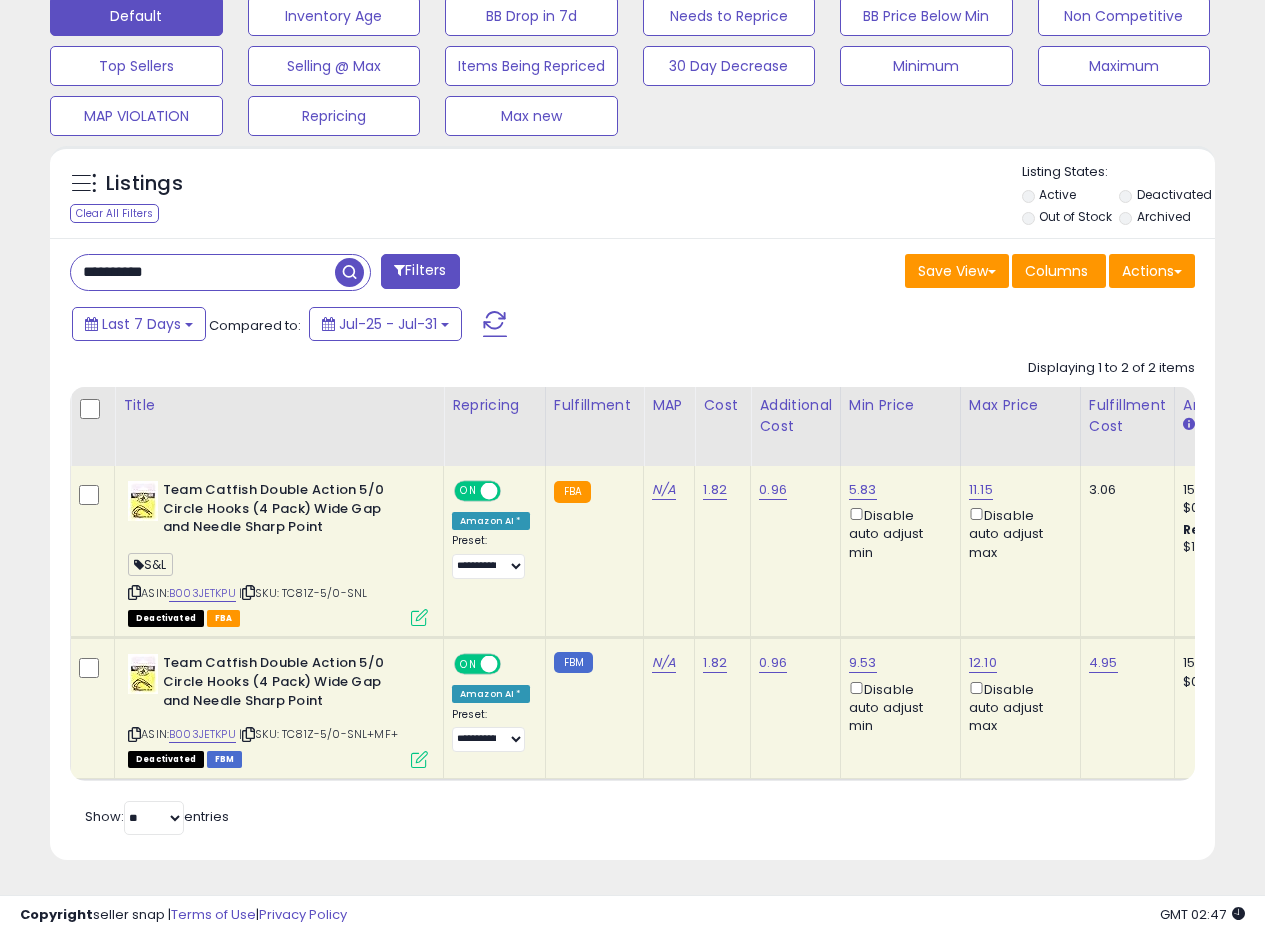 drag, startPoint x: 212, startPoint y: 254, endPoint x: 0, endPoint y: 238, distance: 212.60292 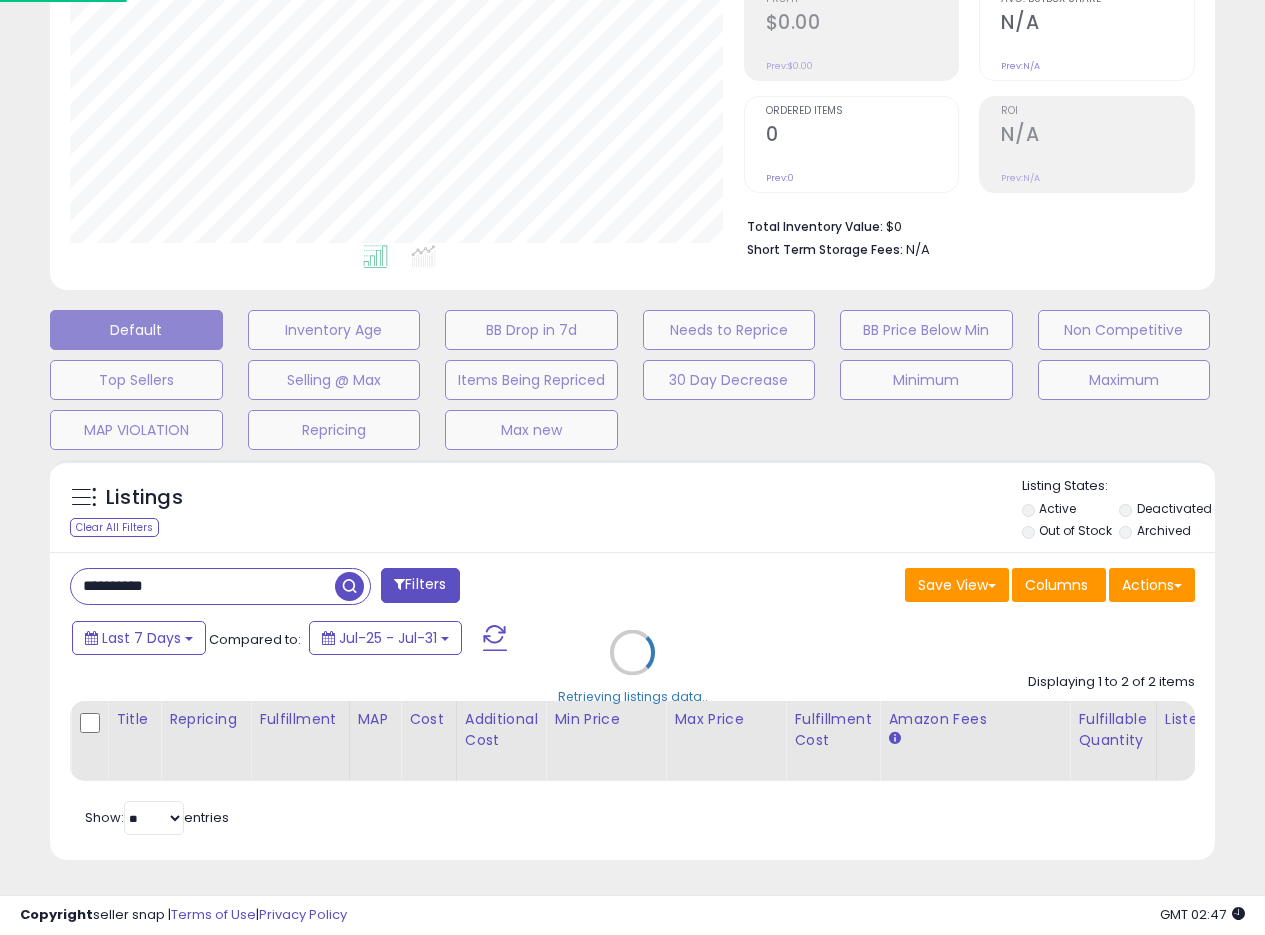 scroll, scrollTop: 999590, scrollLeft: 999317, axis: both 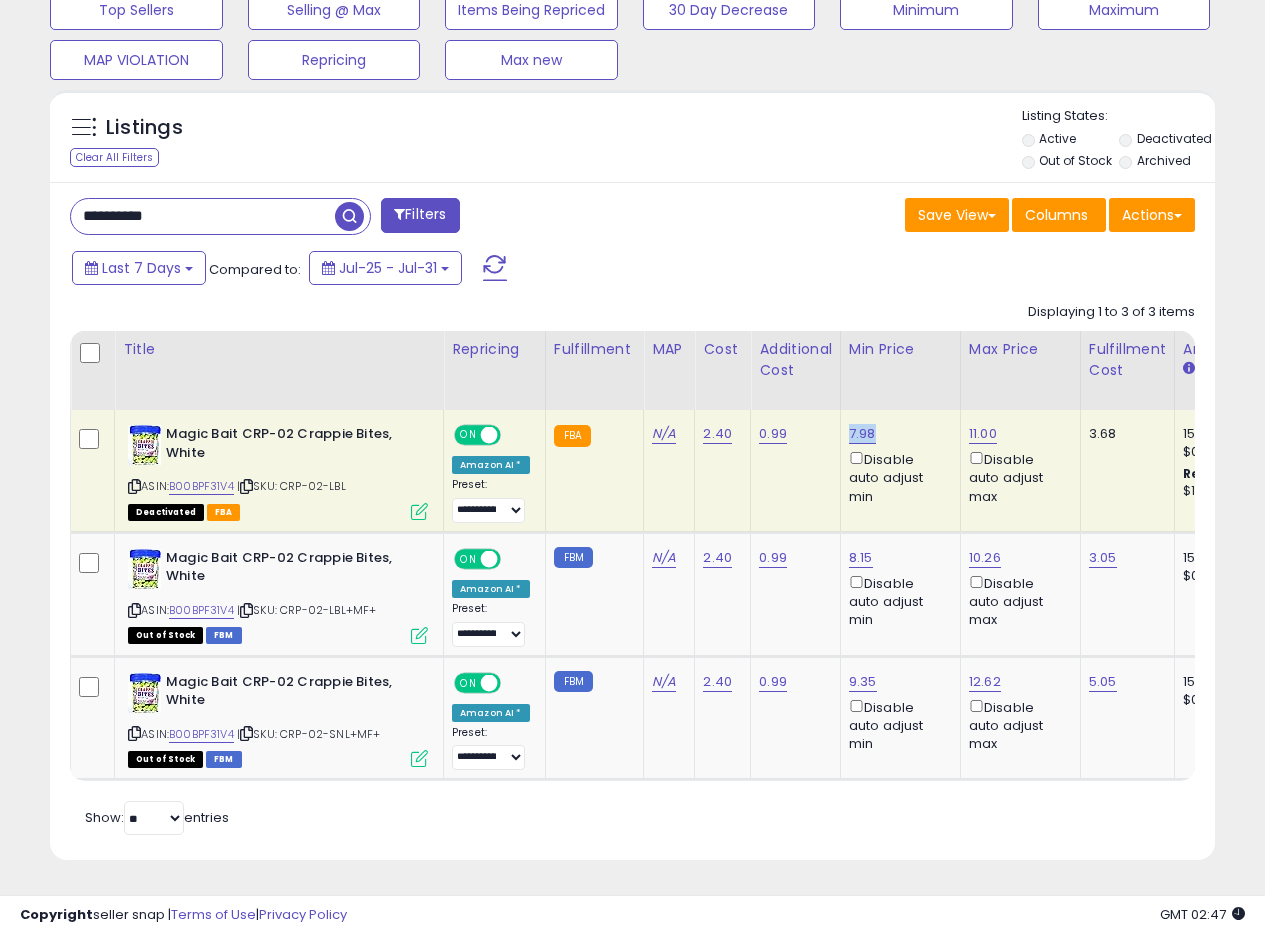 drag, startPoint x: 885, startPoint y: 416, endPoint x: 847, endPoint y: 423, distance: 38.63936 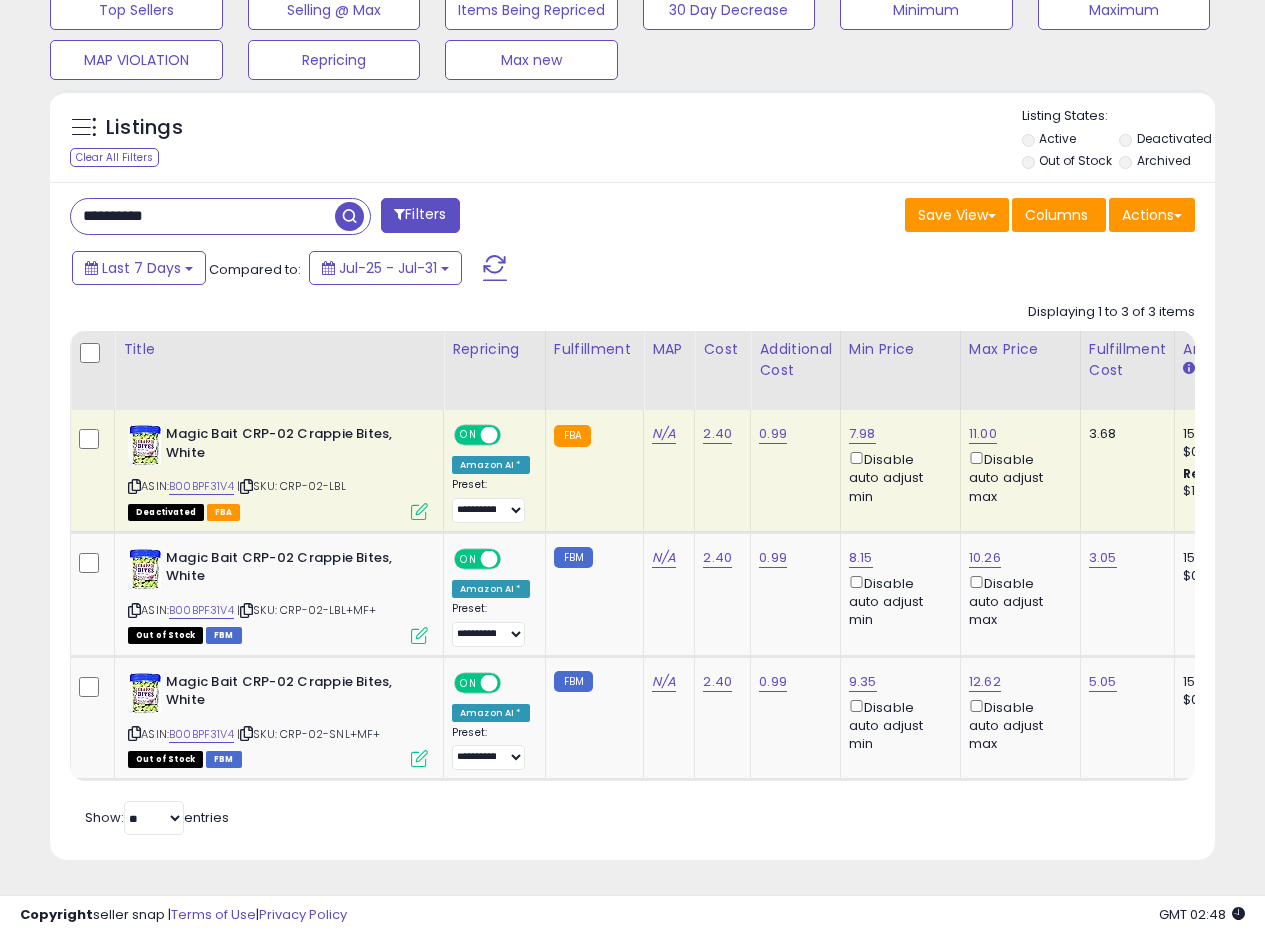 drag, startPoint x: 189, startPoint y: 195, endPoint x: 12, endPoint y: 141, distance: 185.05405 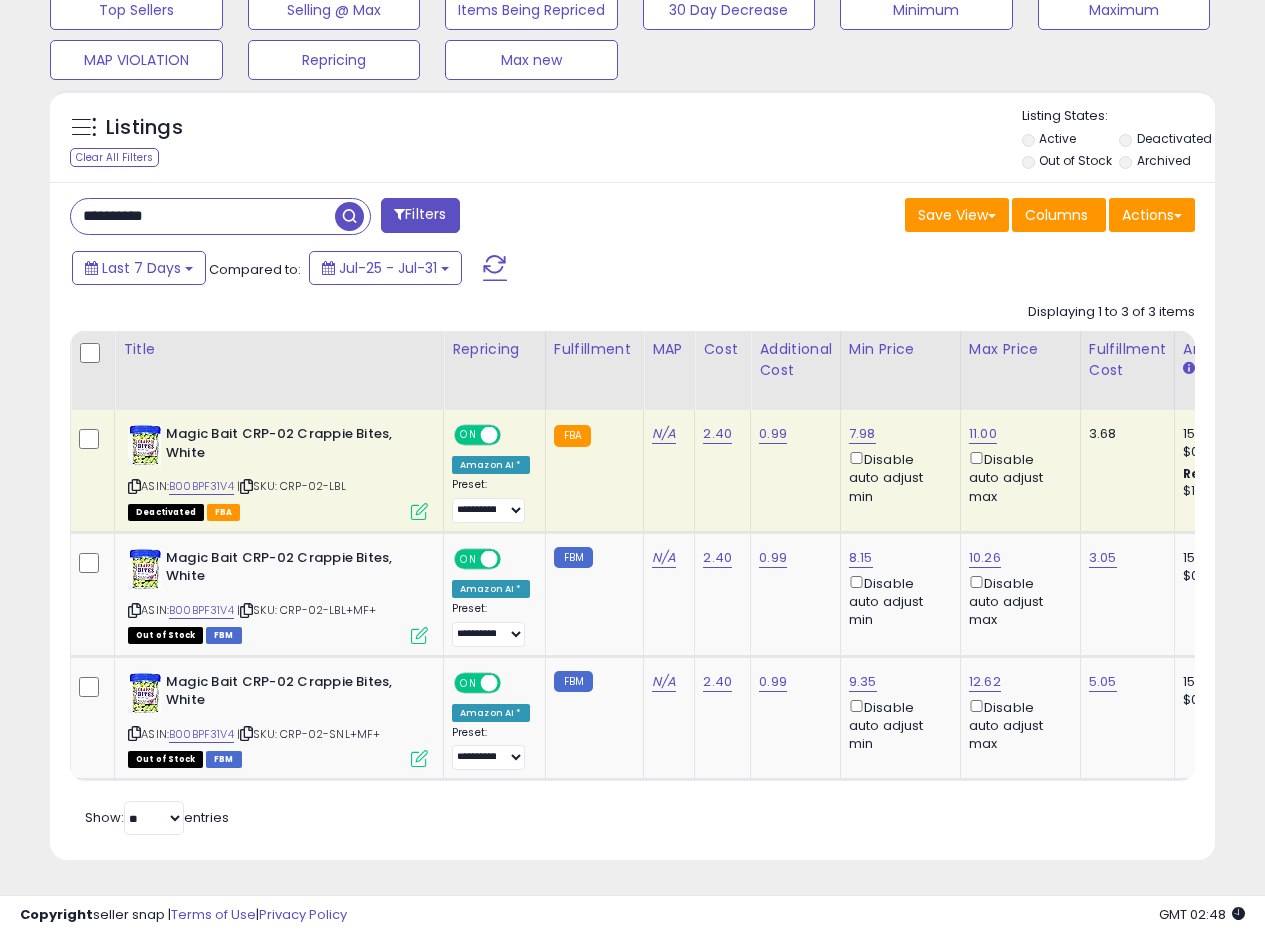 paste 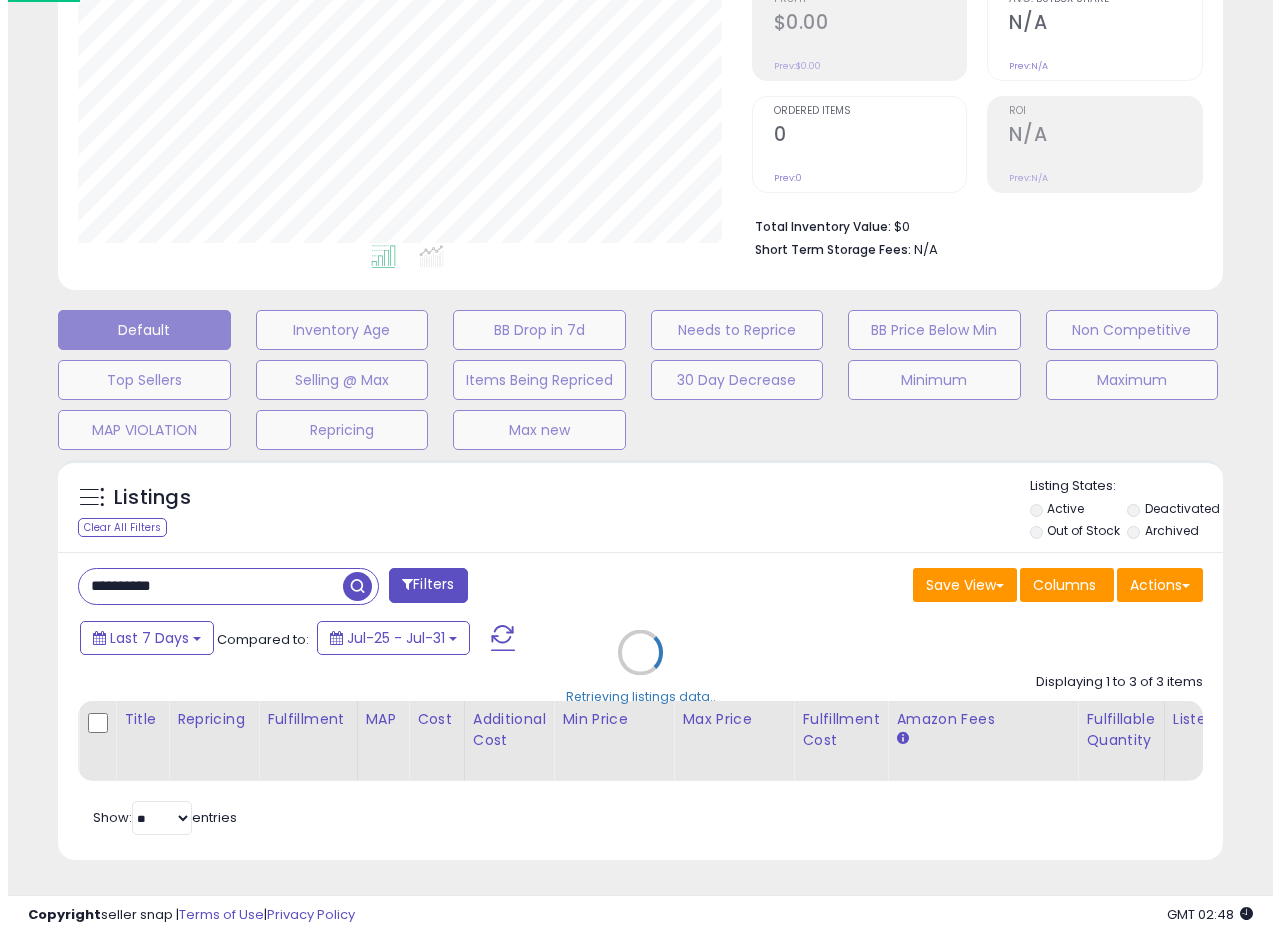 scroll, scrollTop: 335, scrollLeft: 0, axis: vertical 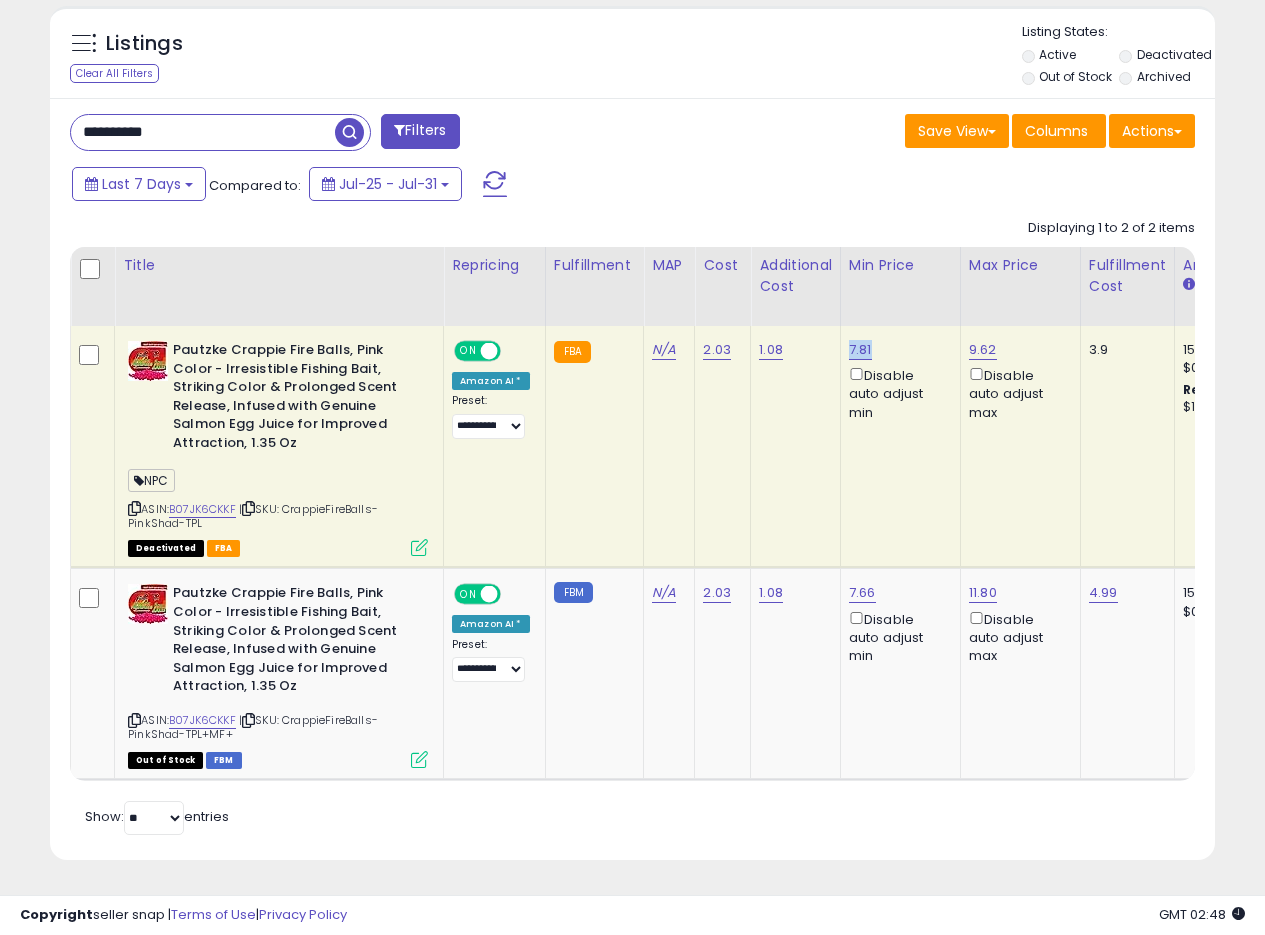 drag, startPoint x: 874, startPoint y: 331, endPoint x: 844, endPoint y: 332, distance: 30.016663 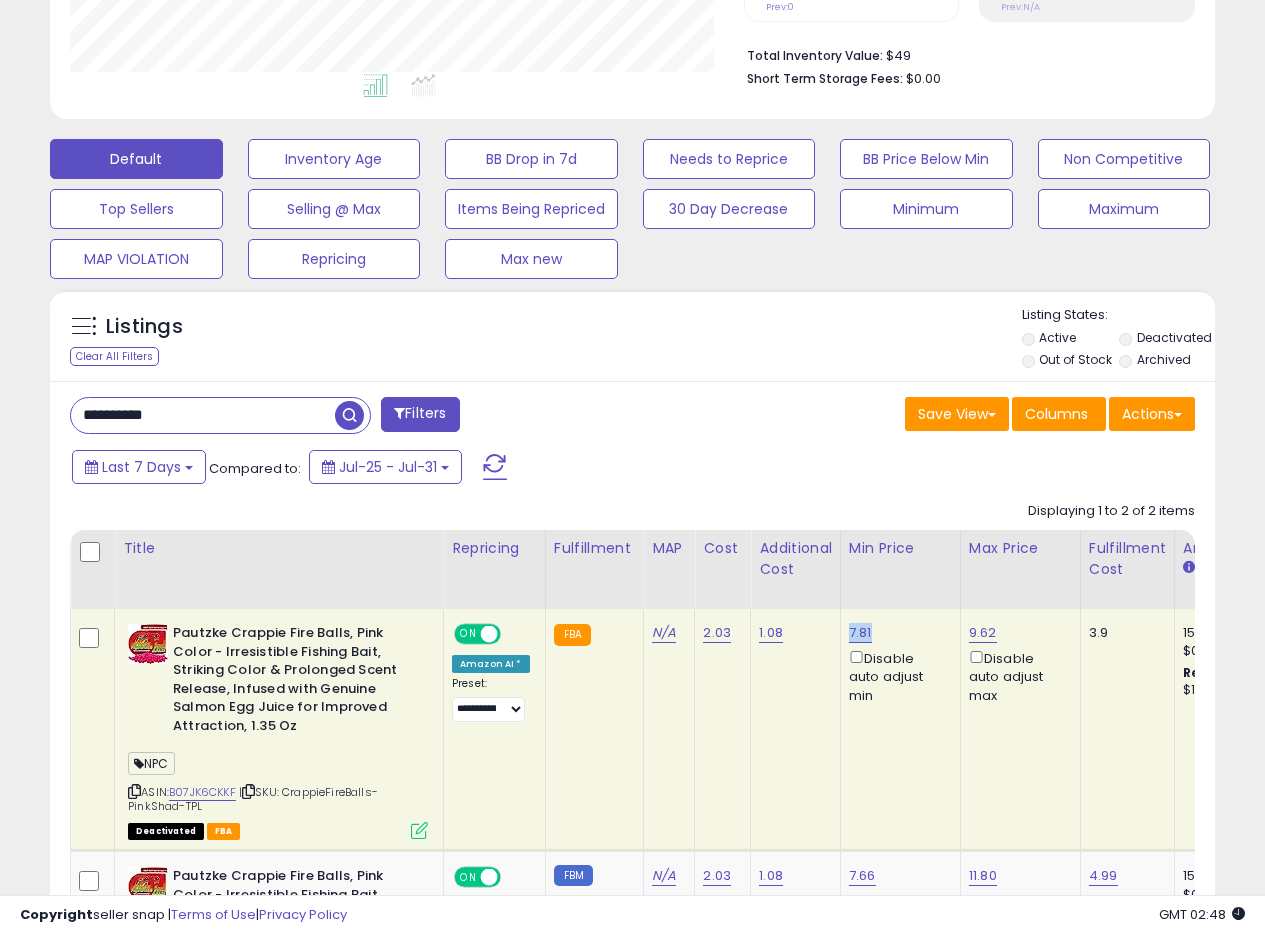 scroll, scrollTop: 489, scrollLeft: 0, axis: vertical 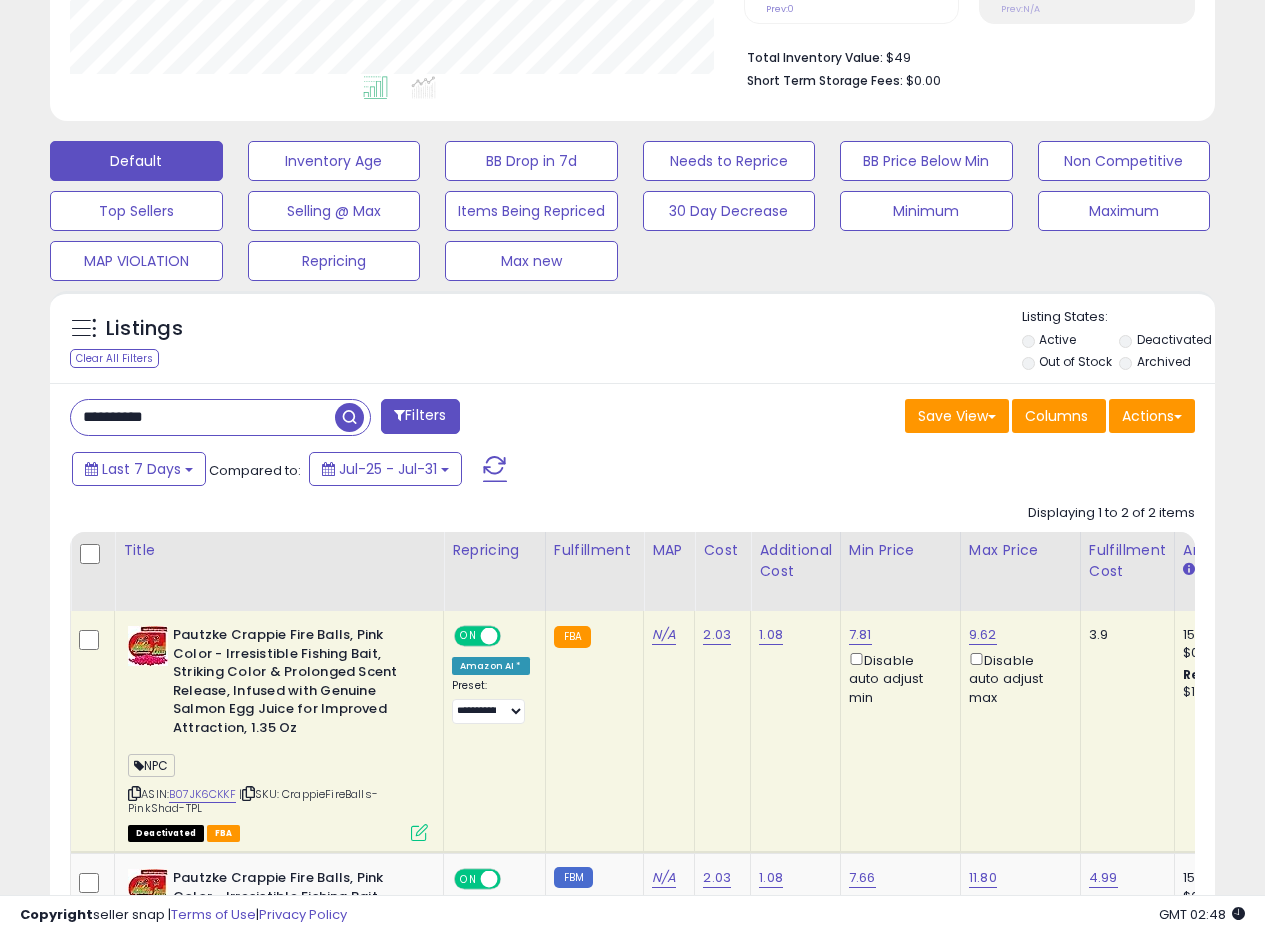 drag, startPoint x: 201, startPoint y: 427, endPoint x: 0, endPoint y: 402, distance: 202.54877 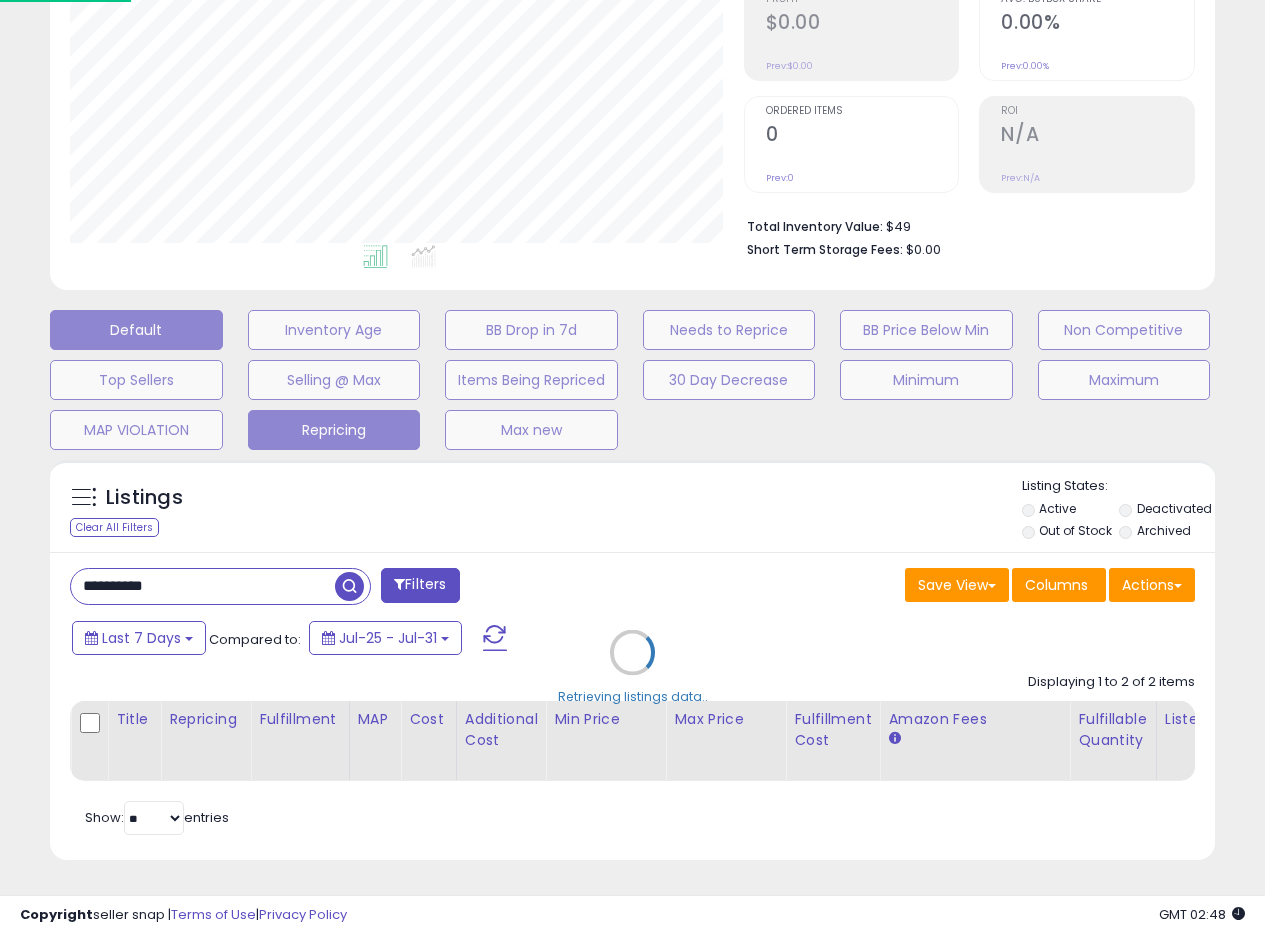 scroll, scrollTop: 999590, scrollLeft: 999317, axis: both 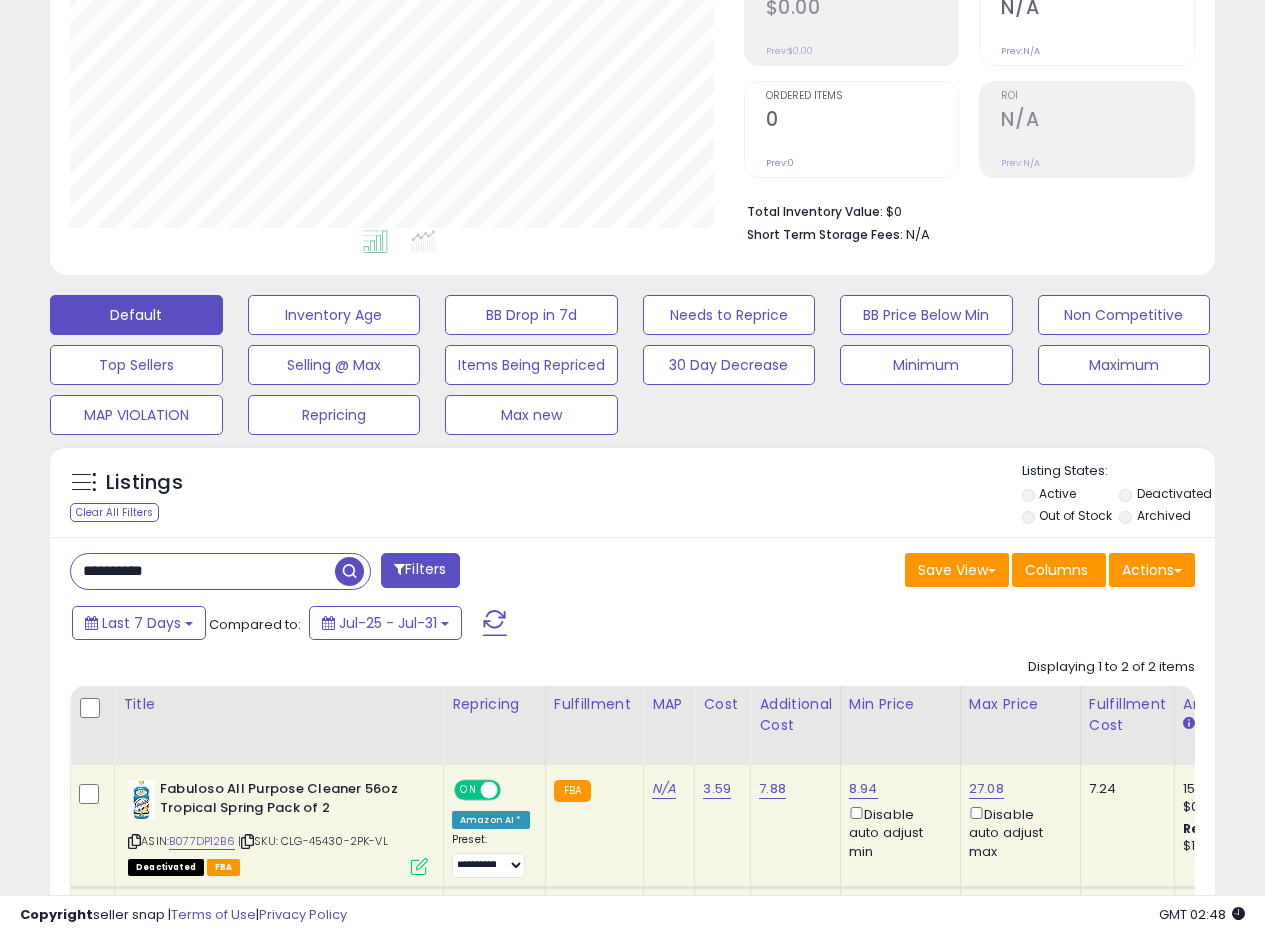 drag, startPoint x: 101, startPoint y: 579, endPoint x: 0, endPoint y: 551, distance: 104.80935 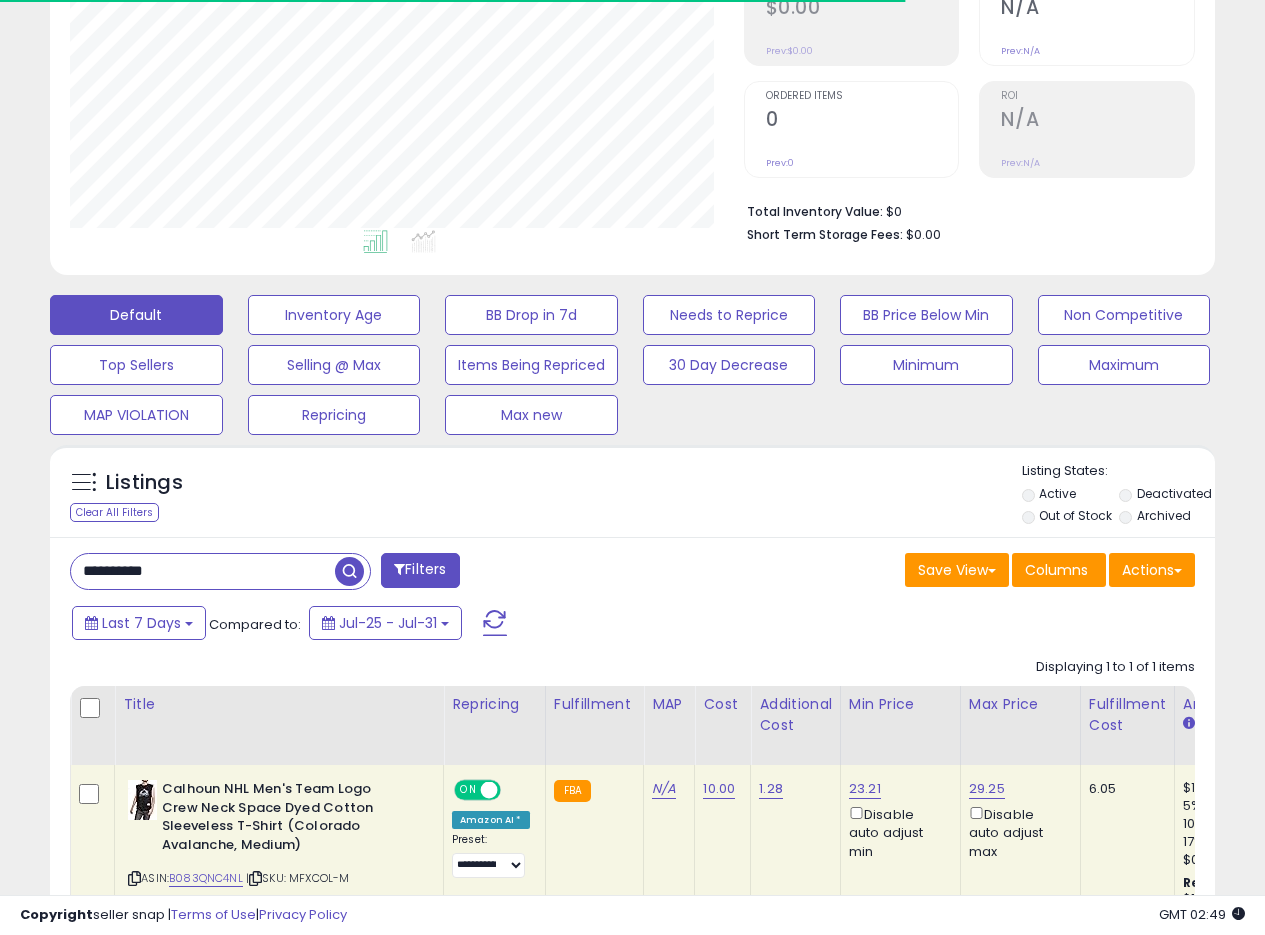 scroll, scrollTop: 999590, scrollLeft: 999326, axis: both 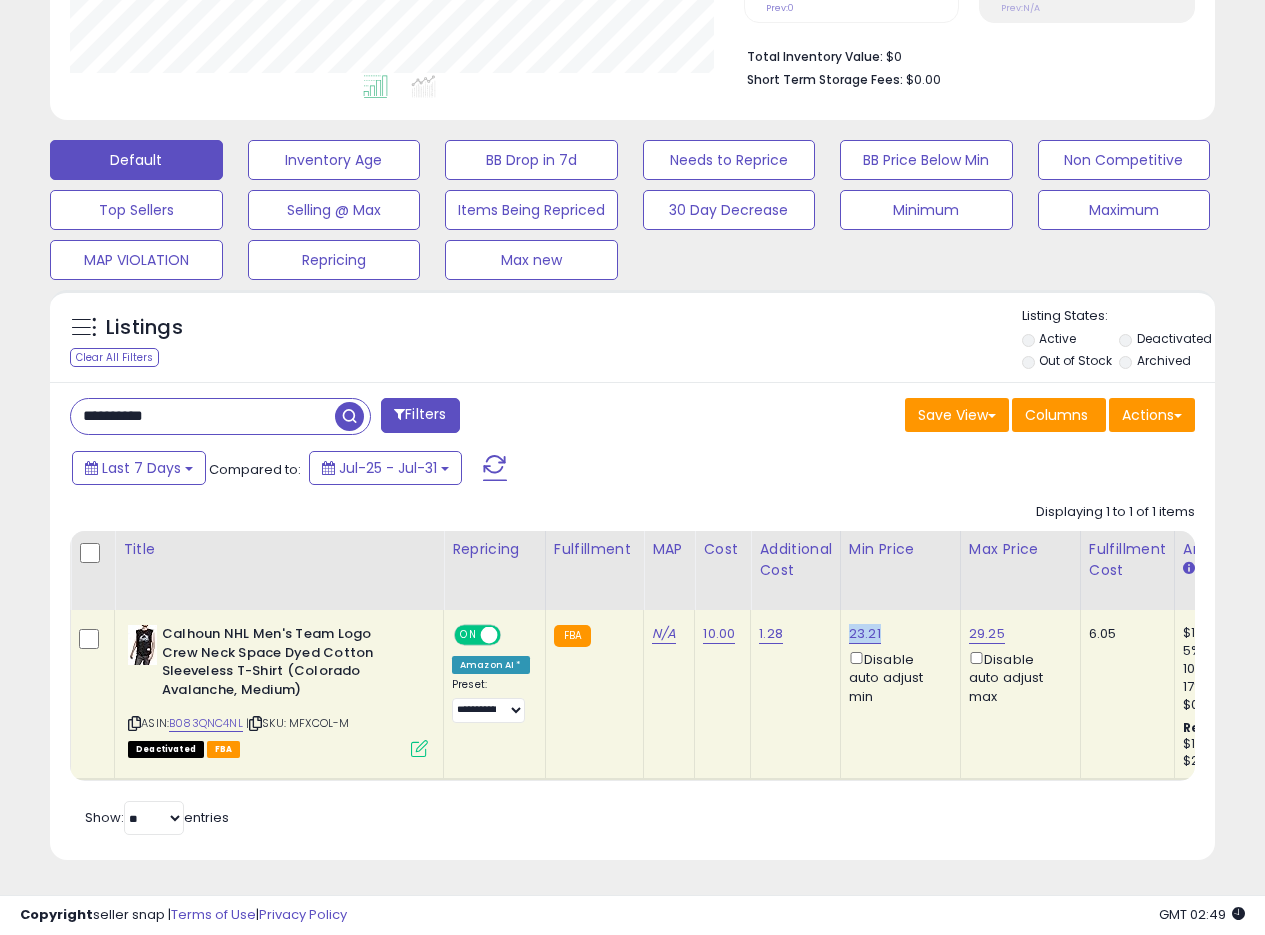 drag, startPoint x: 880, startPoint y: 617, endPoint x: 848, endPoint y: 617, distance: 32 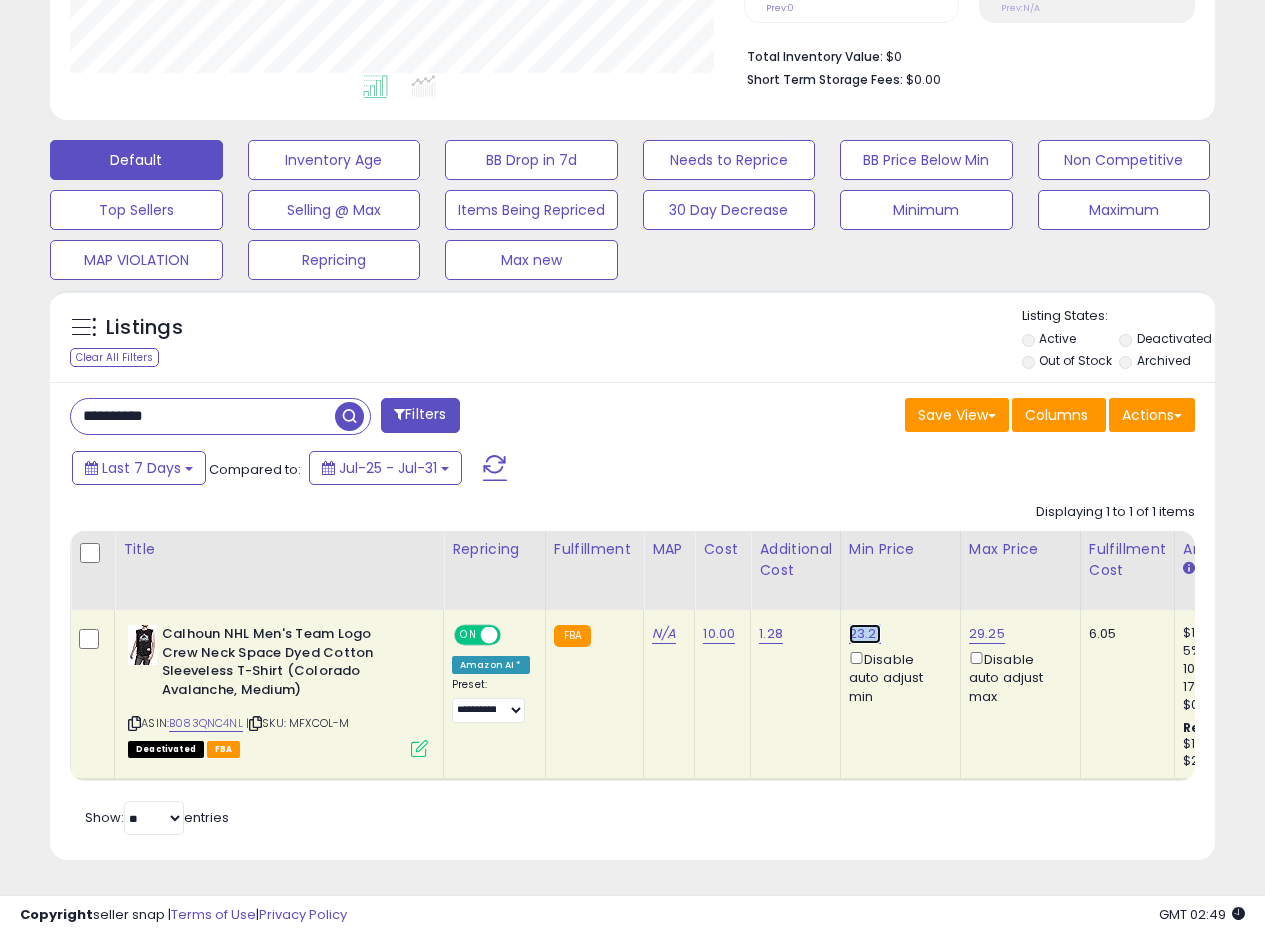click on "23.21" at bounding box center (865, 634) 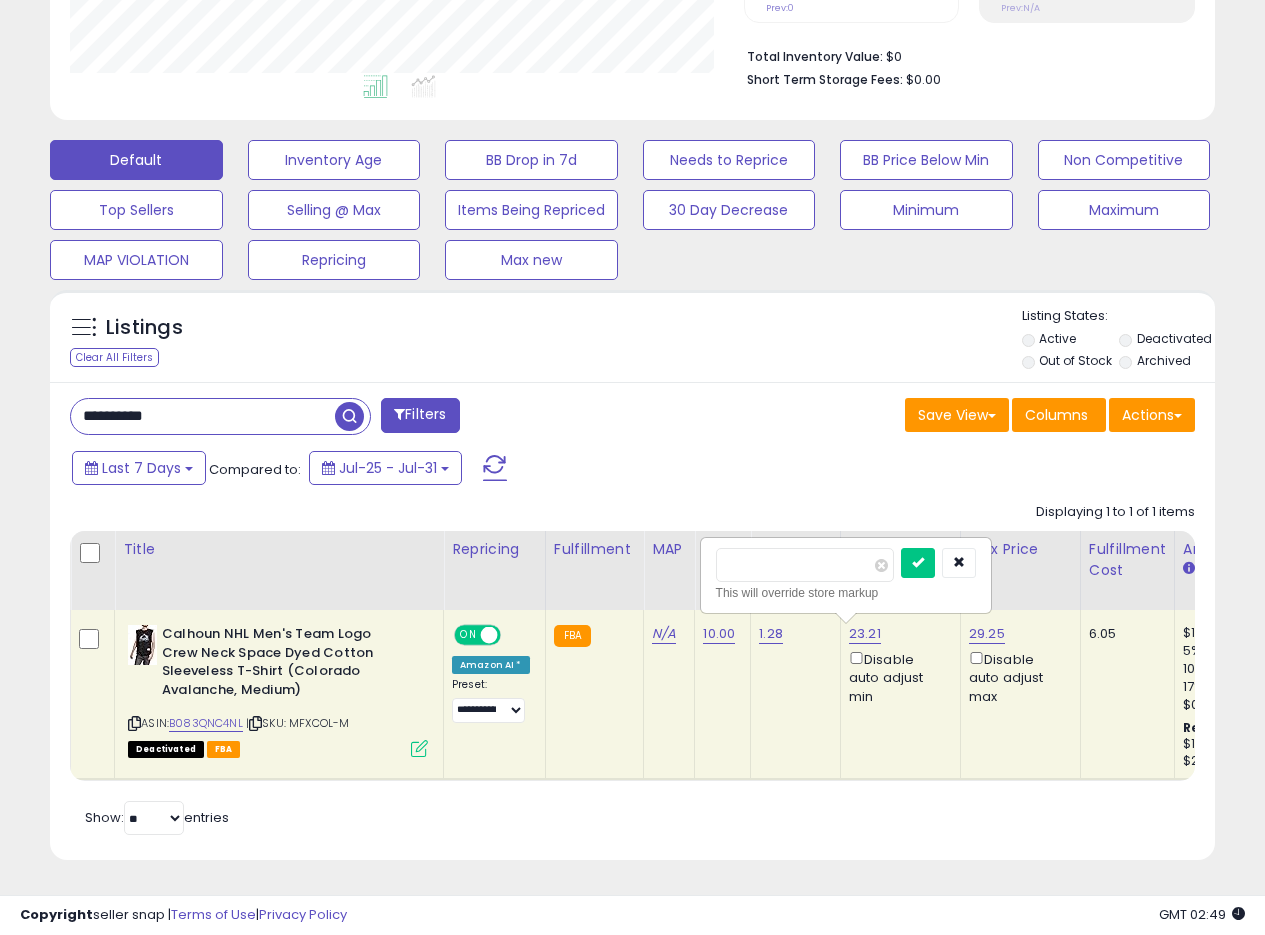 click on "*****" at bounding box center (805, 565) 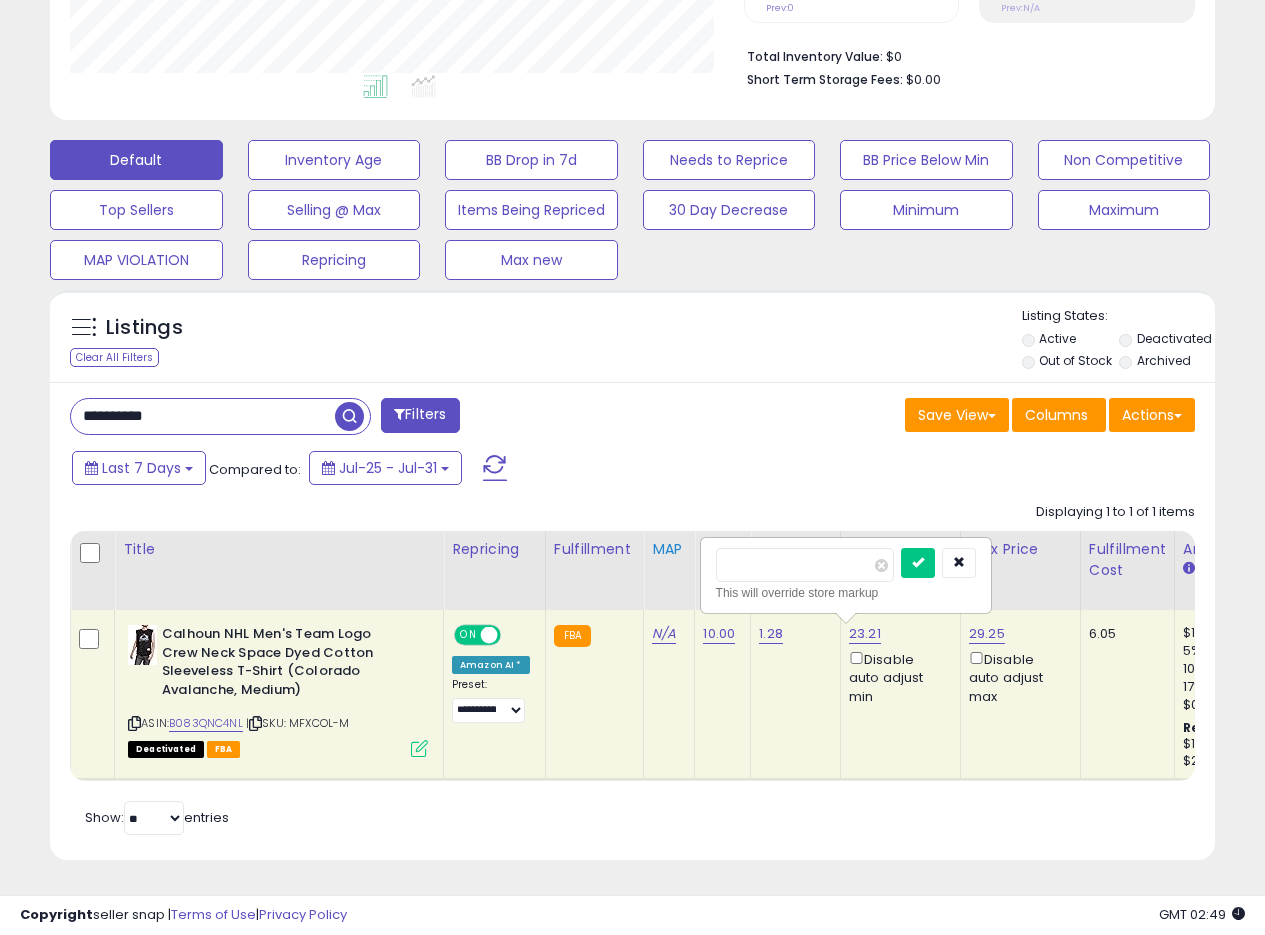 drag, startPoint x: 783, startPoint y: 556, endPoint x: 671, endPoint y: 545, distance: 112.53888 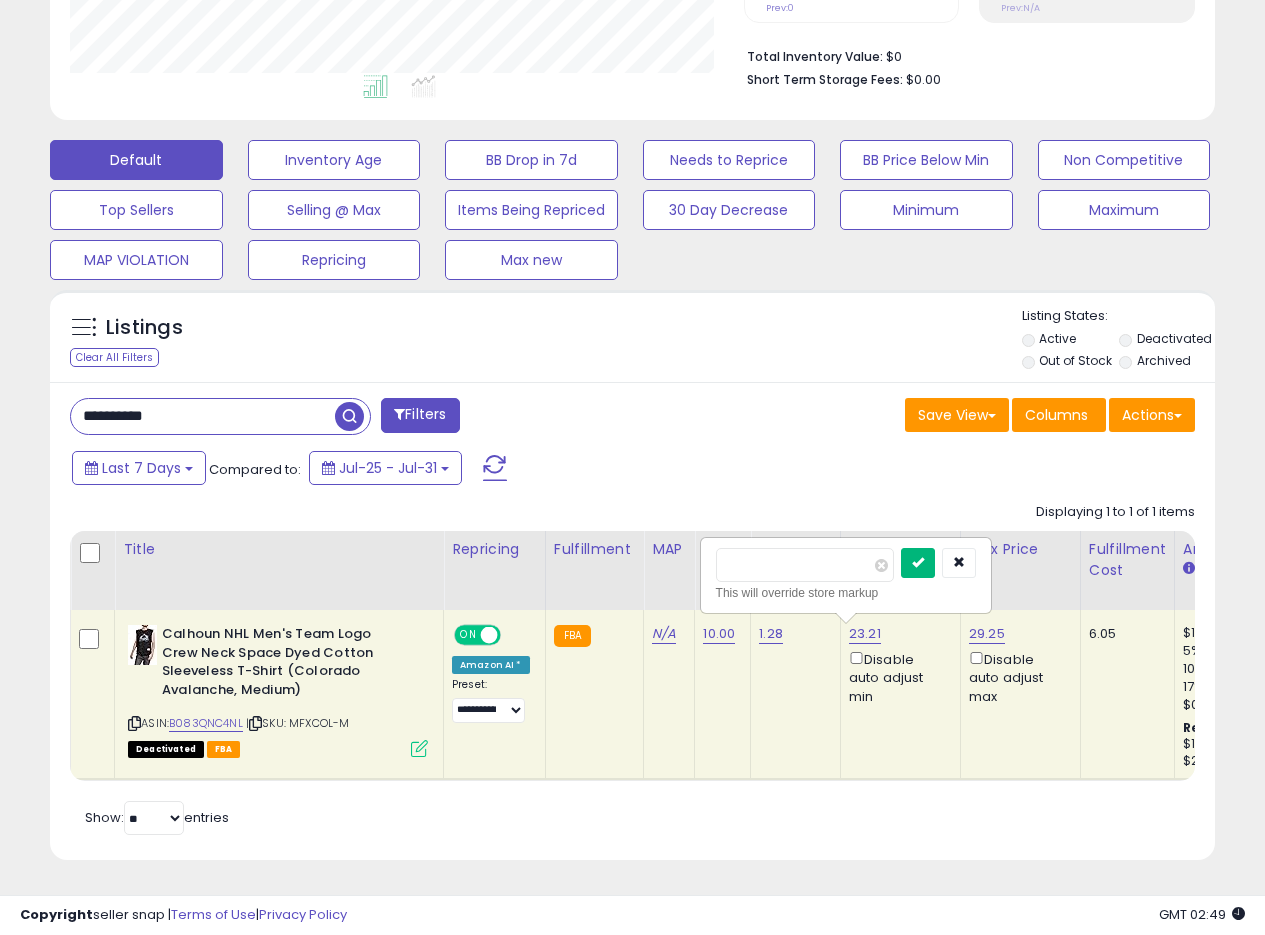 type on "*****" 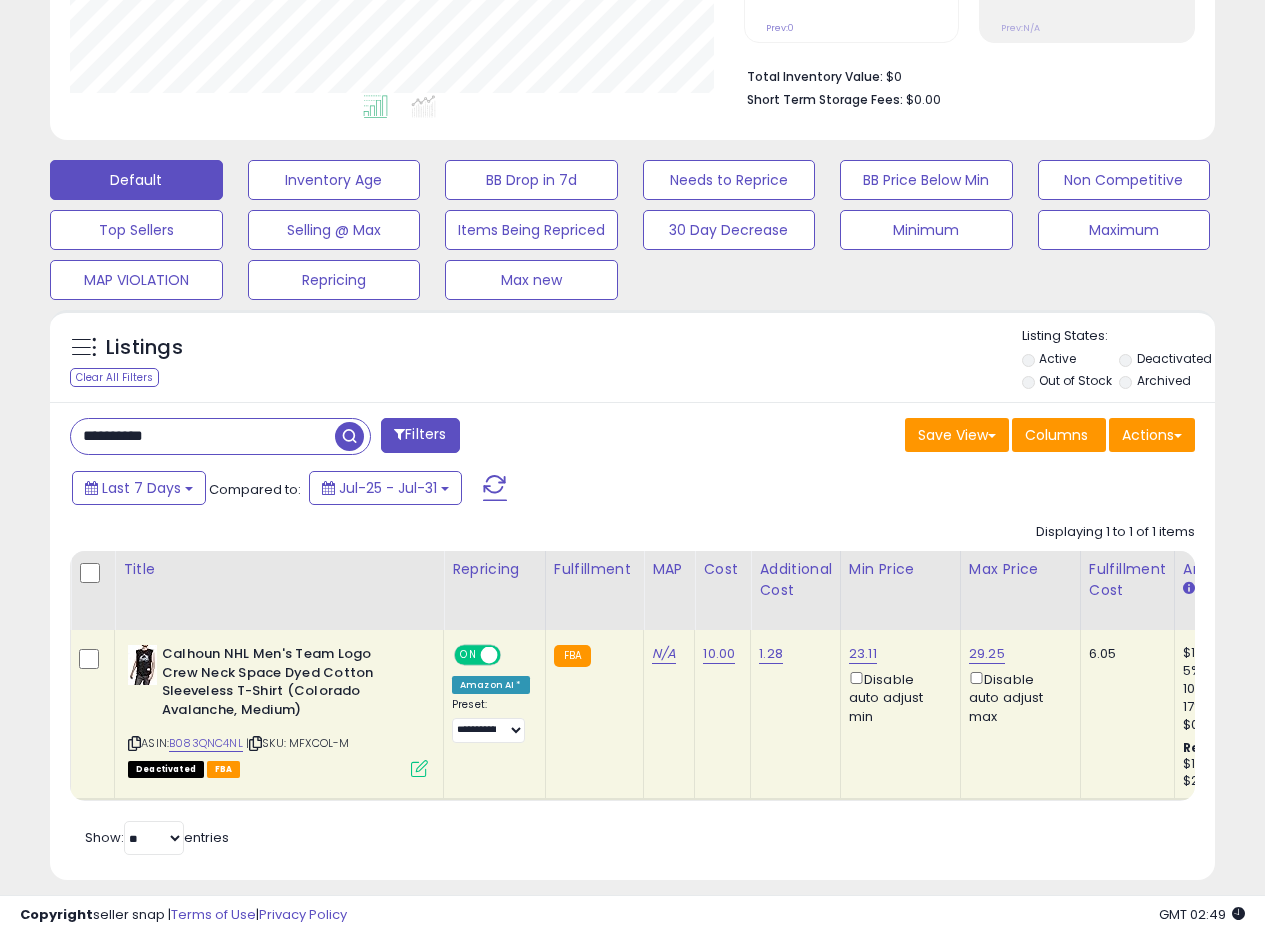 scroll, scrollTop: 505, scrollLeft: 0, axis: vertical 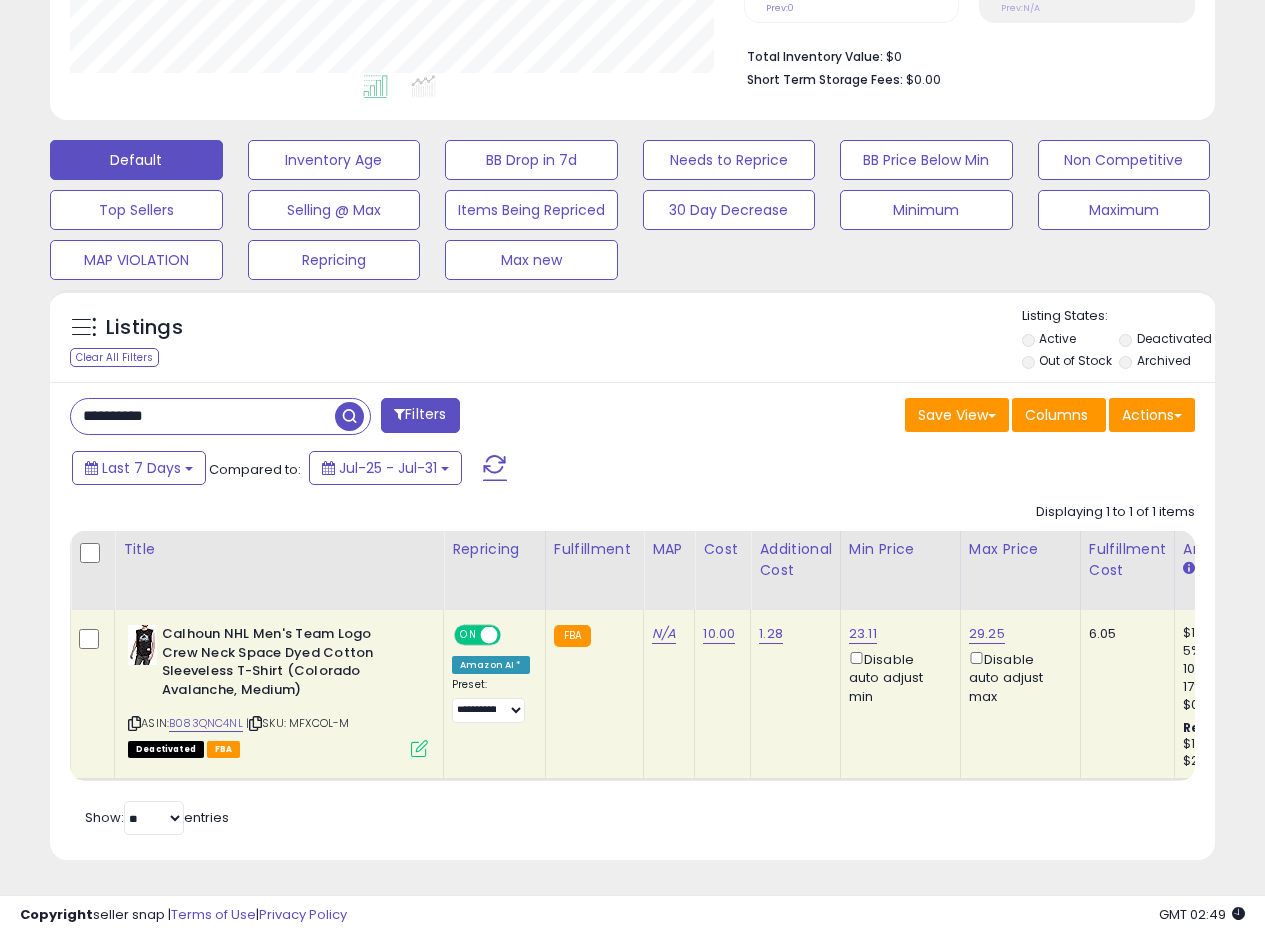 drag, startPoint x: 211, startPoint y: 405, endPoint x: 0, endPoint y: 392, distance: 211.4001 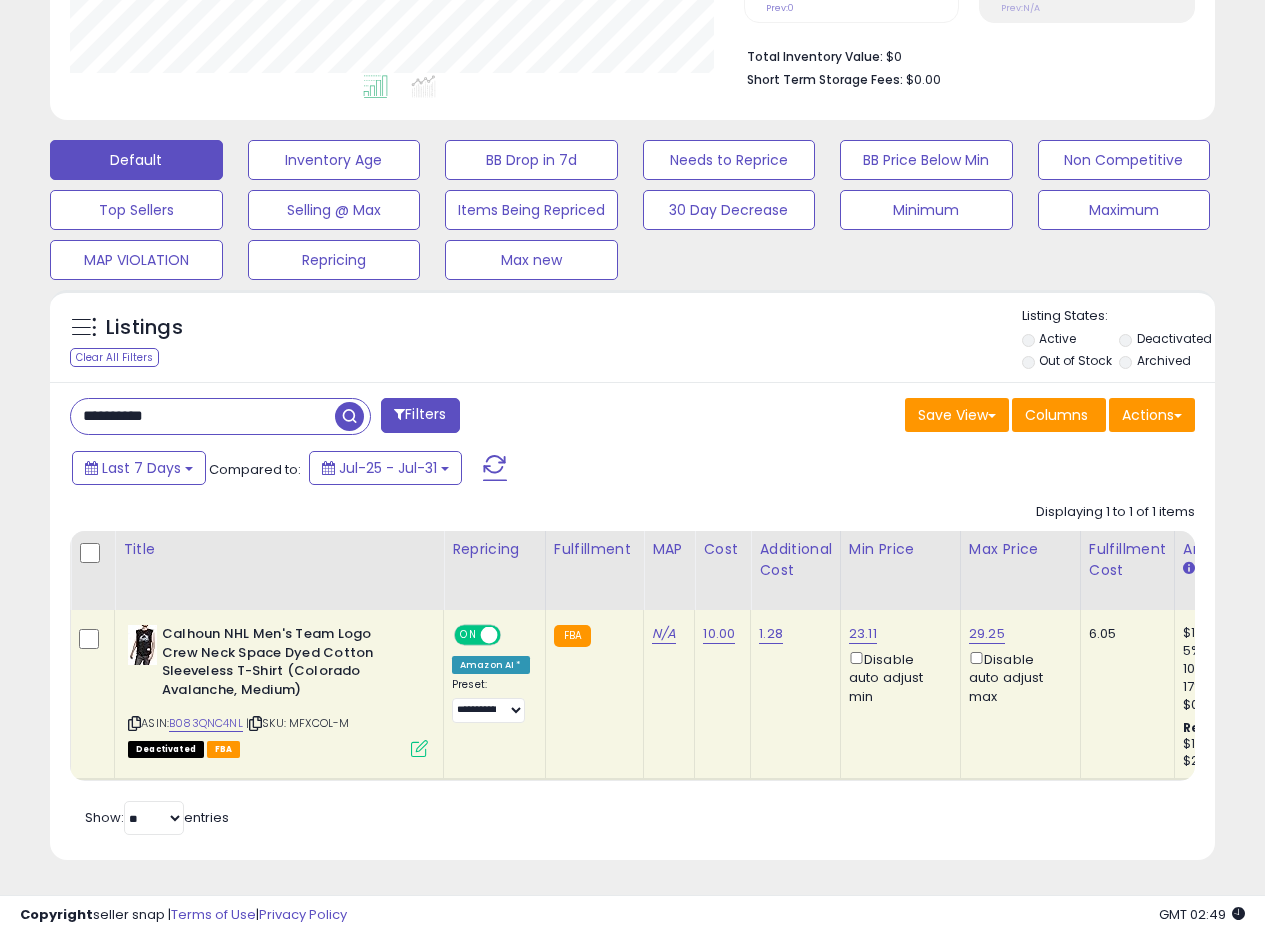 paste 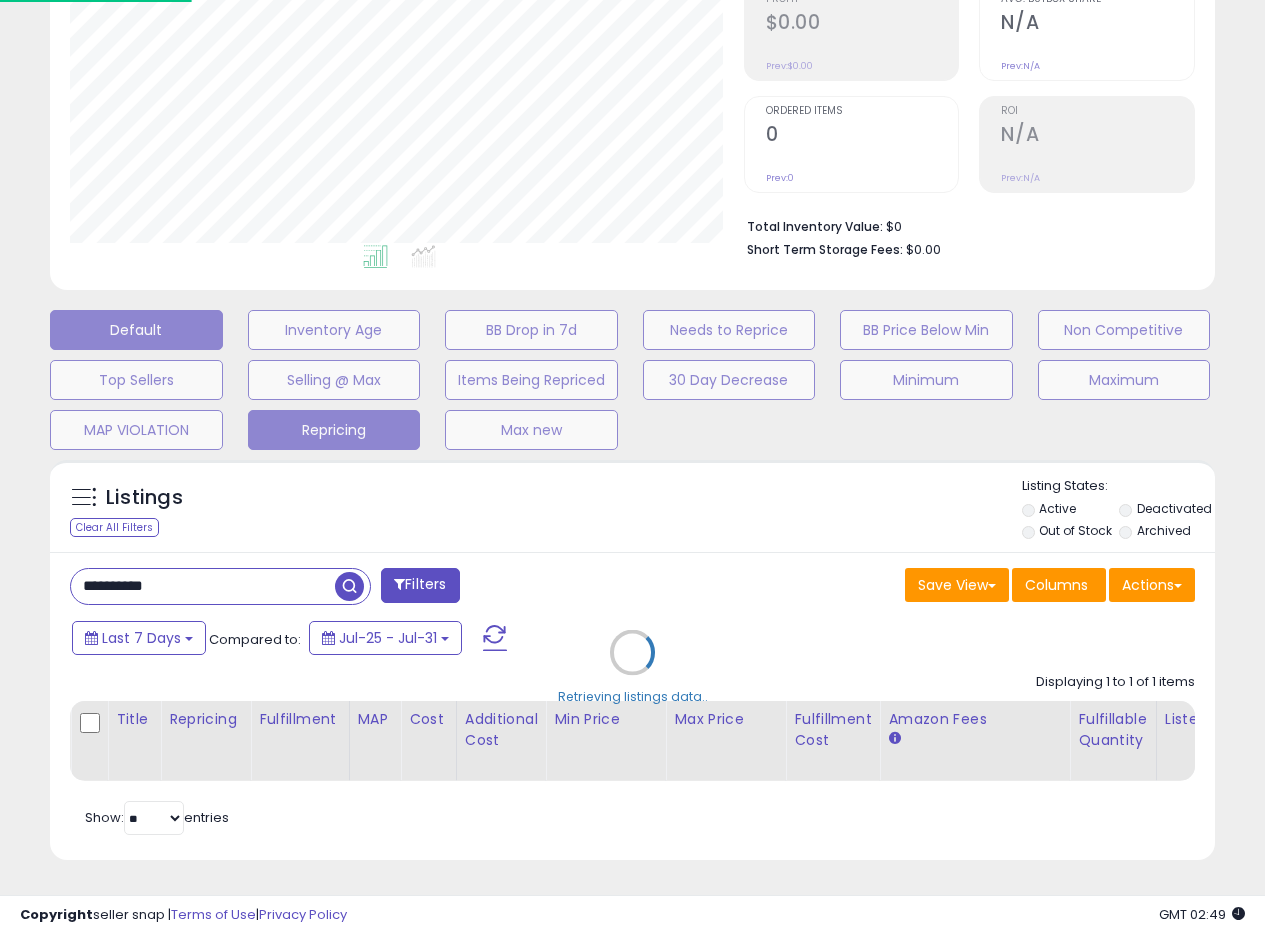scroll, scrollTop: 999590, scrollLeft: 999317, axis: both 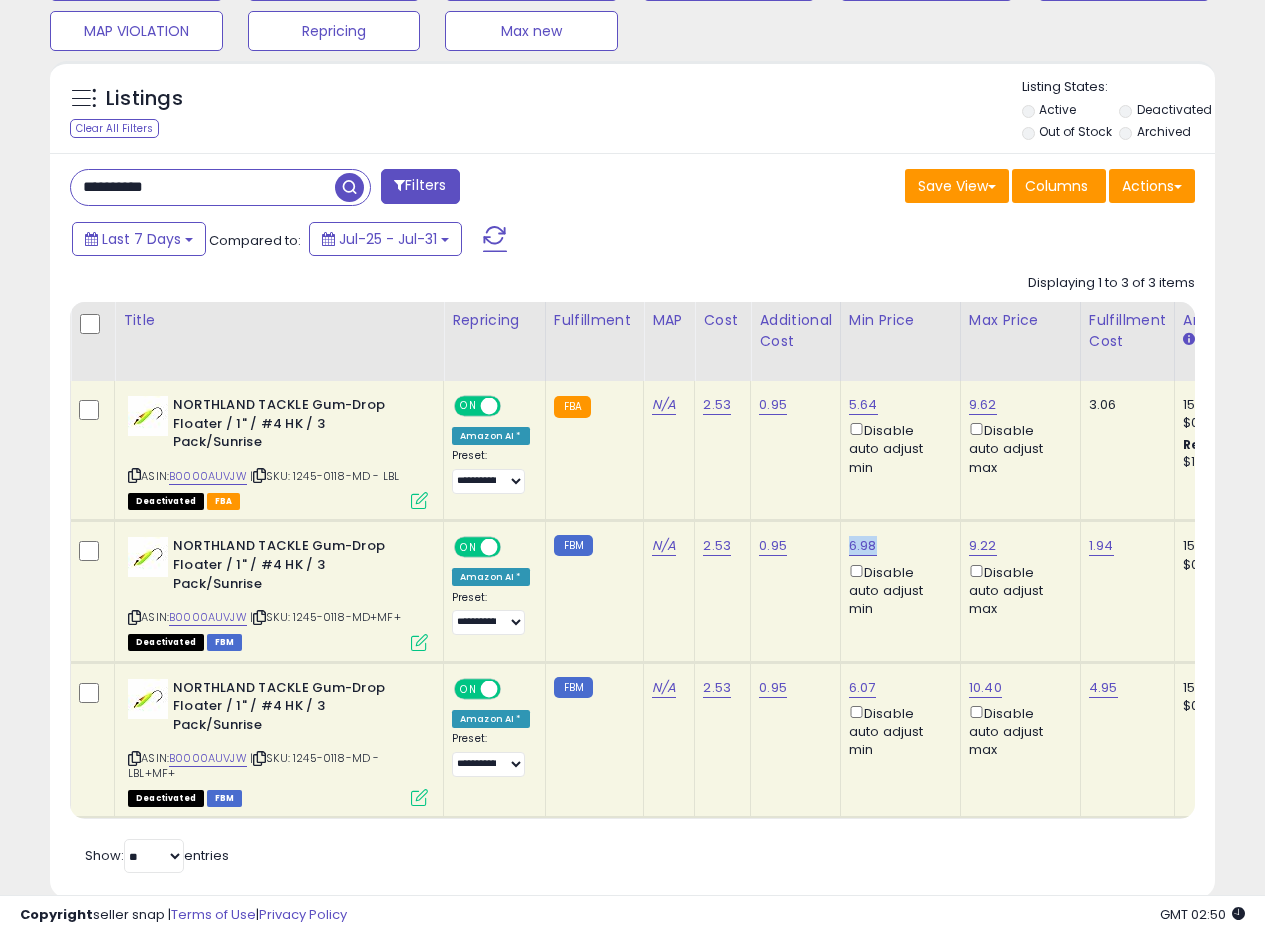 drag, startPoint x: 886, startPoint y: 531, endPoint x: 846, endPoint y: 534, distance: 40.112343 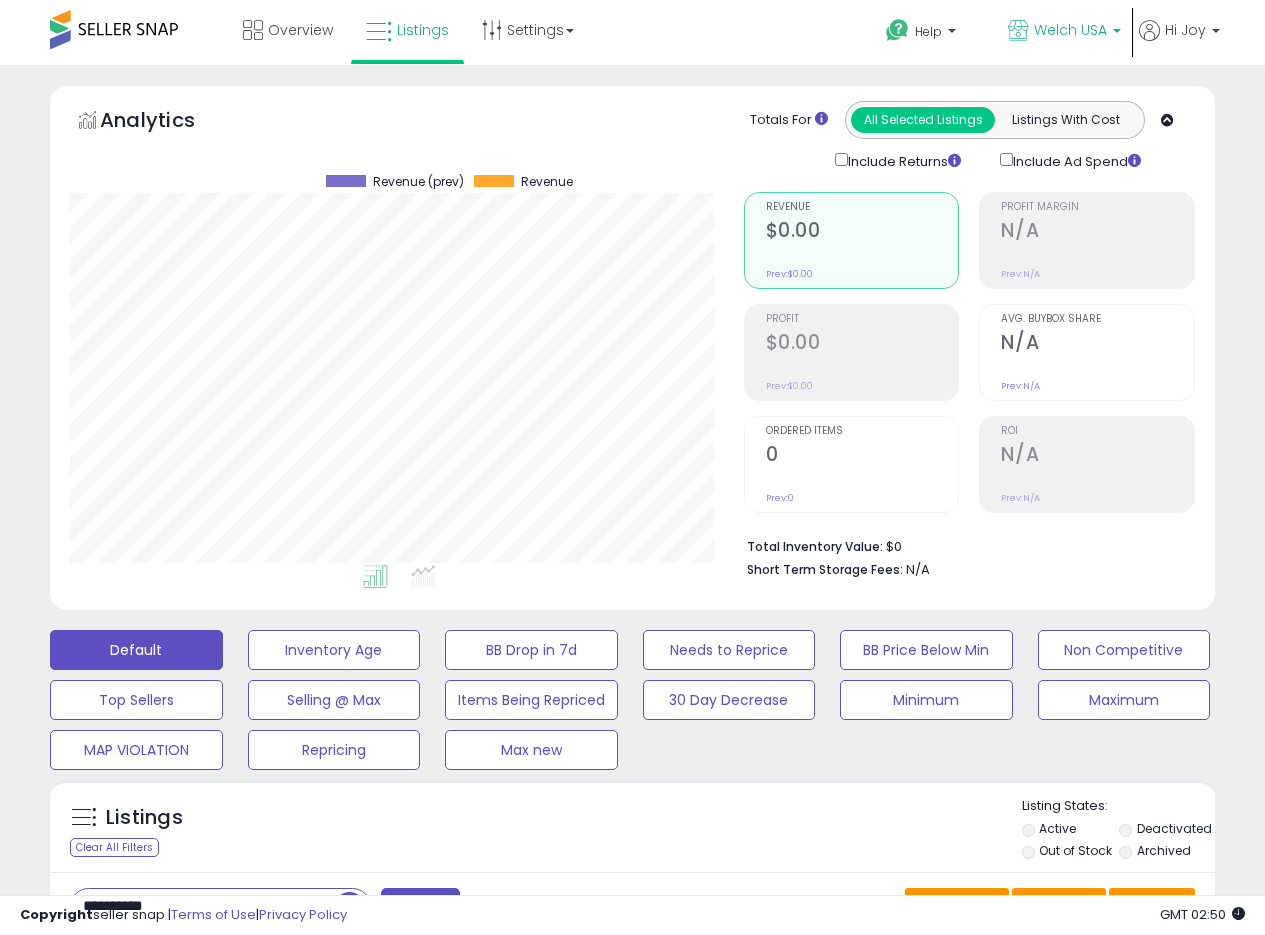 click on "Welch USA" at bounding box center (1070, 30) 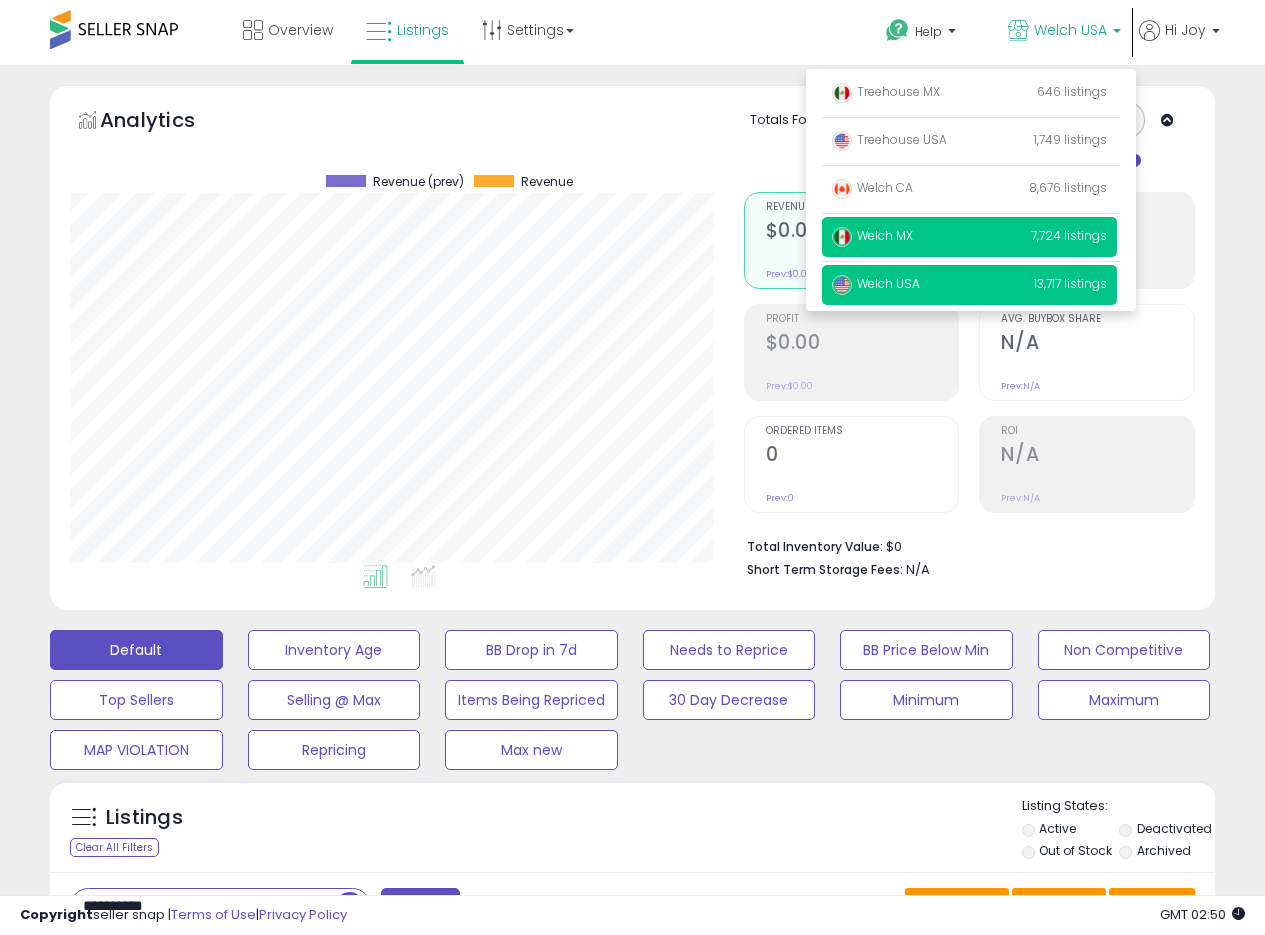 click on "Welch MX" at bounding box center (872, 235) 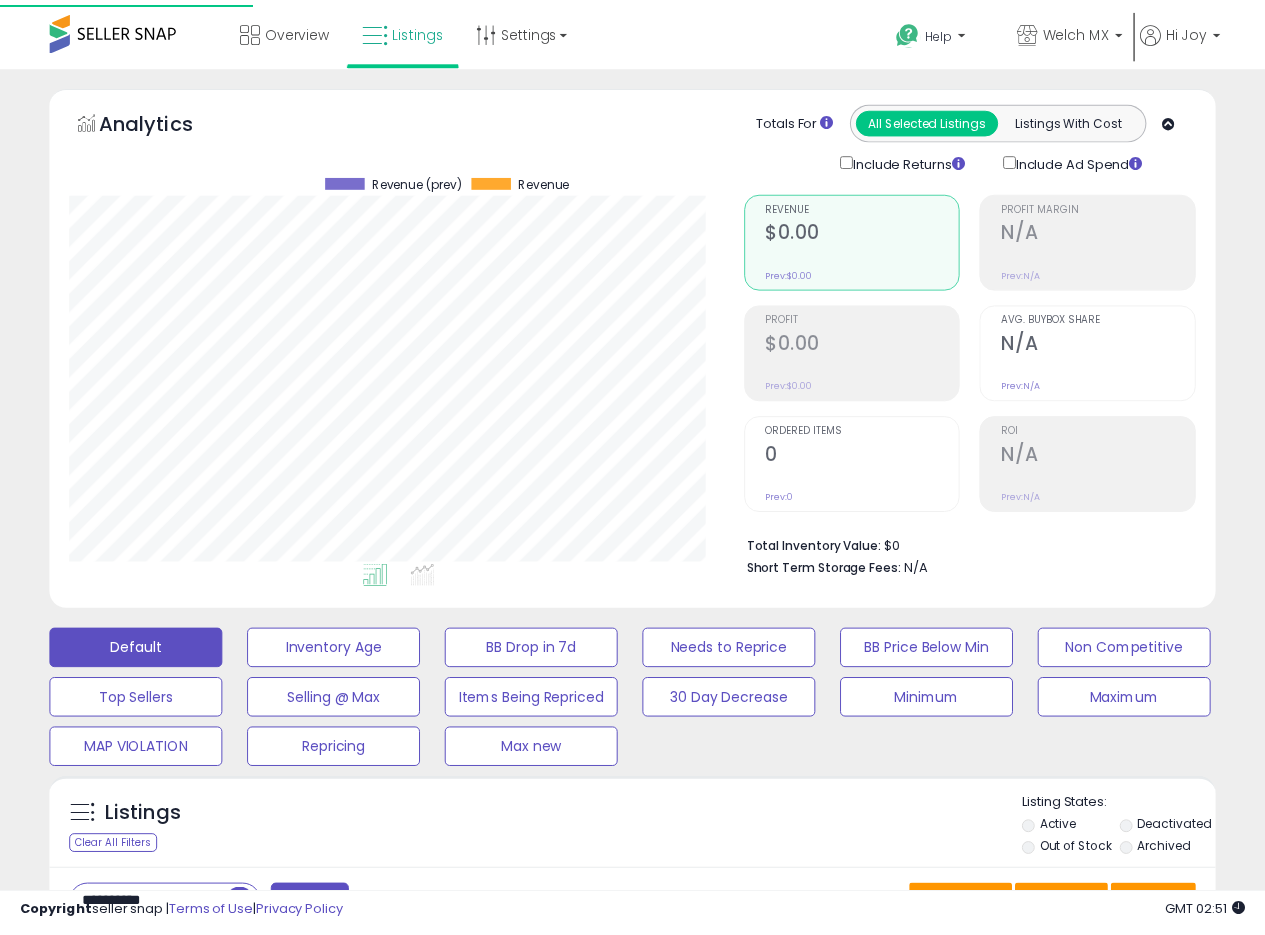 scroll, scrollTop: 0, scrollLeft: 0, axis: both 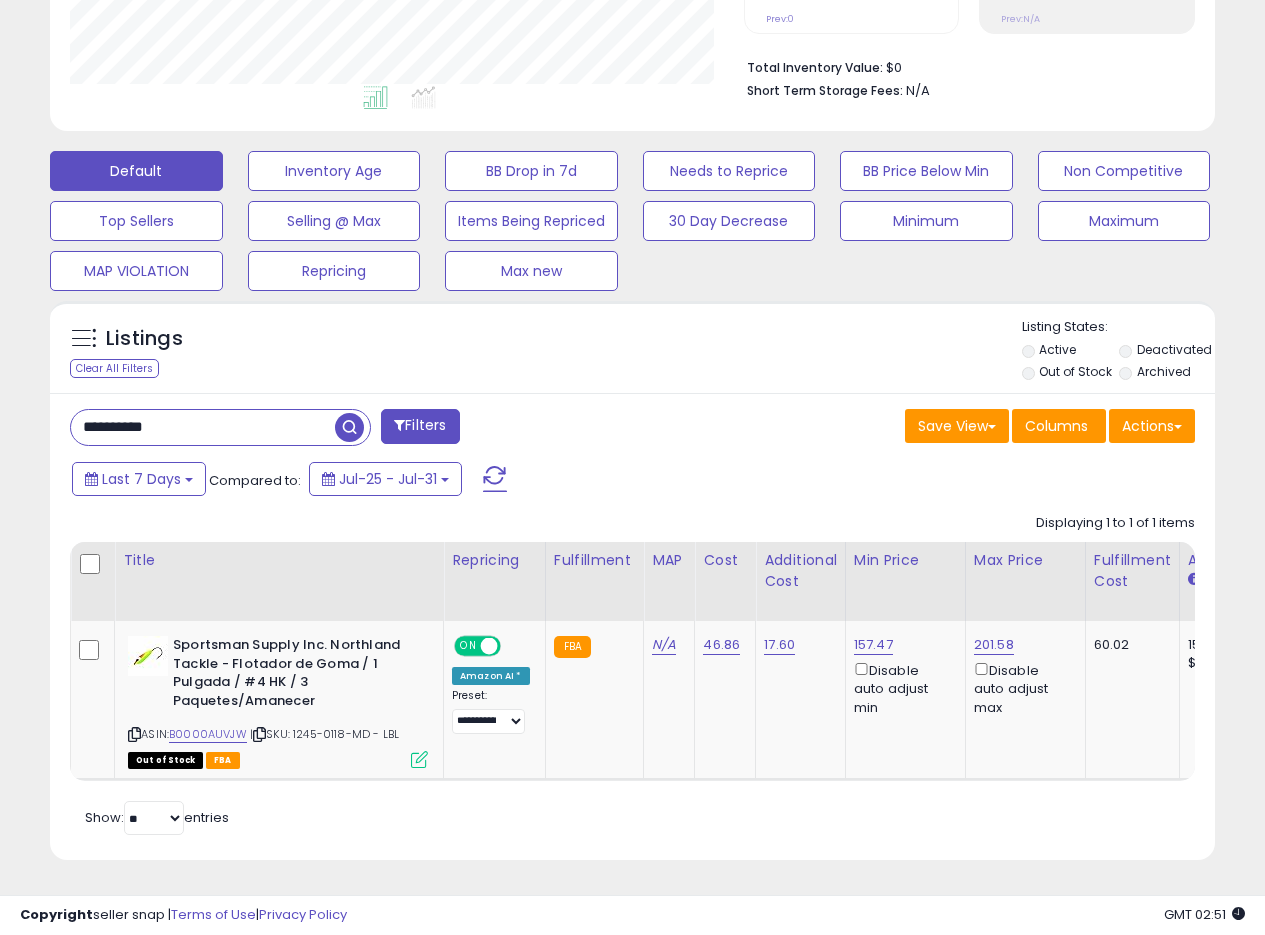 drag, startPoint x: 209, startPoint y: 406, endPoint x: 0, endPoint y: 377, distance: 211.00237 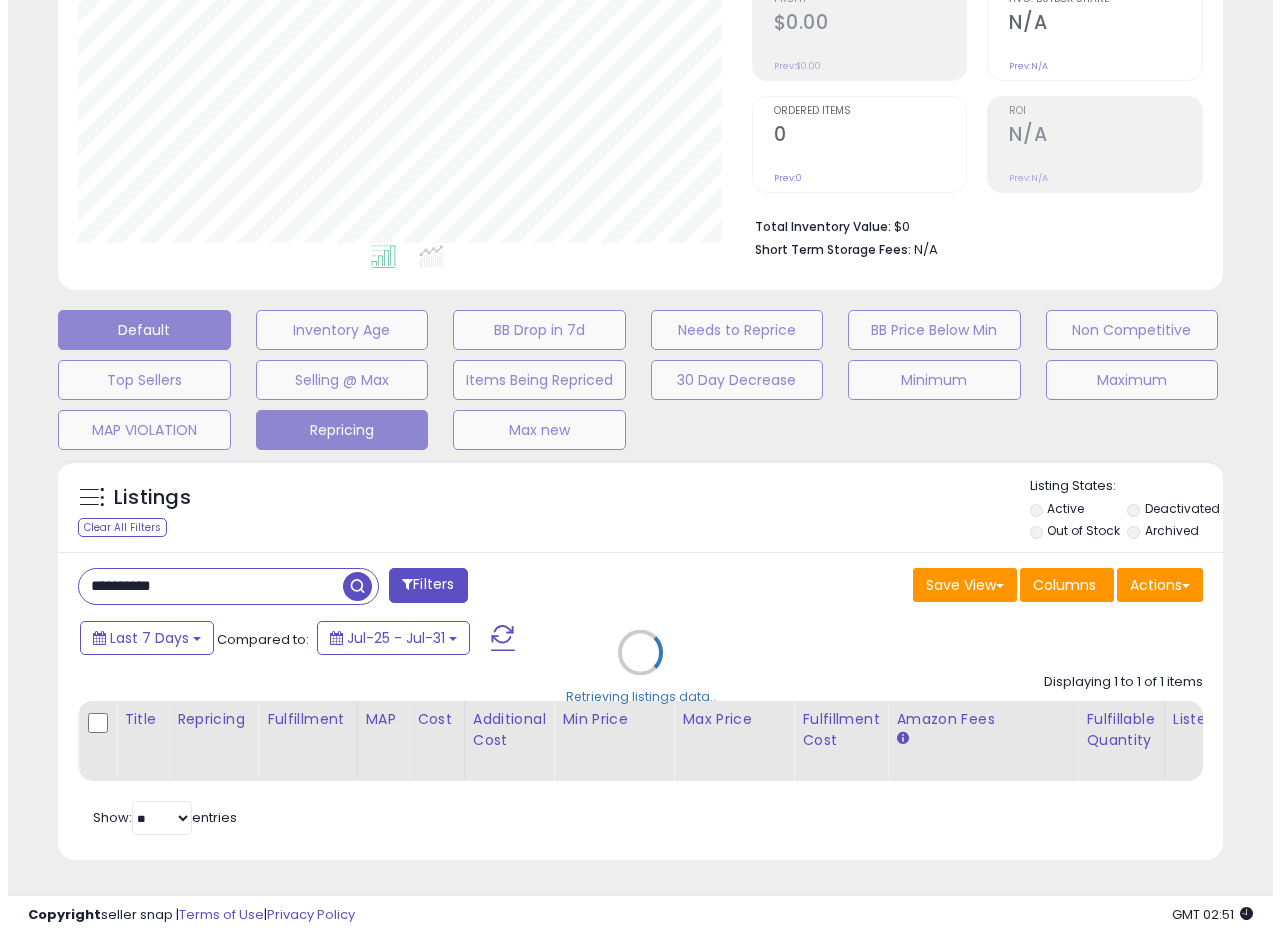 scroll, scrollTop: 335, scrollLeft: 0, axis: vertical 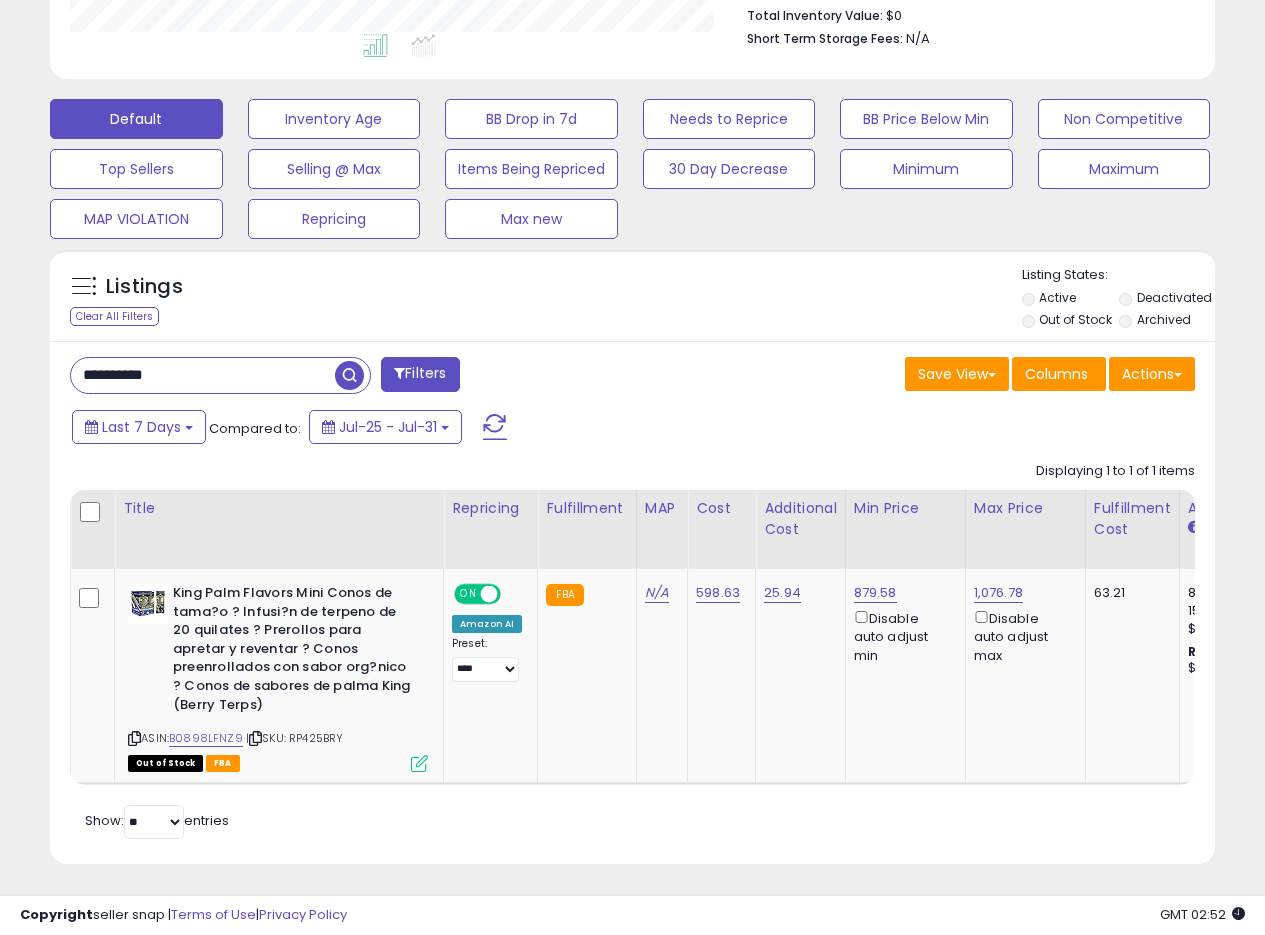 drag, startPoint x: 206, startPoint y: 389, endPoint x: 70, endPoint y: 375, distance: 136.71869 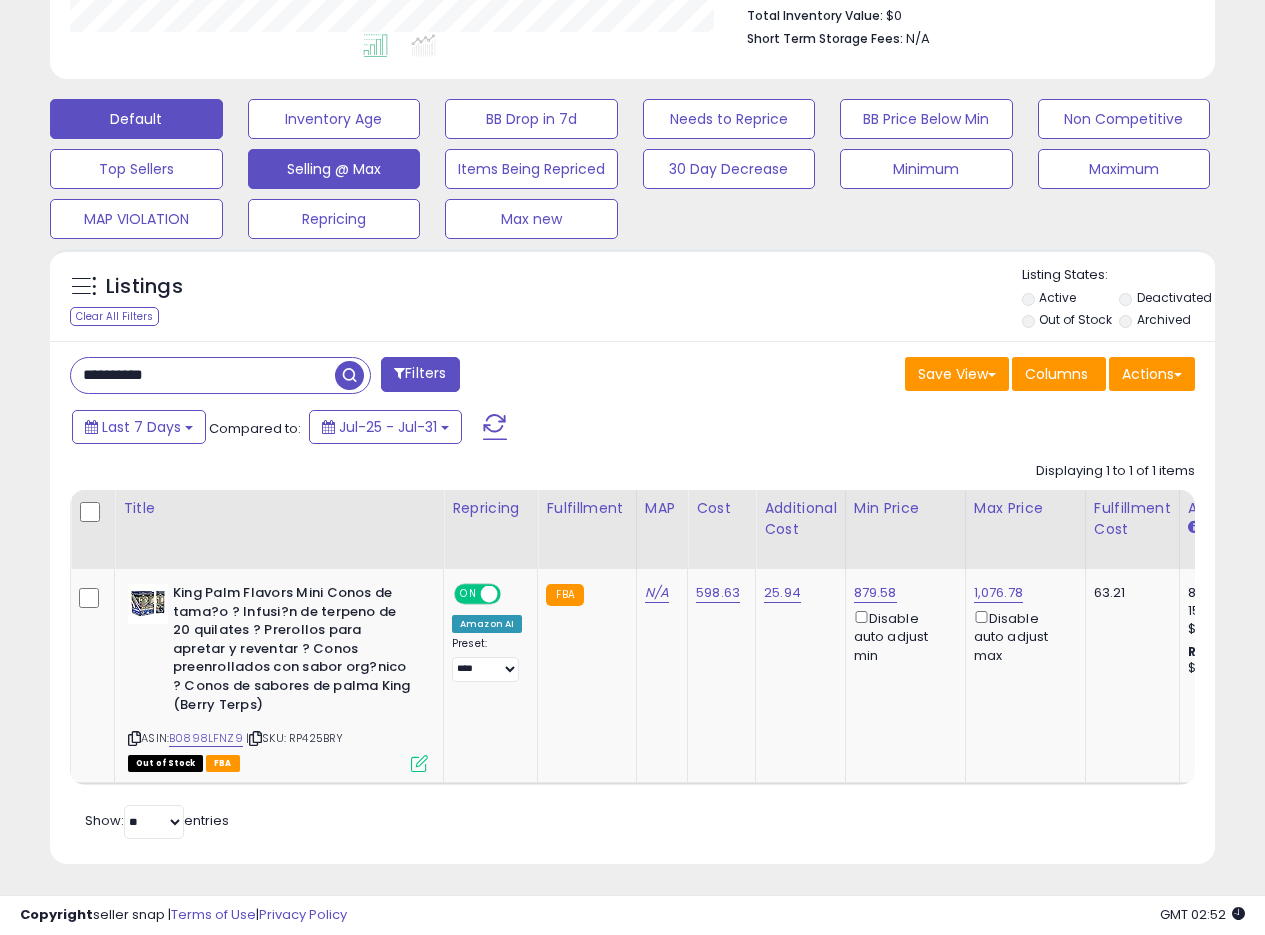 scroll, scrollTop: 999590, scrollLeft: 999317, axis: both 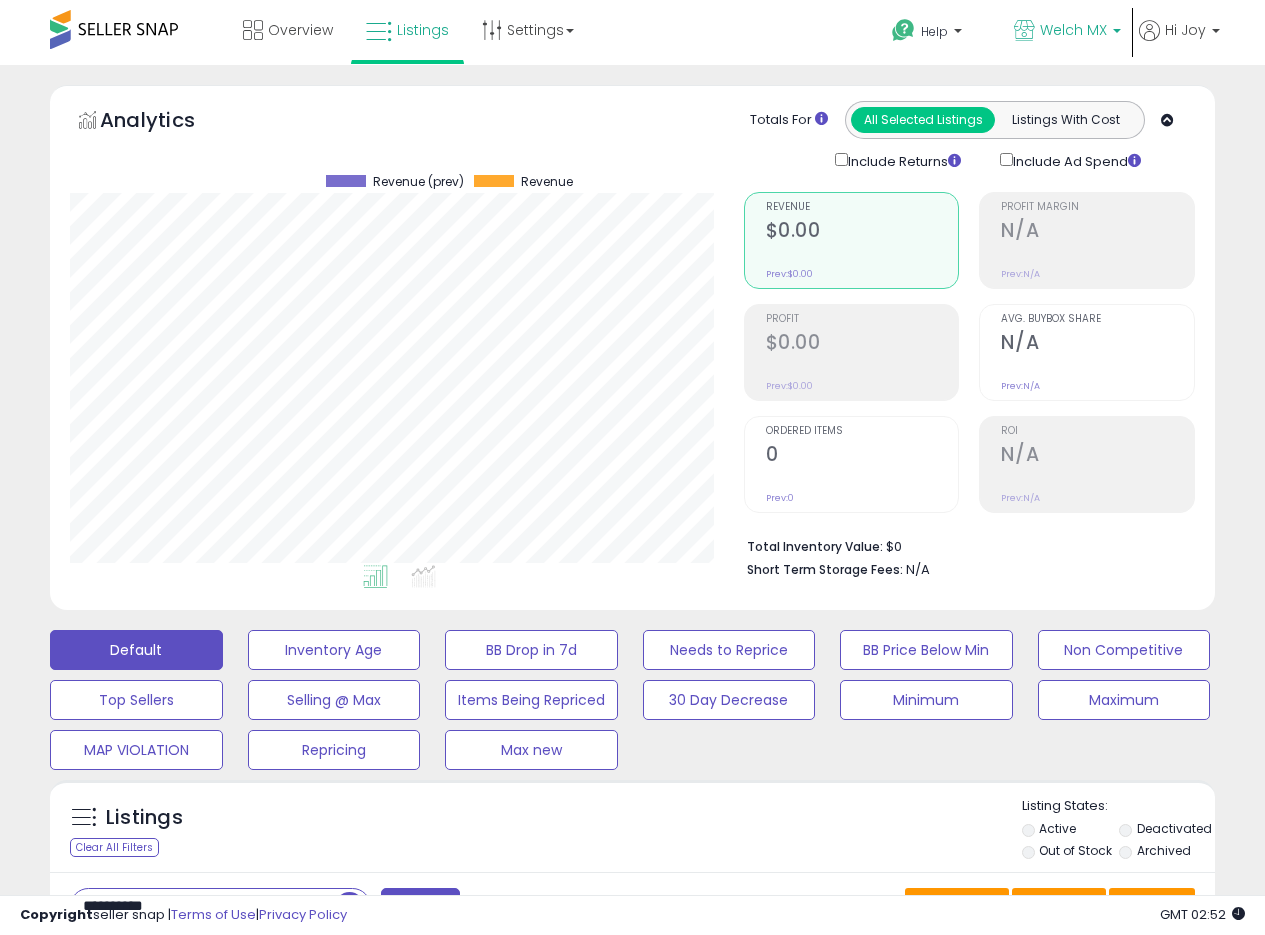 click on "Welch MX" at bounding box center [1067, 32] 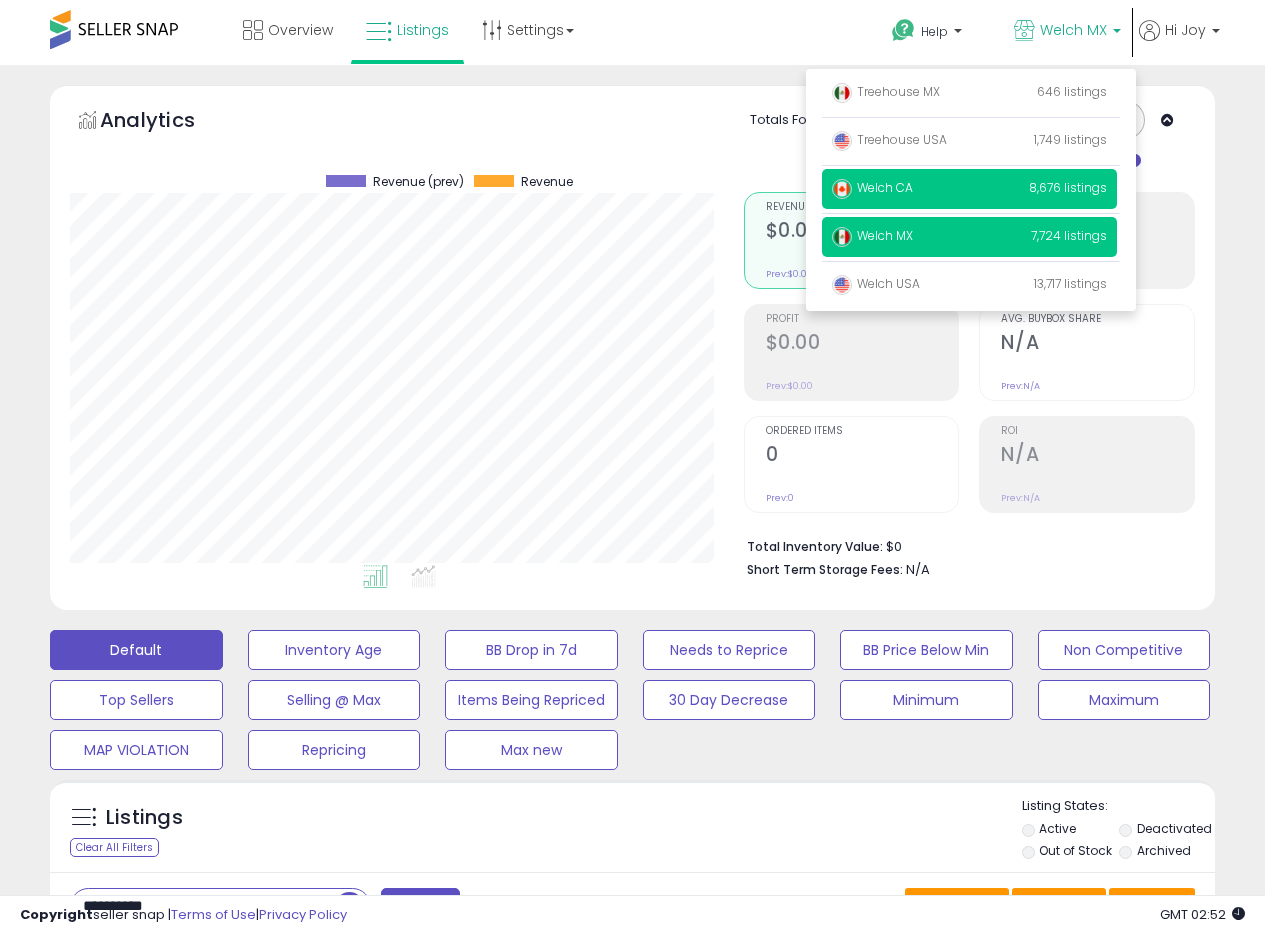 click on "Welch CA" at bounding box center (872, 187) 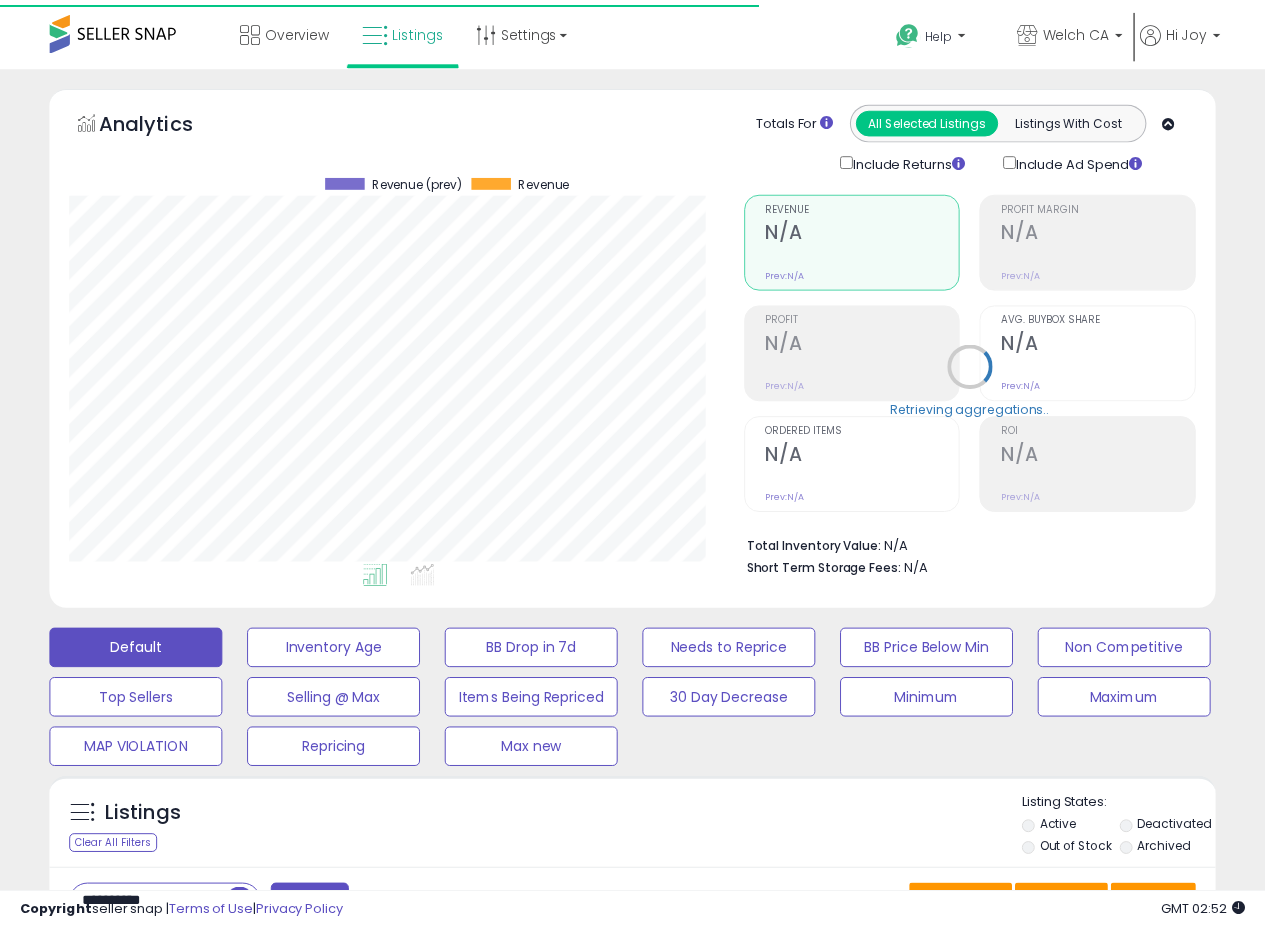 scroll, scrollTop: 0, scrollLeft: 0, axis: both 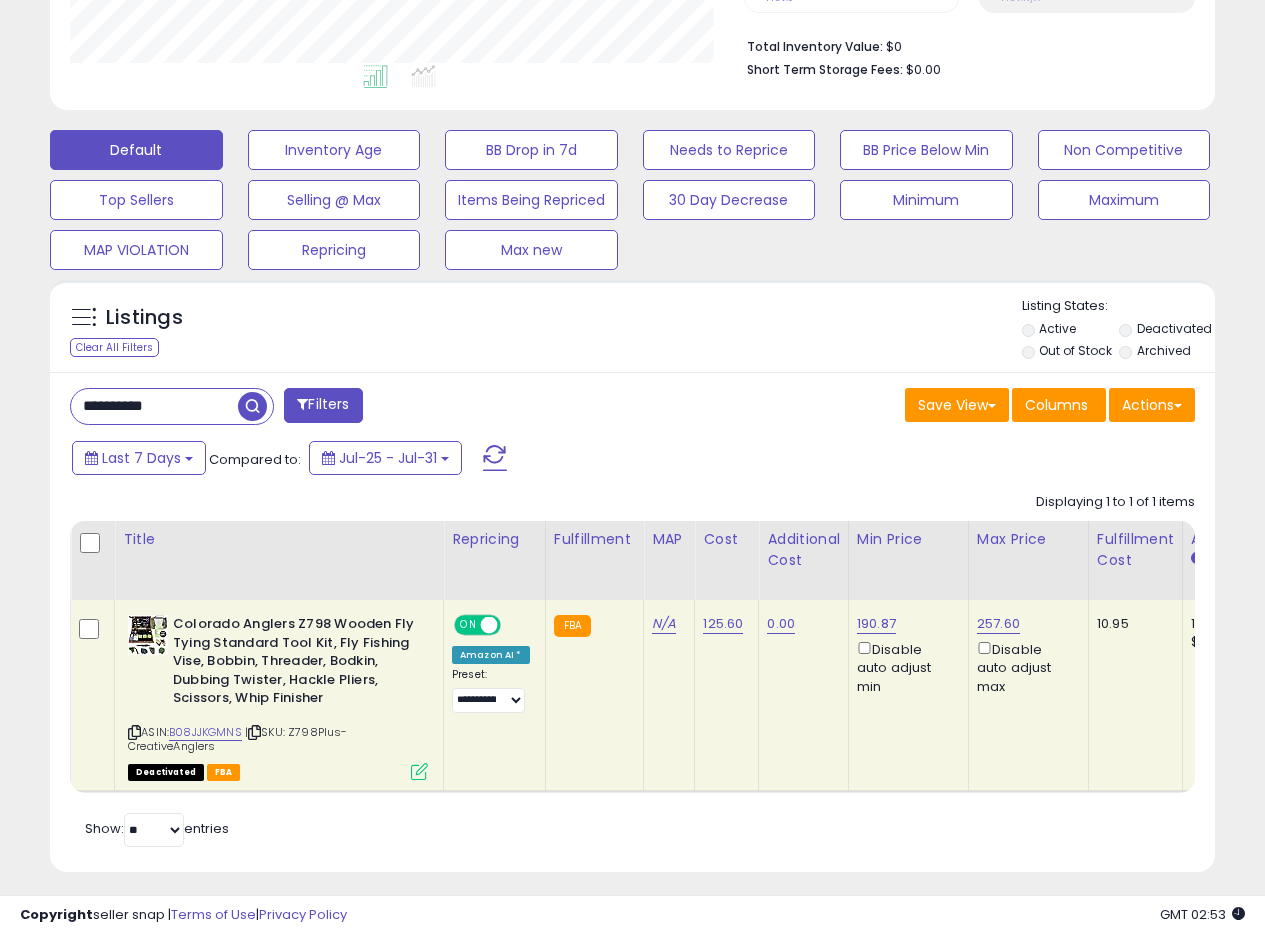 drag, startPoint x: 213, startPoint y: 416, endPoint x: 0, endPoint y: 397, distance: 213.84573 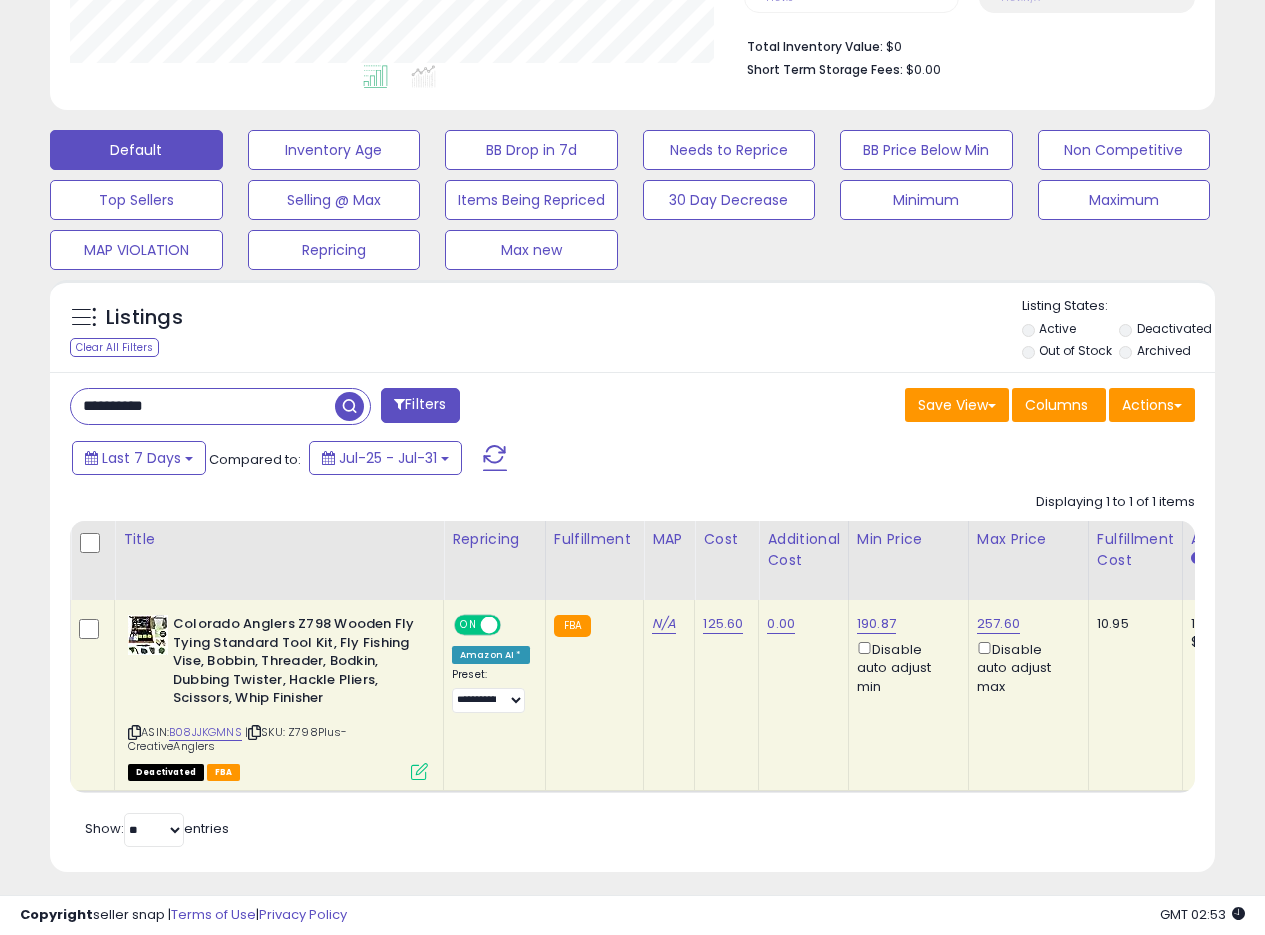 paste 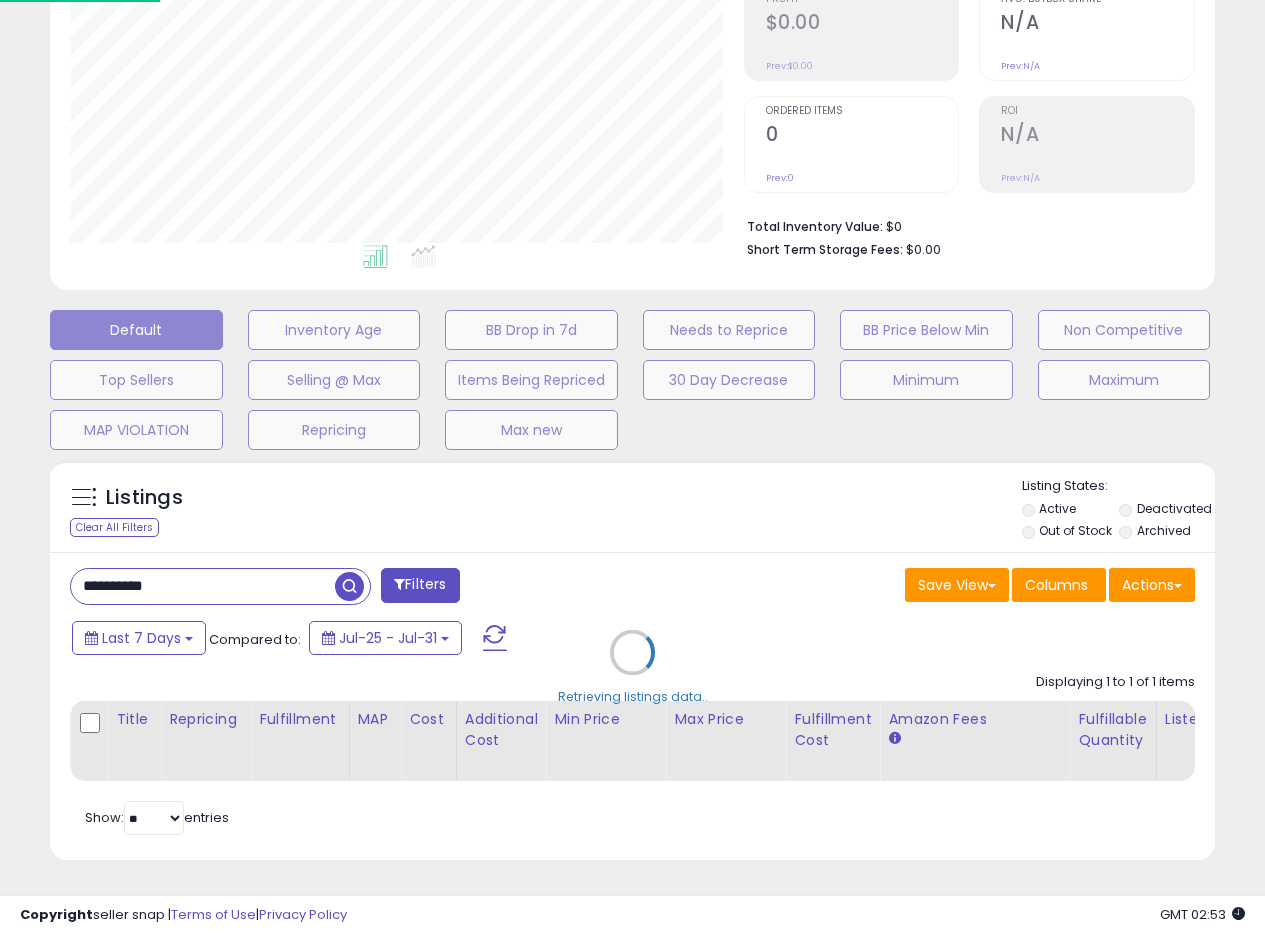 scroll, scrollTop: 999590, scrollLeft: 999317, axis: both 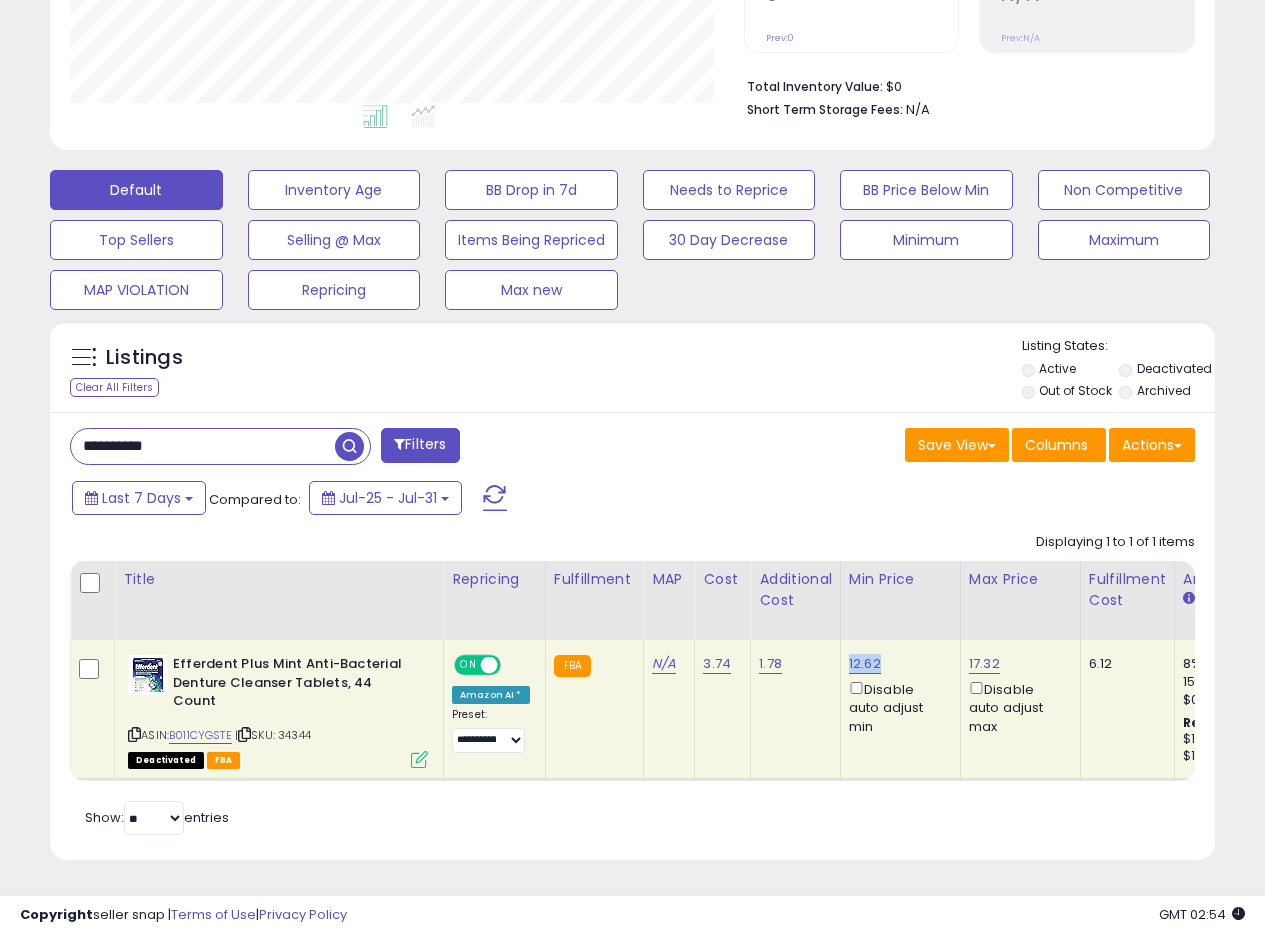 drag, startPoint x: 881, startPoint y: 654, endPoint x: 844, endPoint y: 659, distance: 37.336308 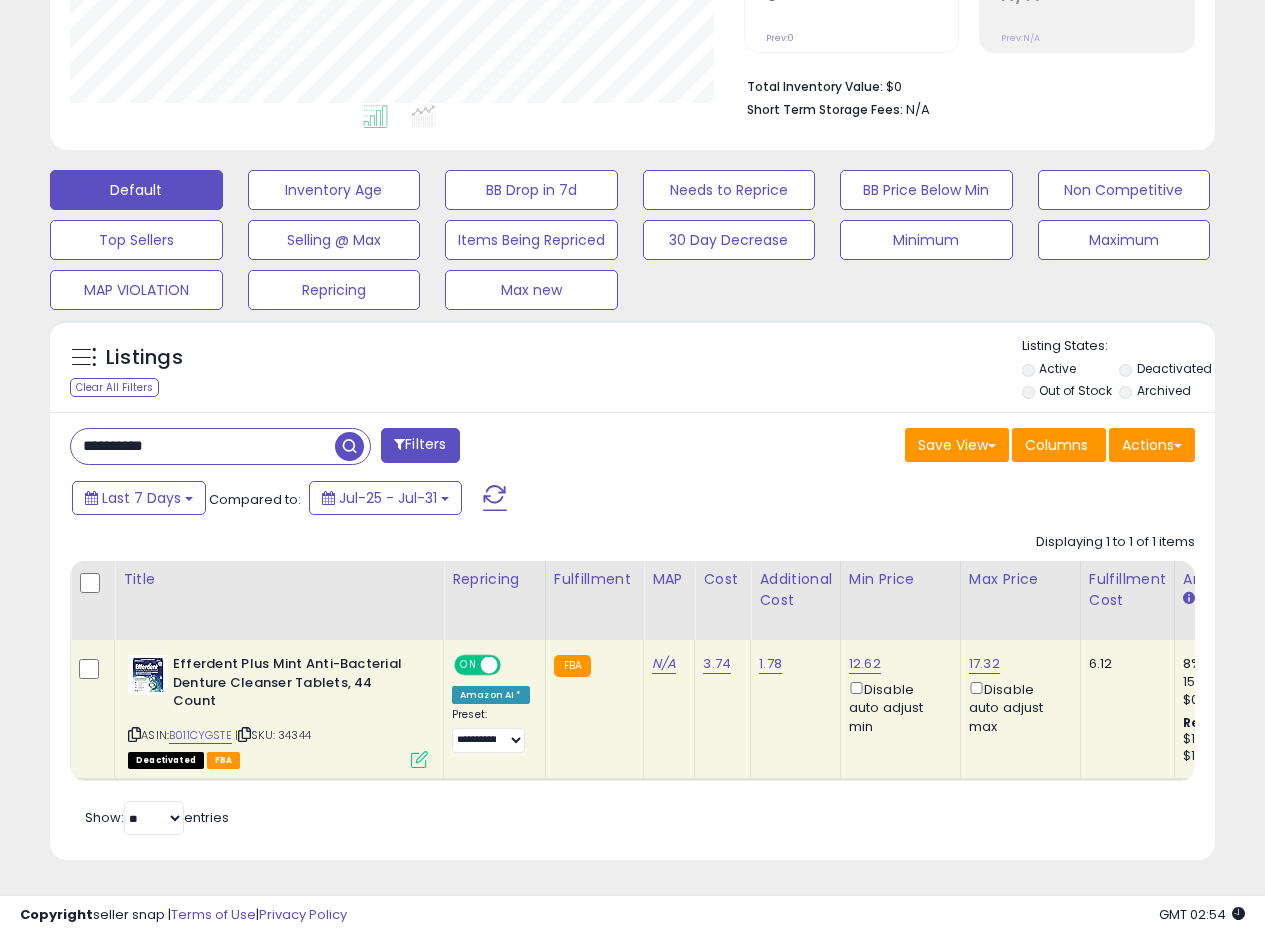 drag, startPoint x: 190, startPoint y: 443, endPoint x: 0, endPoint y: 409, distance: 193.01813 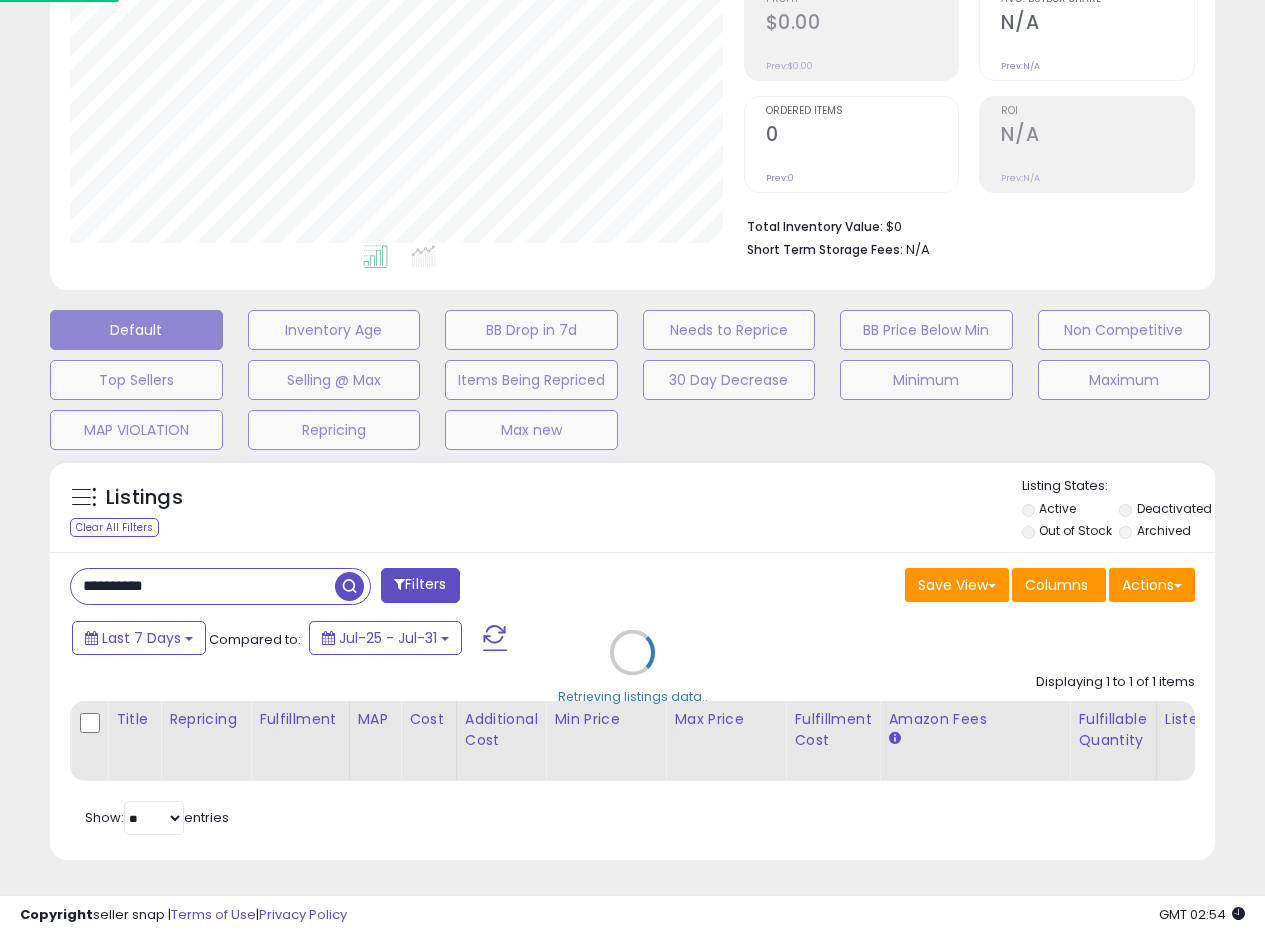 scroll, scrollTop: 999590, scrollLeft: 999317, axis: both 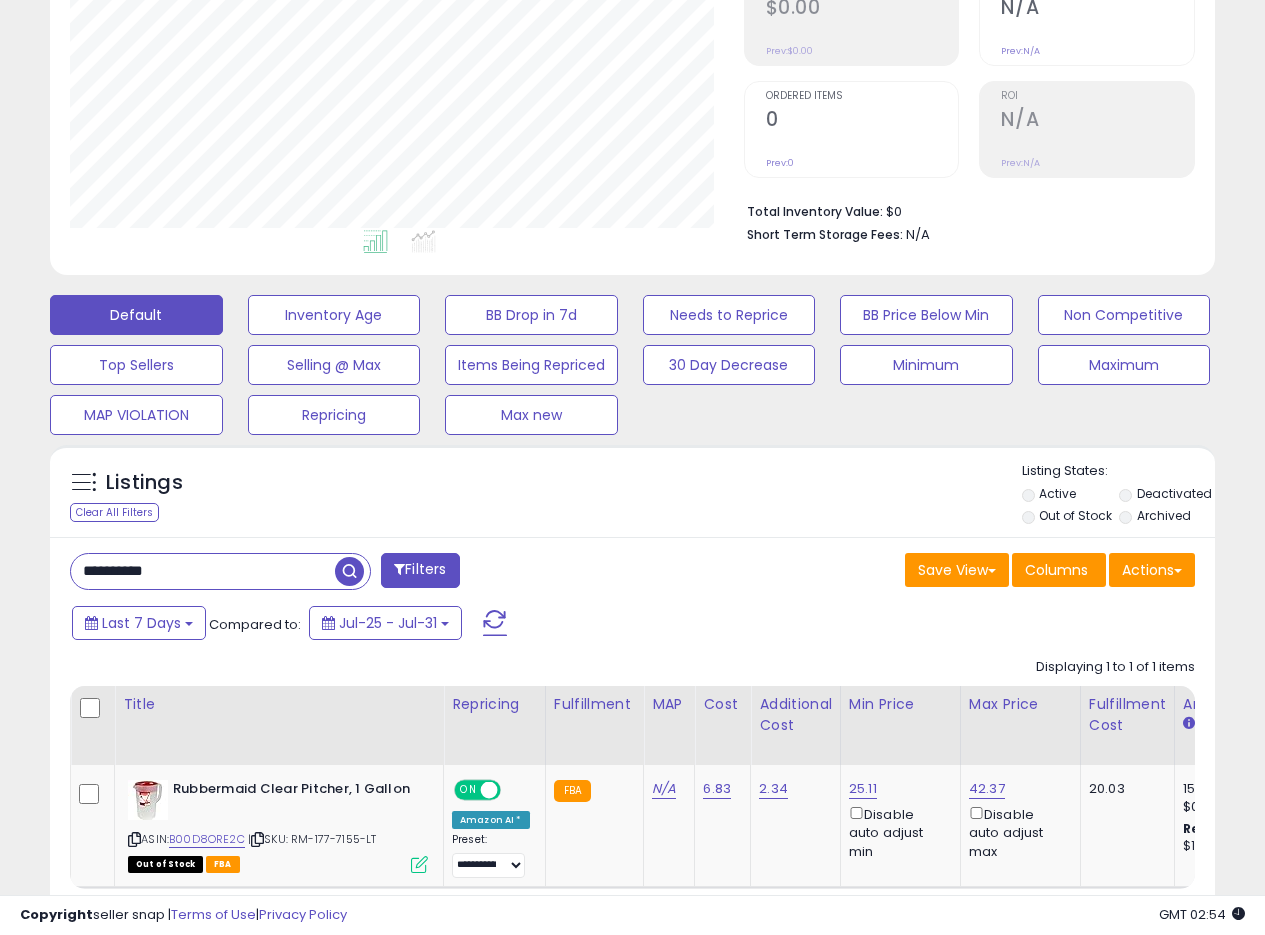 drag, startPoint x: 190, startPoint y: 576, endPoint x: 0, endPoint y: 557, distance: 190.94763 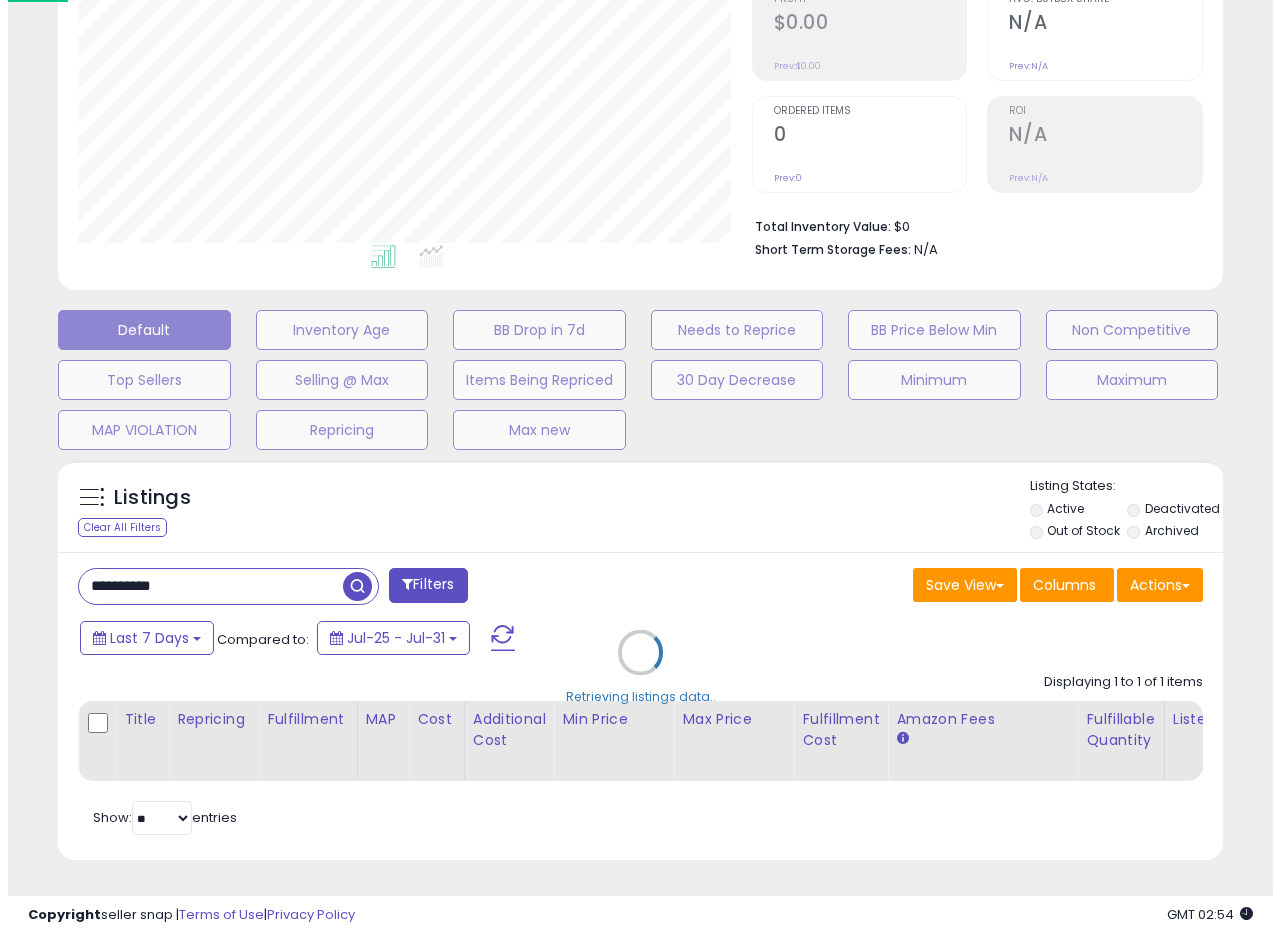 scroll, scrollTop: 999590, scrollLeft: 999317, axis: both 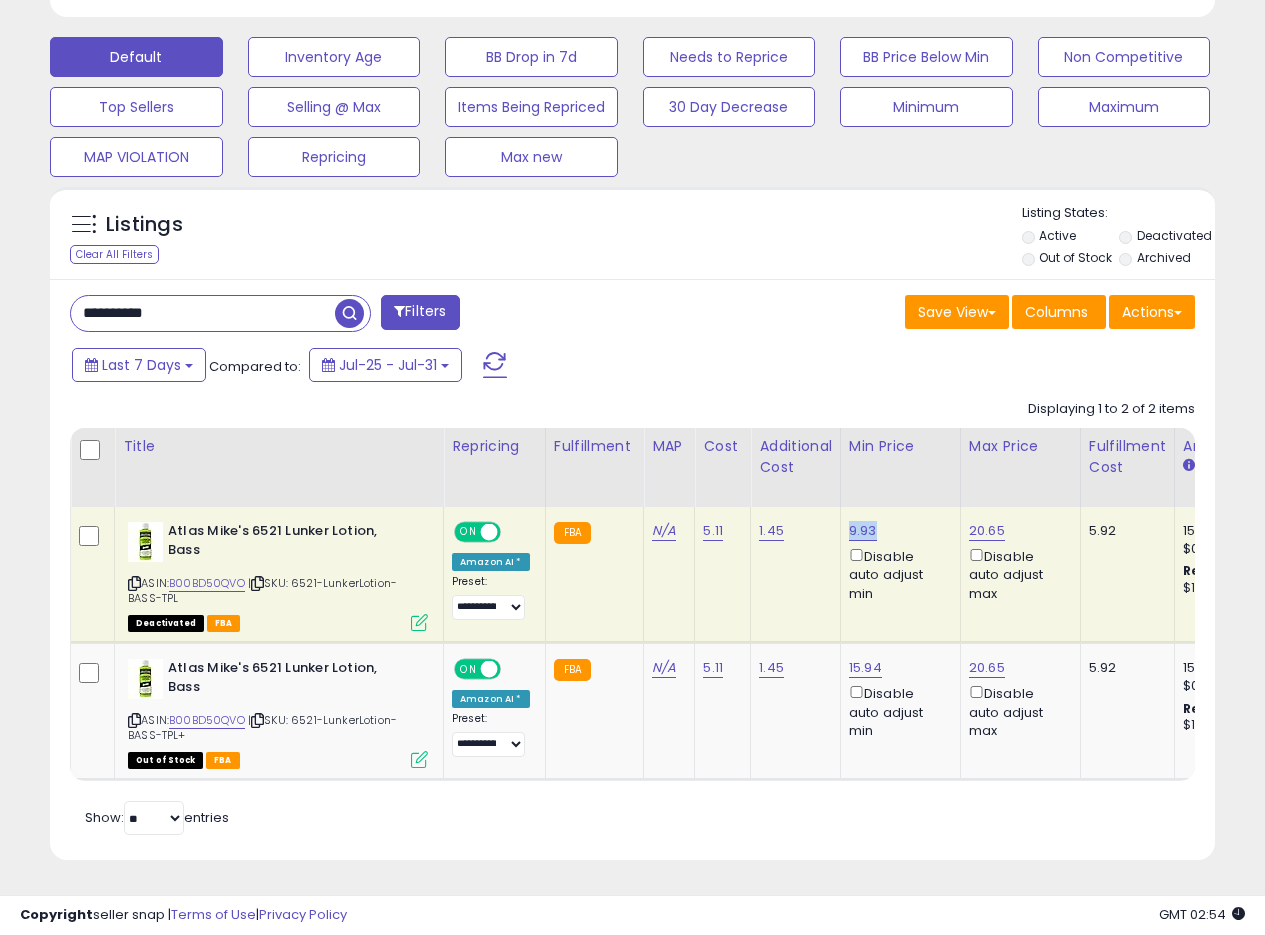 drag, startPoint x: 879, startPoint y: 515, endPoint x: 915, endPoint y: 238, distance: 279.32956 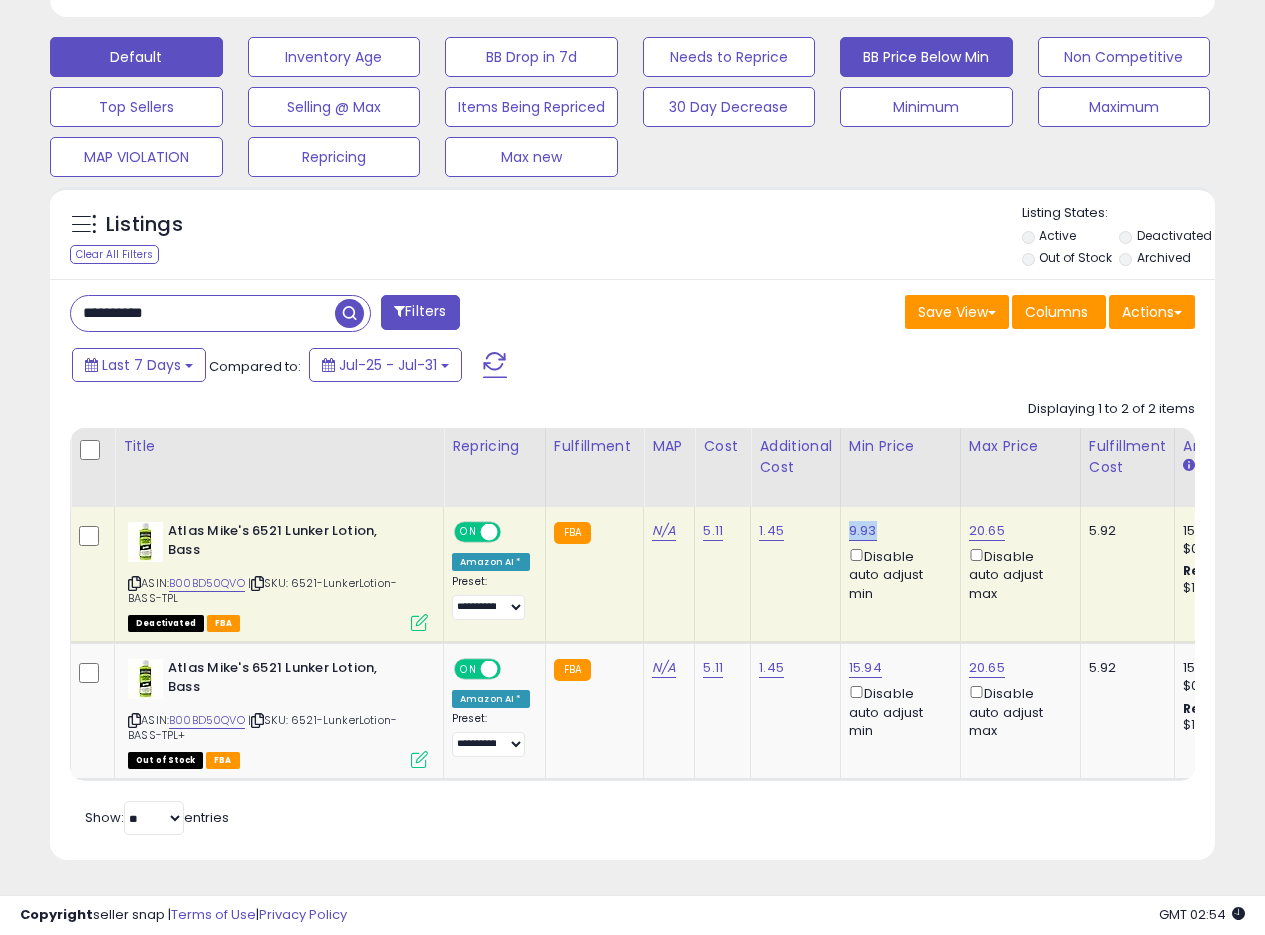 copy on "9.93" 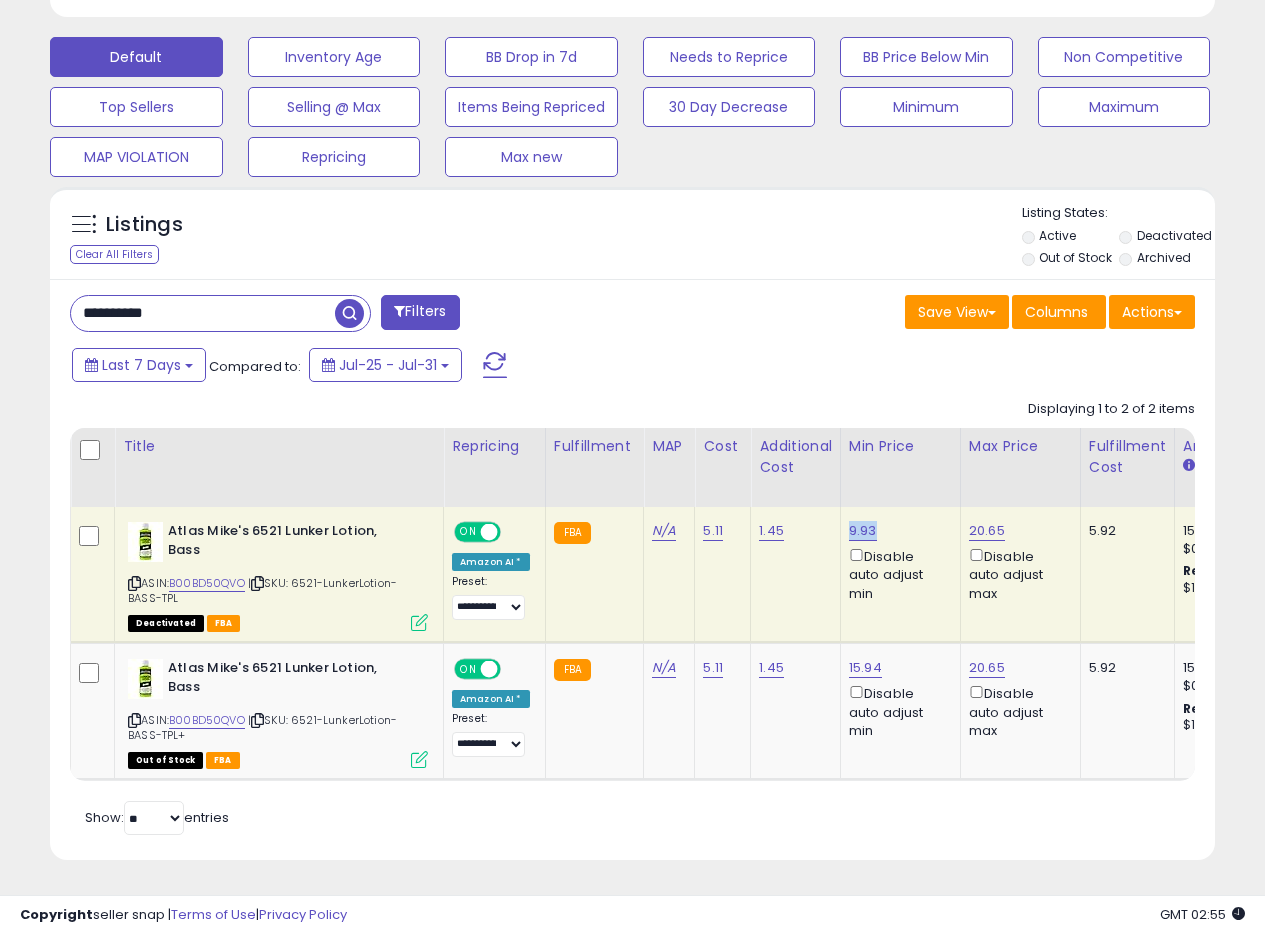 scroll, scrollTop: 0, scrollLeft: 0, axis: both 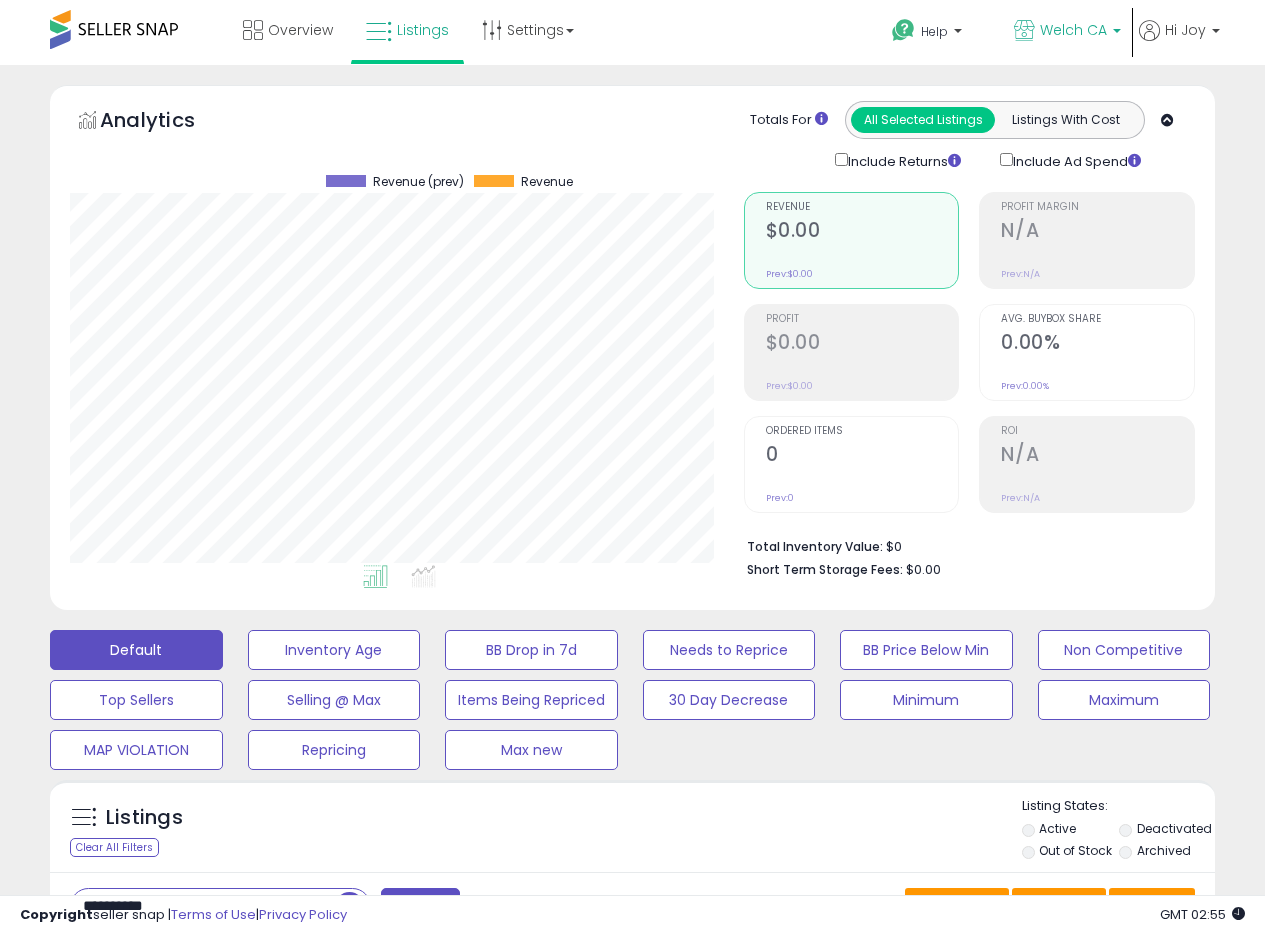 click on "Welch CA" at bounding box center (1073, 30) 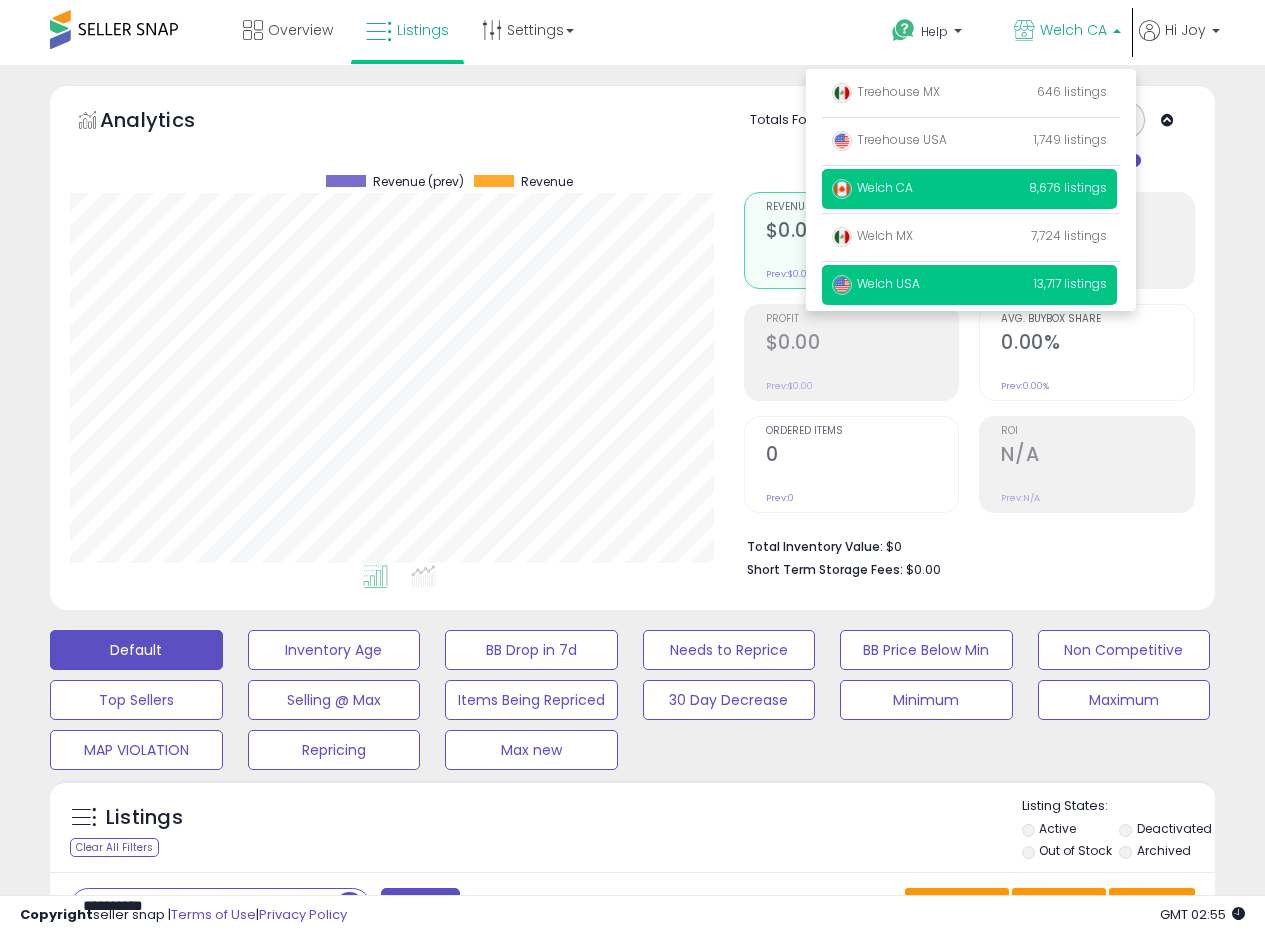 click on "Welch USA" at bounding box center [876, 283] 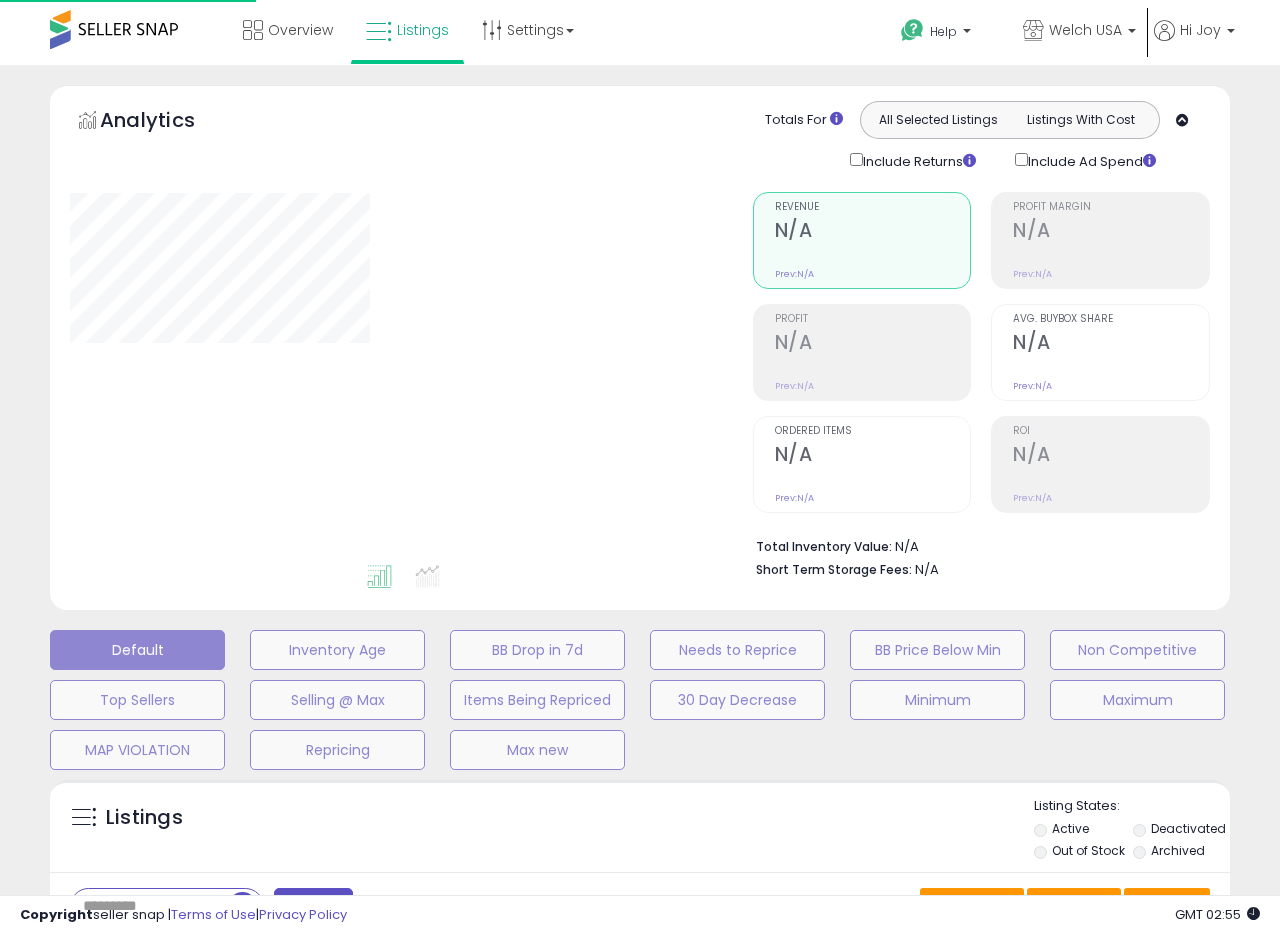 type on "**********" 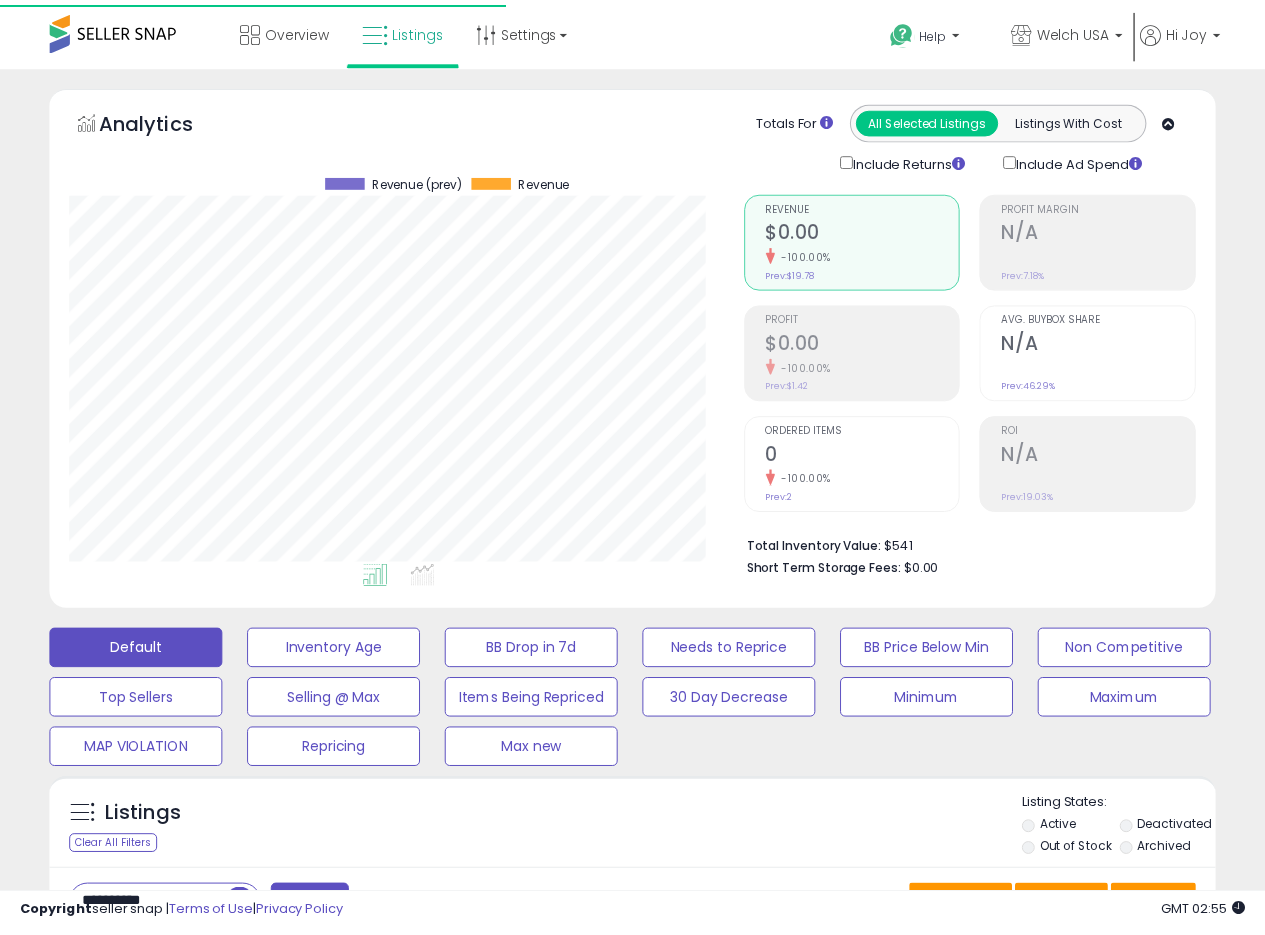 scroll, scrollTop: 0, scrollLeft: 0, axis: both 